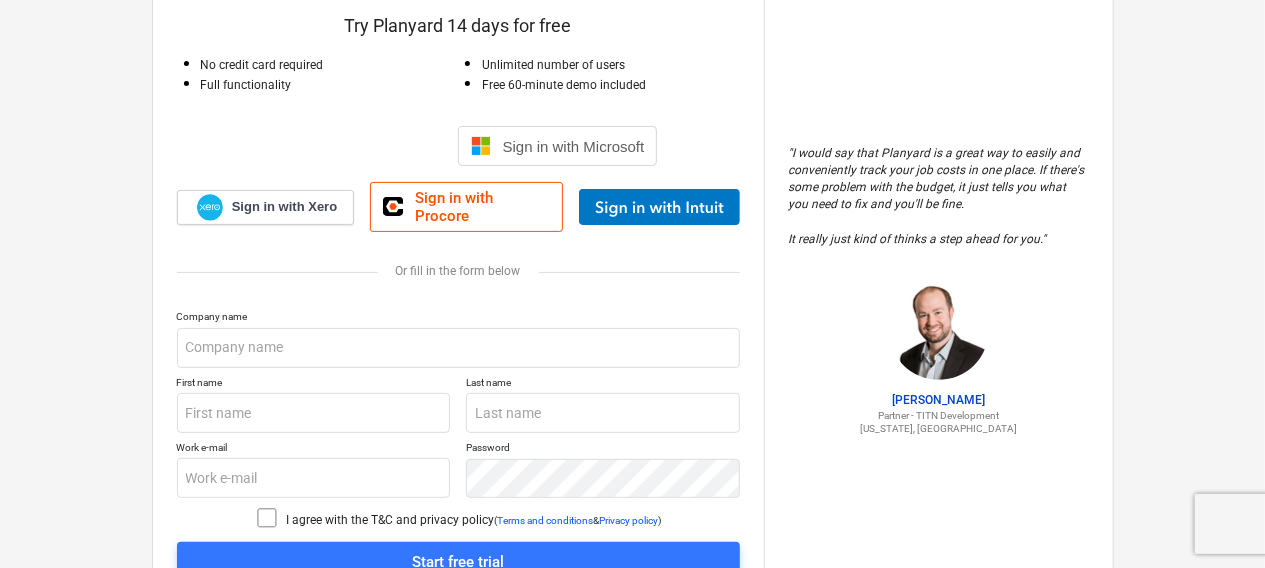 scroll, scrollTop: 171, scrollLeft: 0, axis: vertical 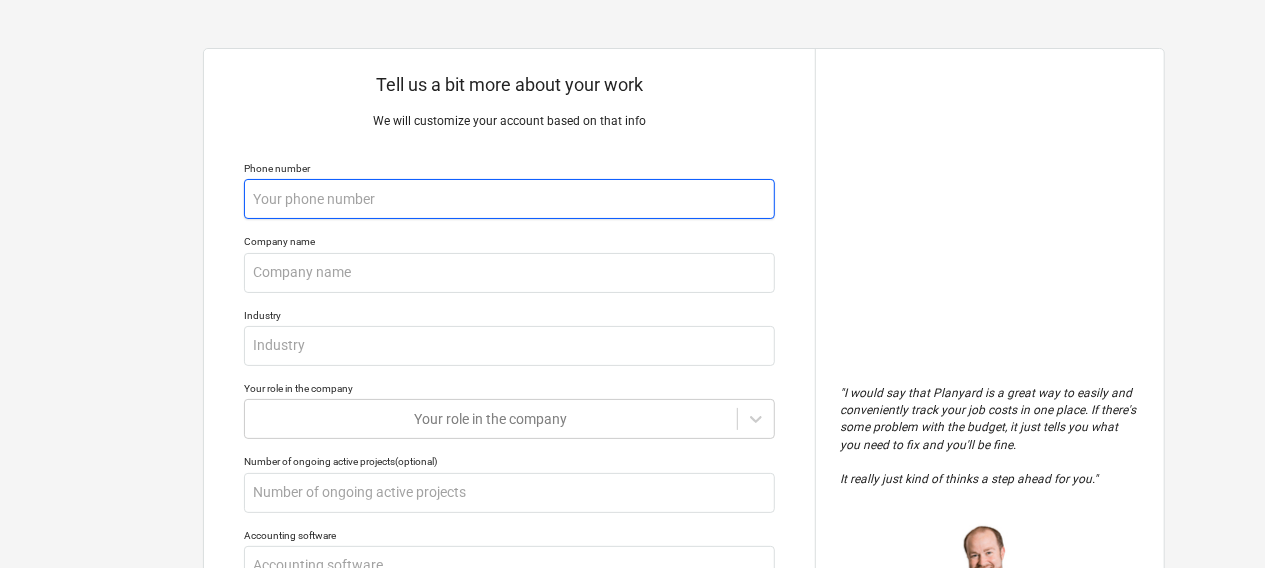click at bounding box center [509, 199] 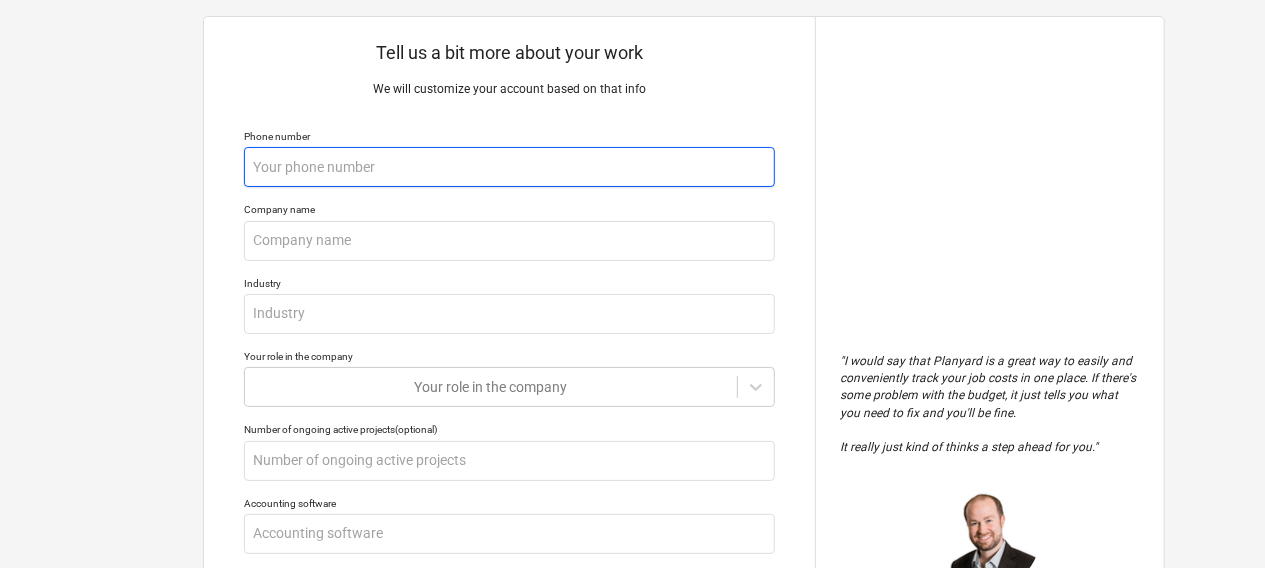 scroll, scrollTop: 0, scrollLeft: 0, axis: both 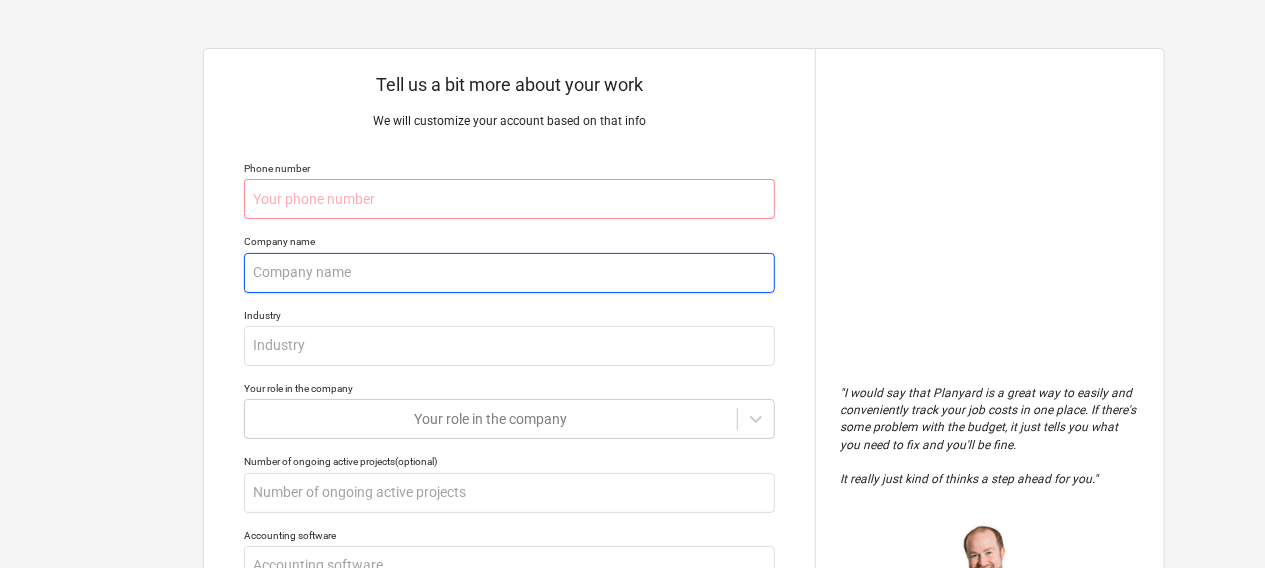 click at bounding box center (509, 273) 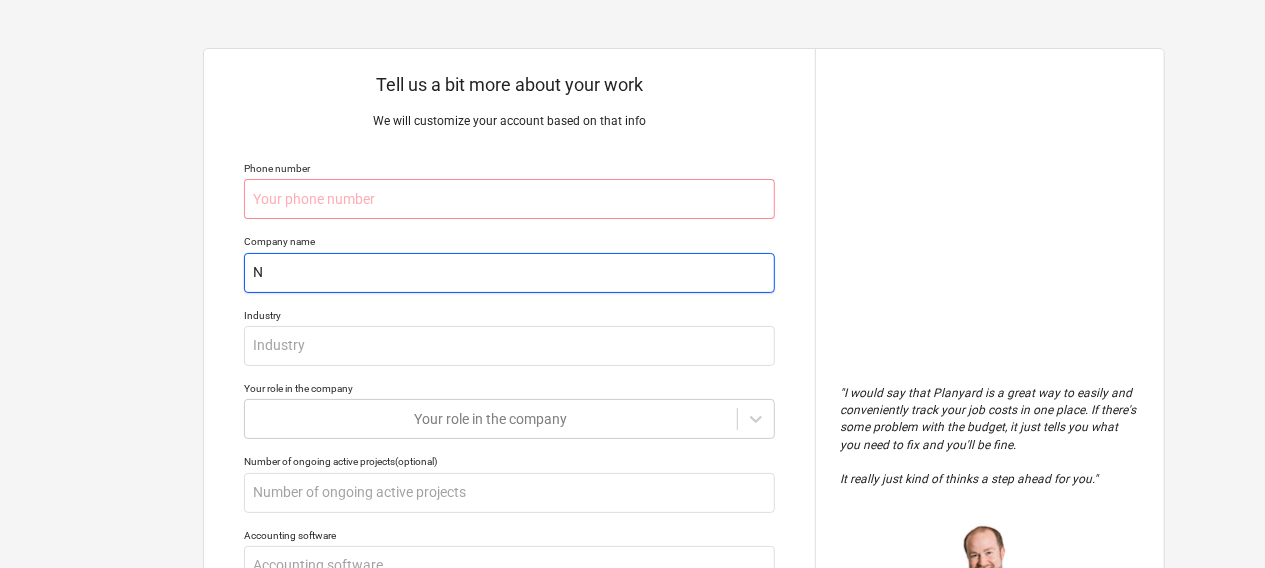 type on "x" 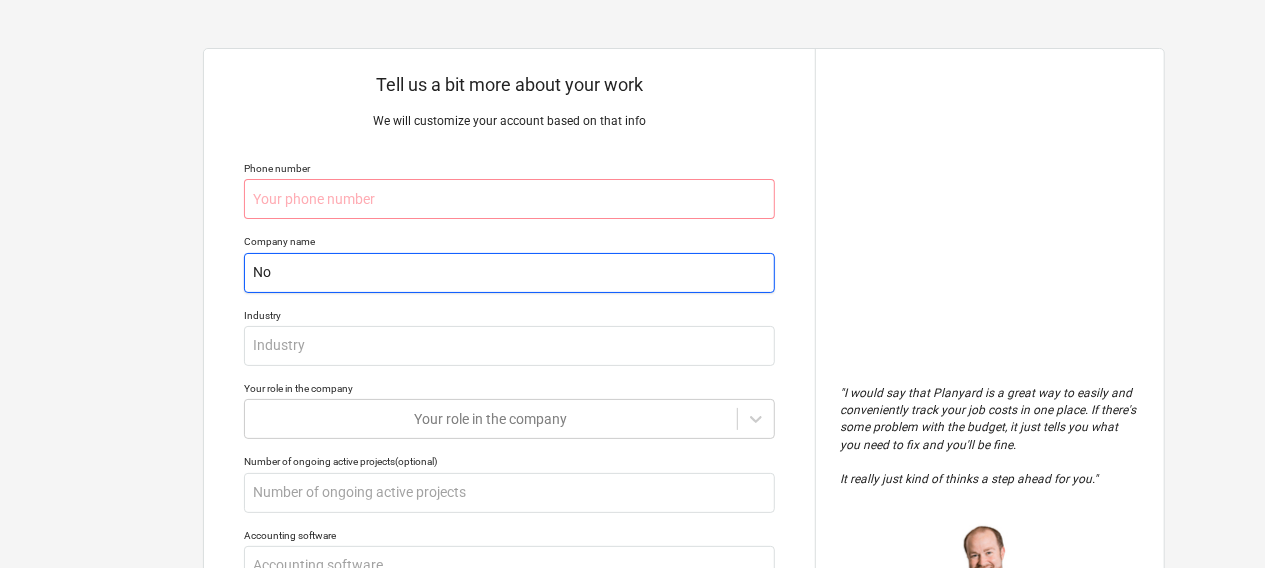type on "x" 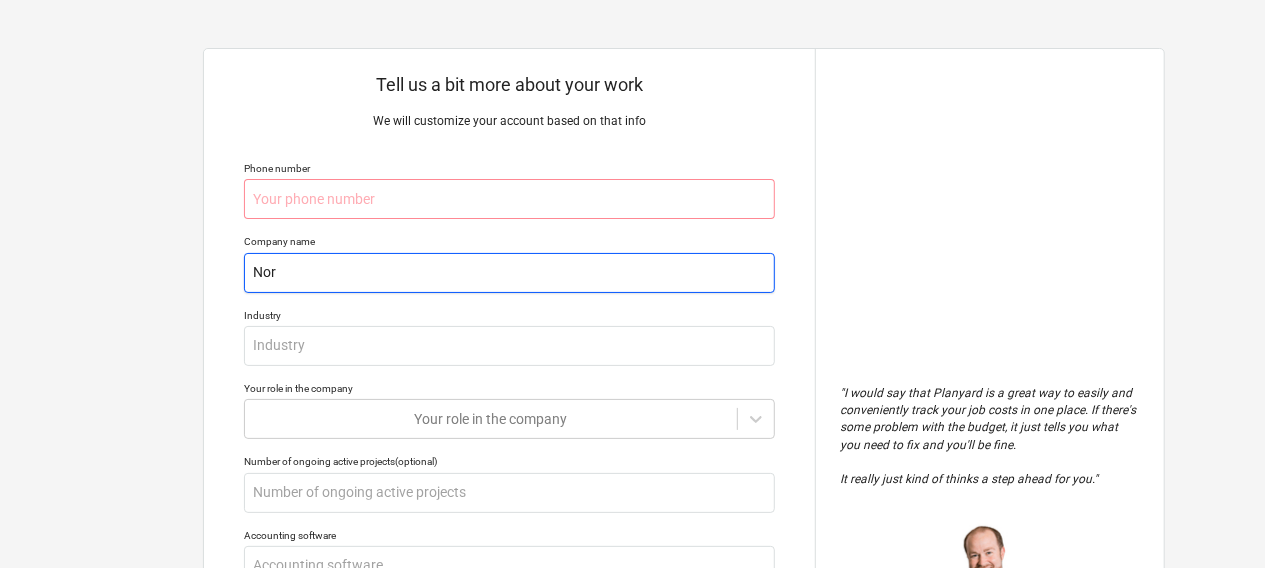 type on "x" 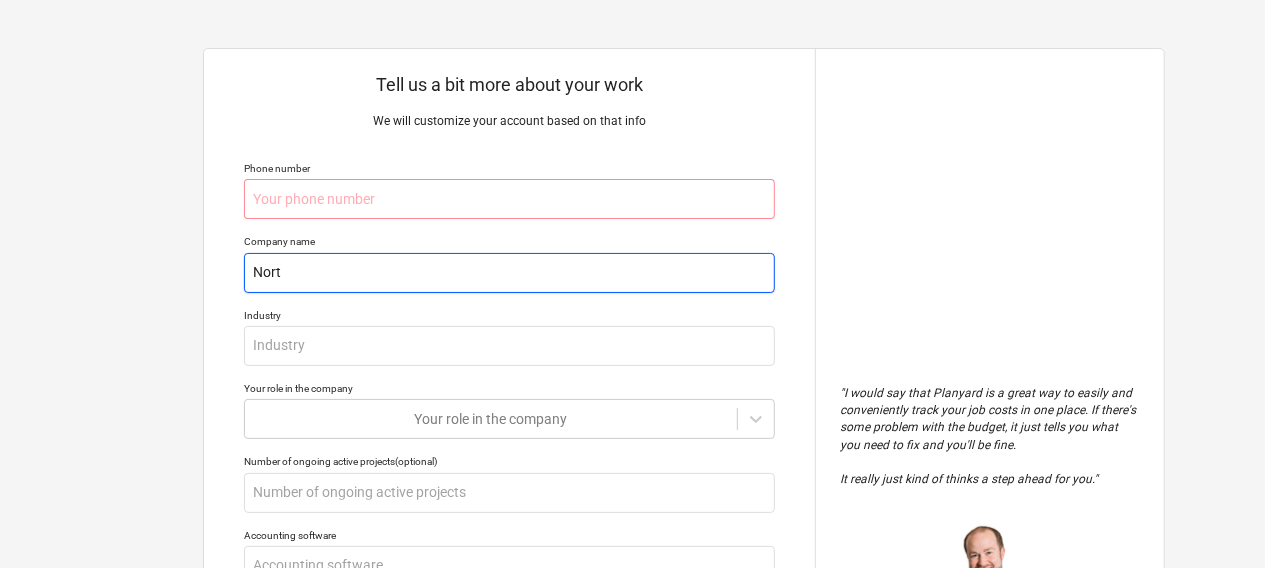 type on "x" 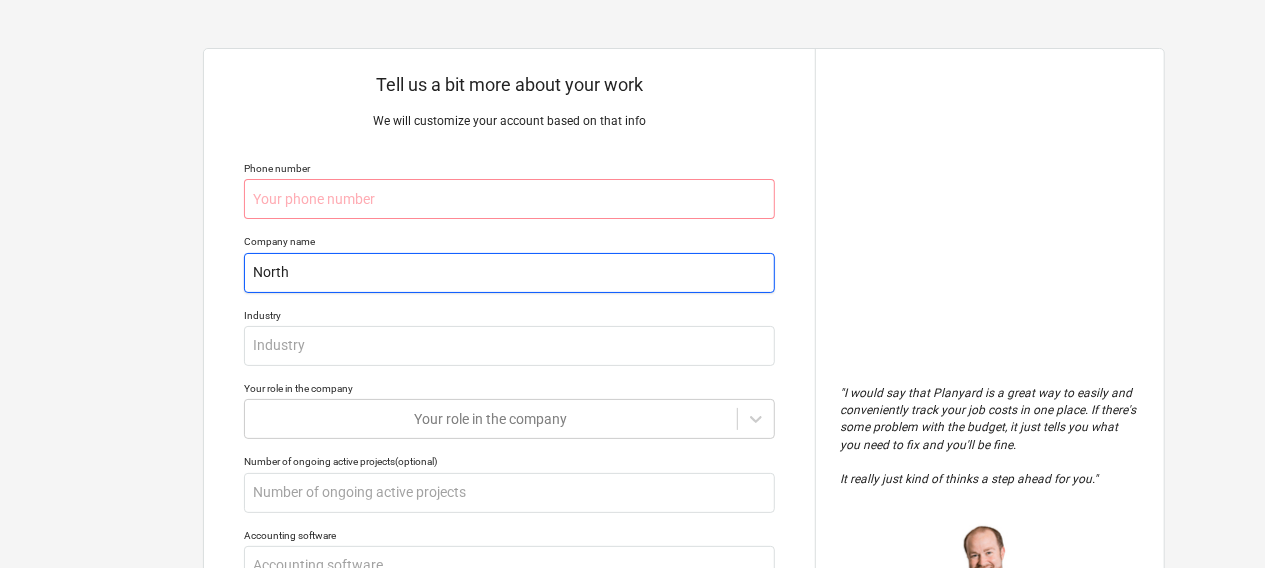 type on "x" 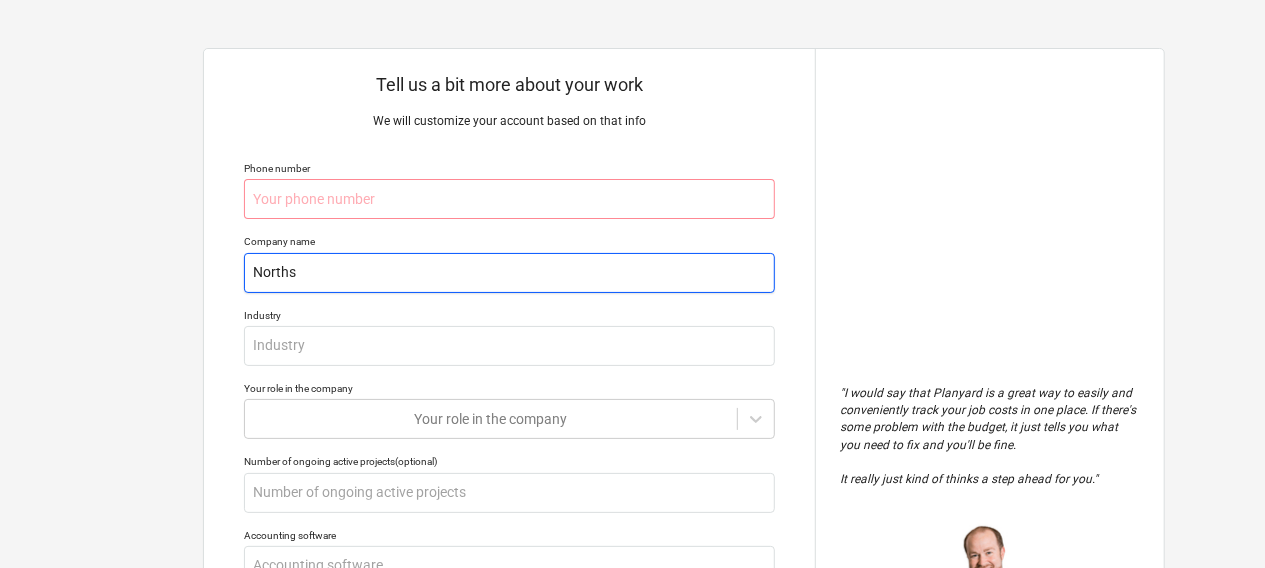 type on "x" 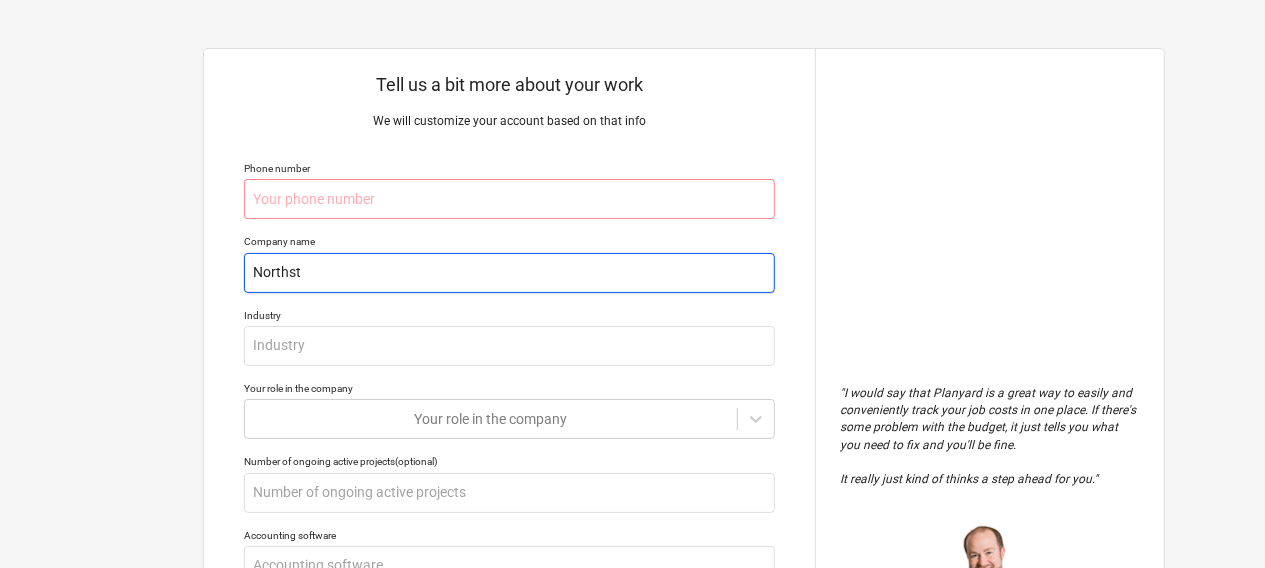 type on "x" 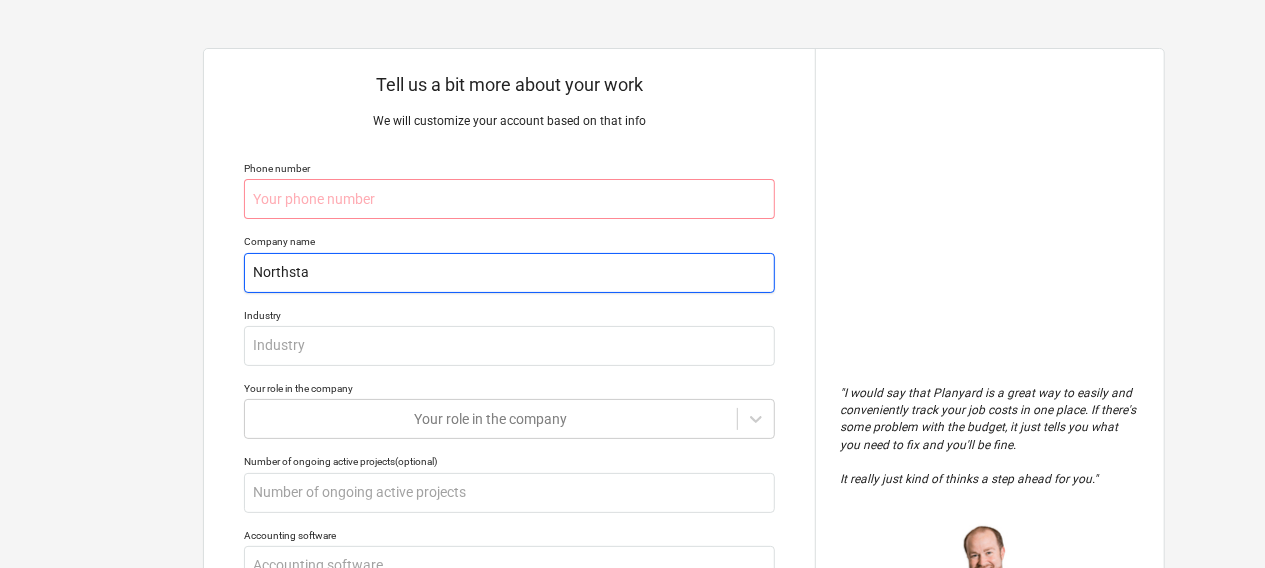 type on "x" 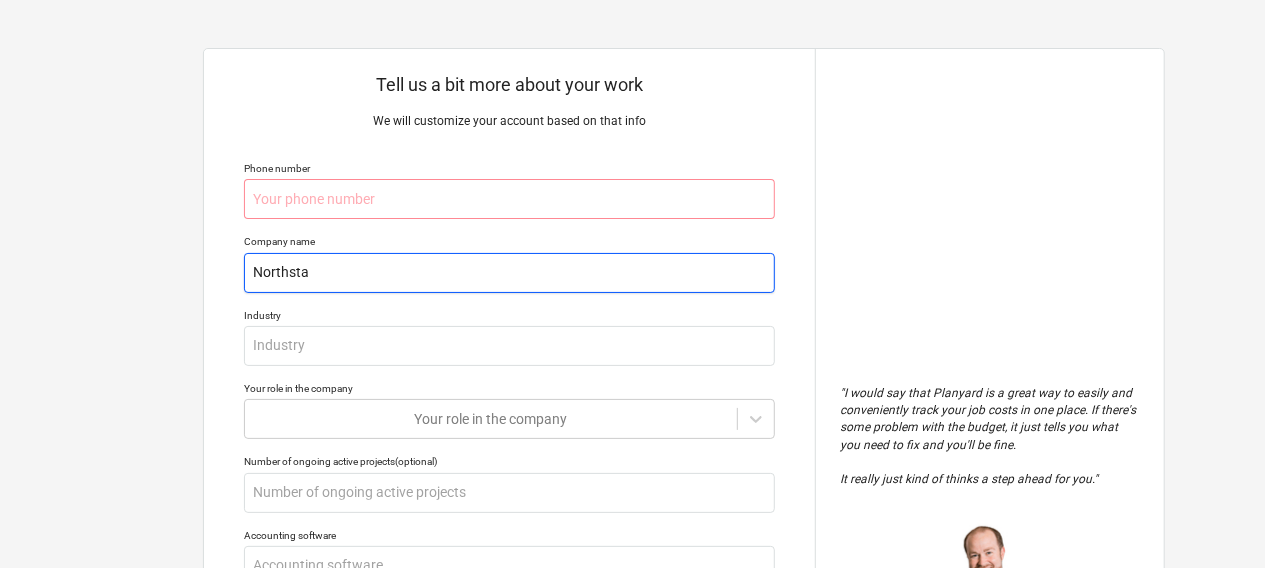 type on "Northstar" 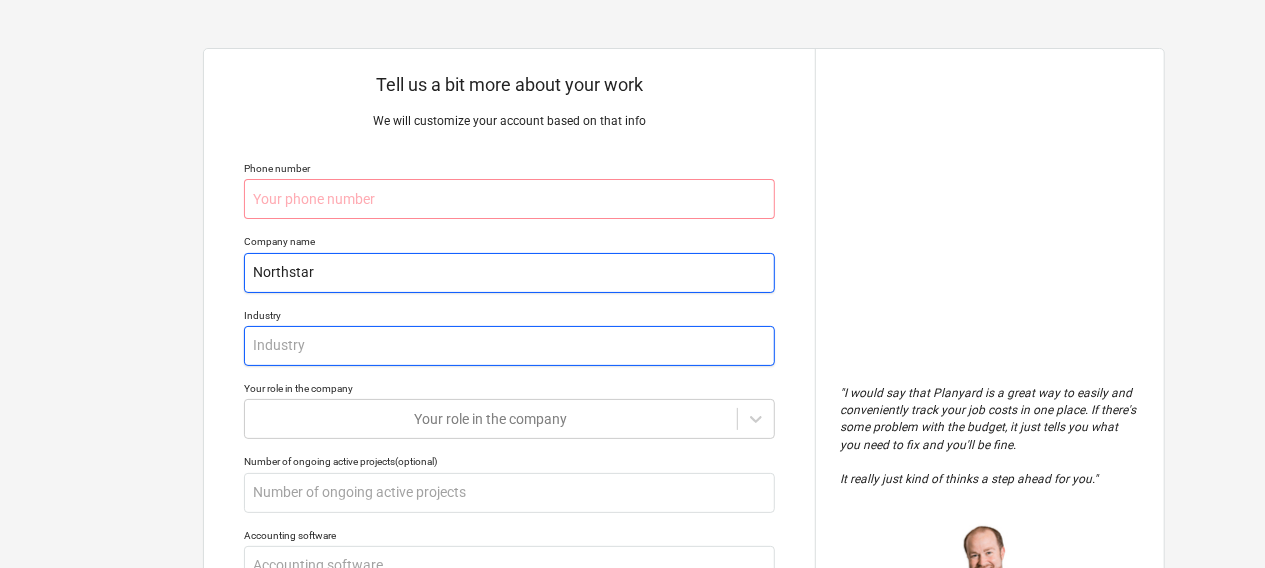 type on "x" 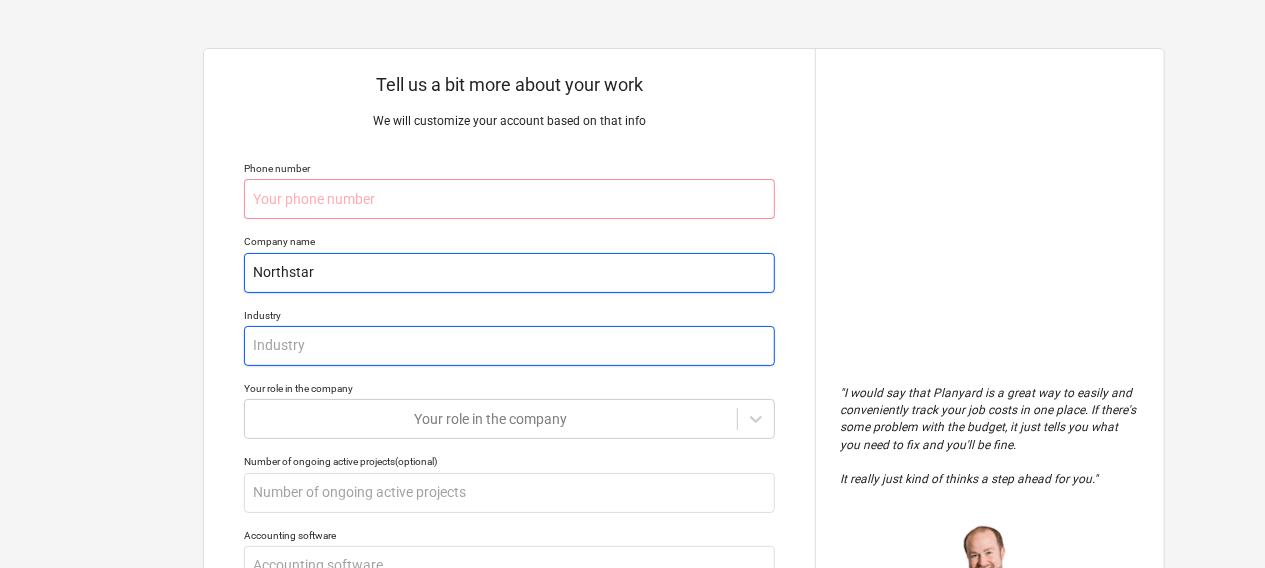 type on "Northstar" 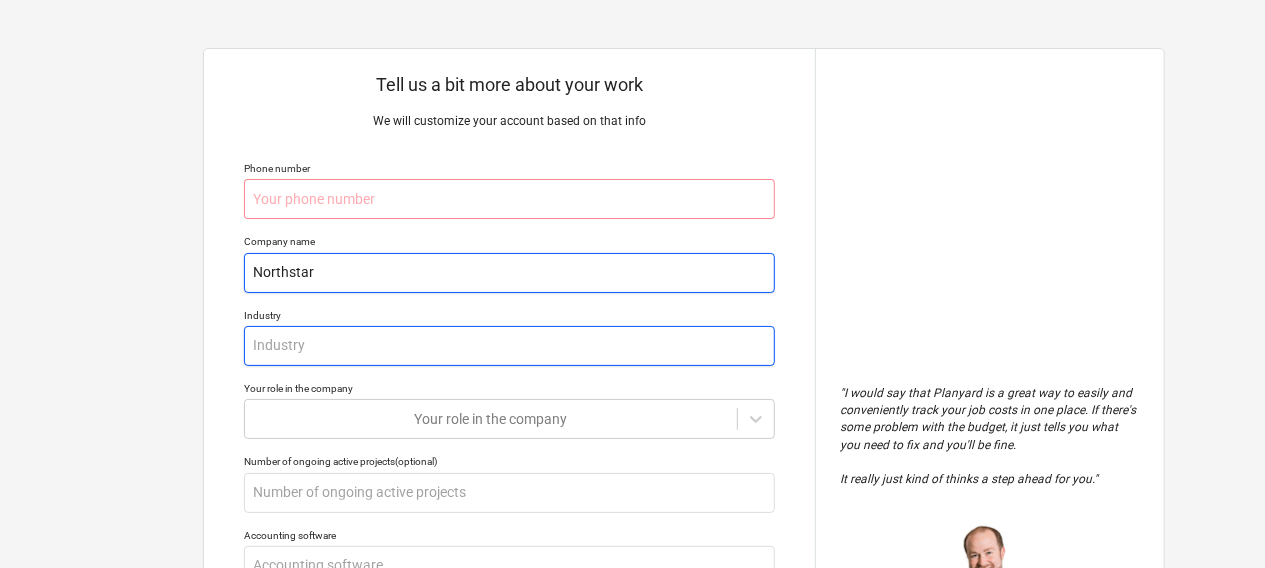 type on "x" 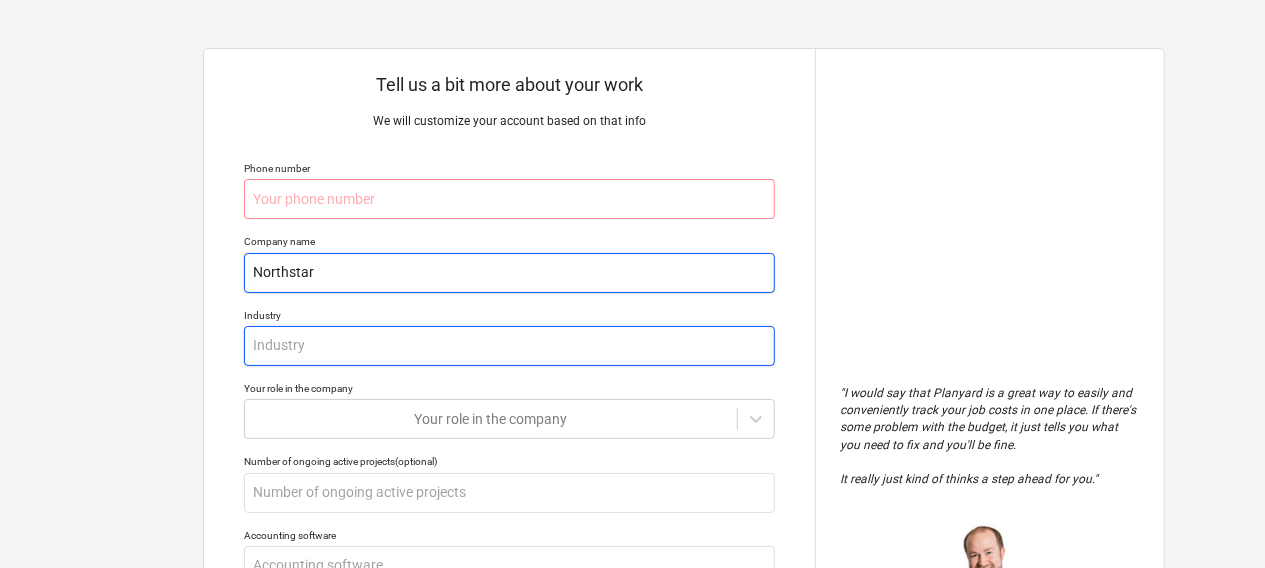 type on "Northstar P" 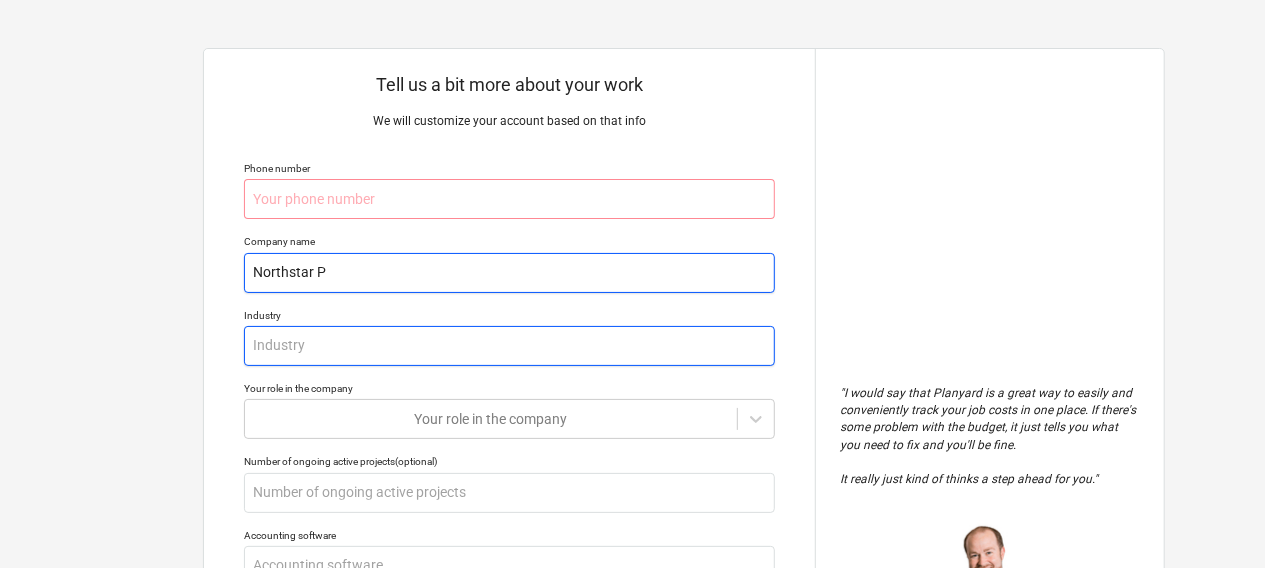 type on "x" 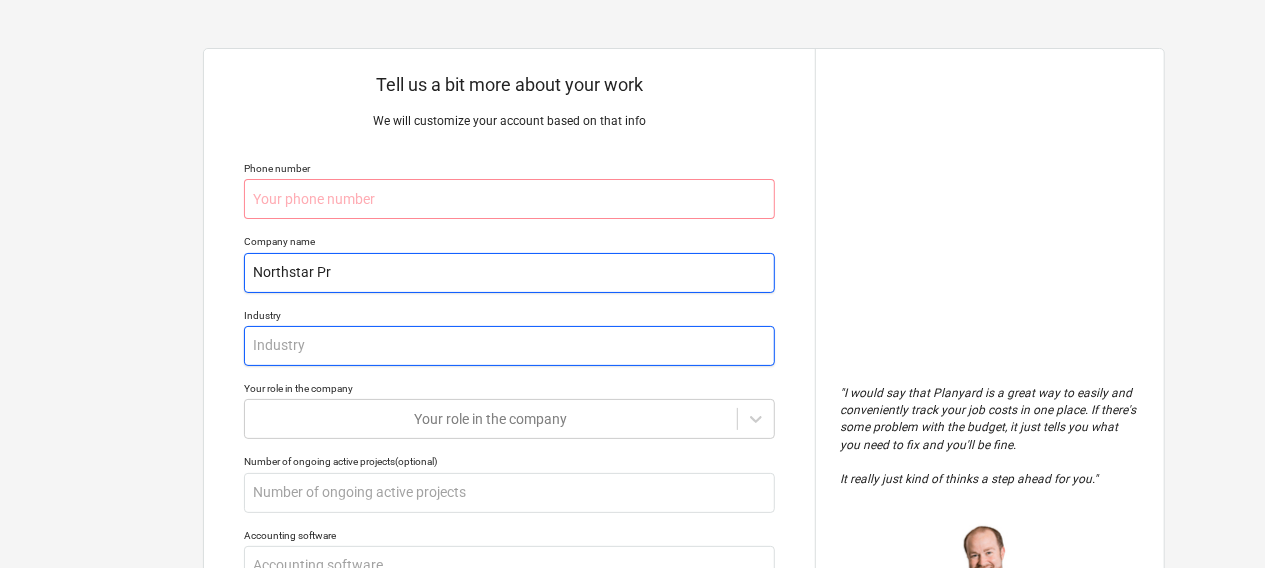 type on "Northstar Pro" 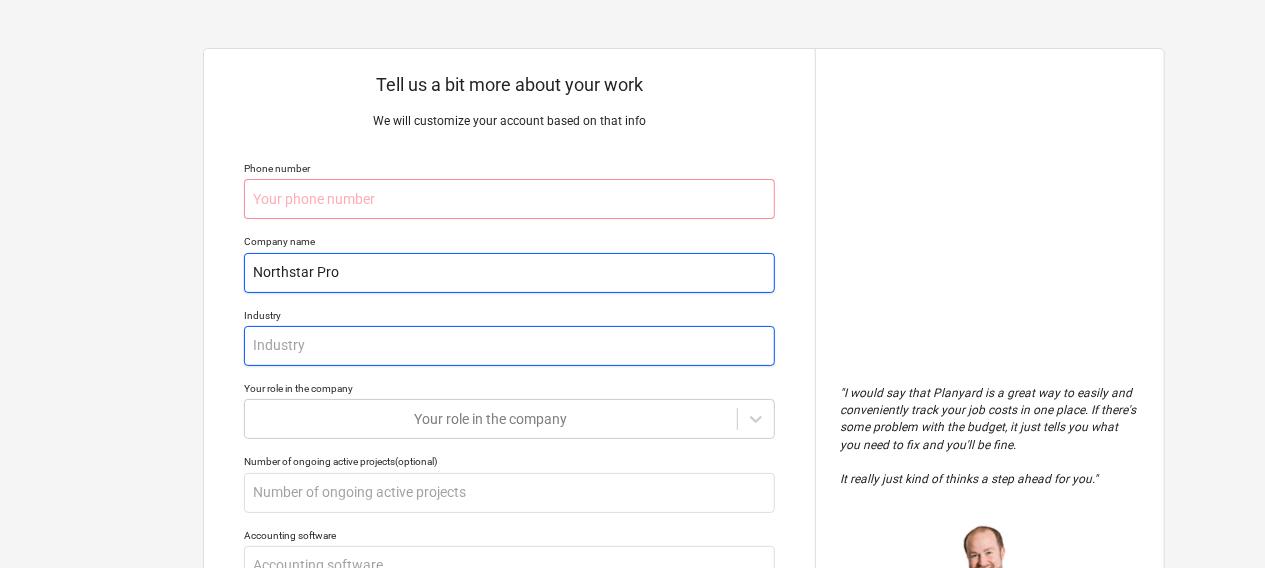 type on "x" 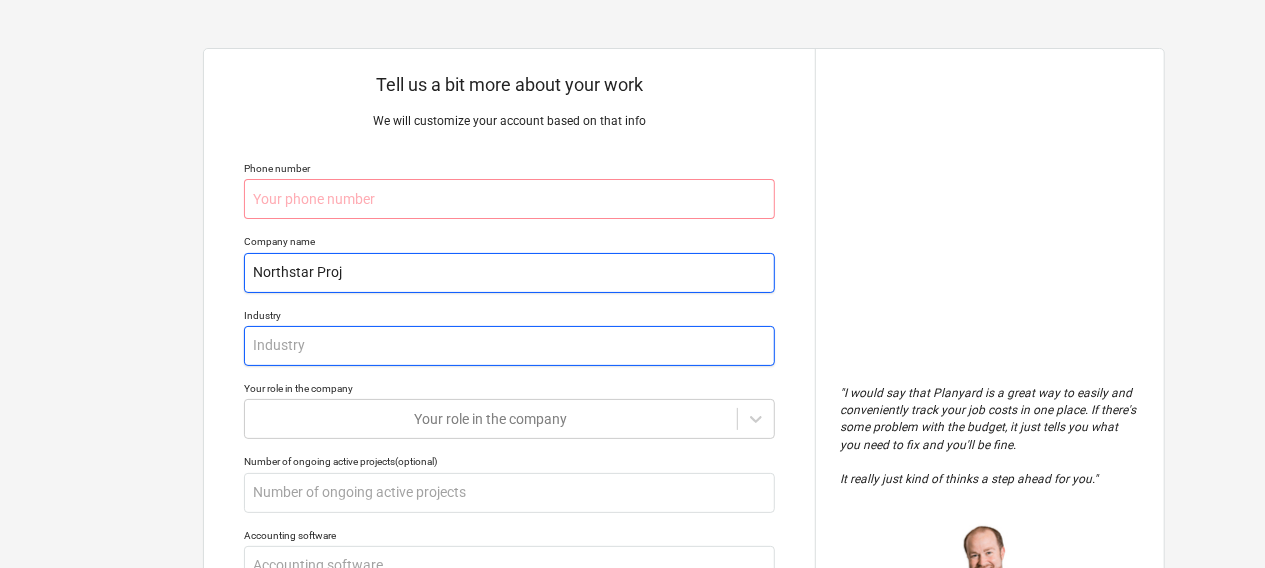 type on "x" 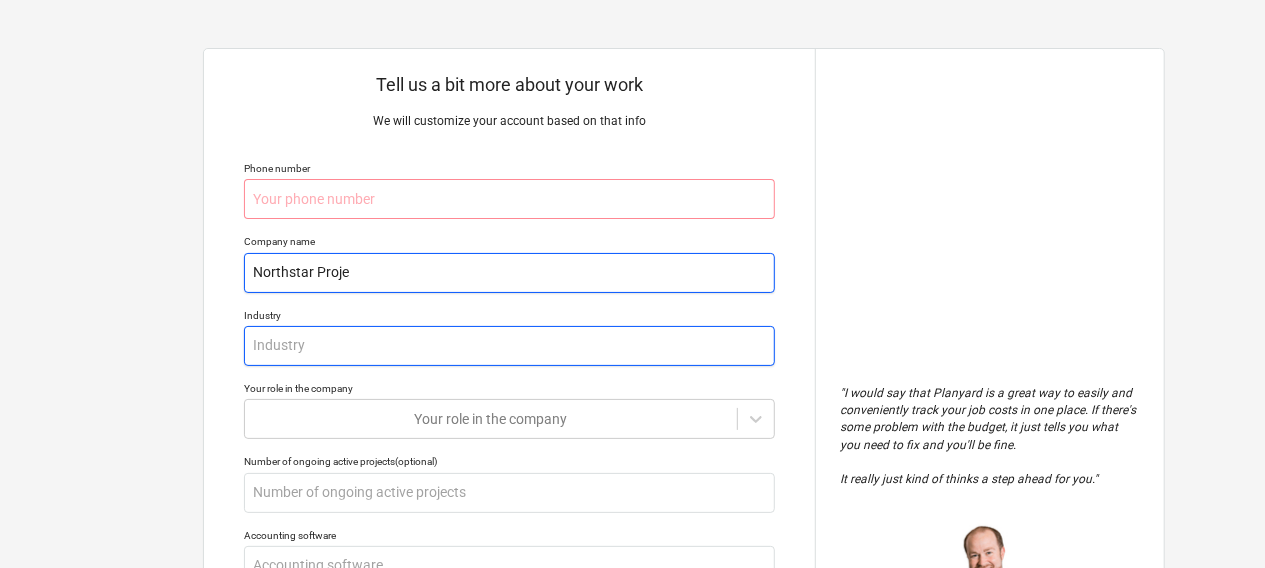 type on "x" 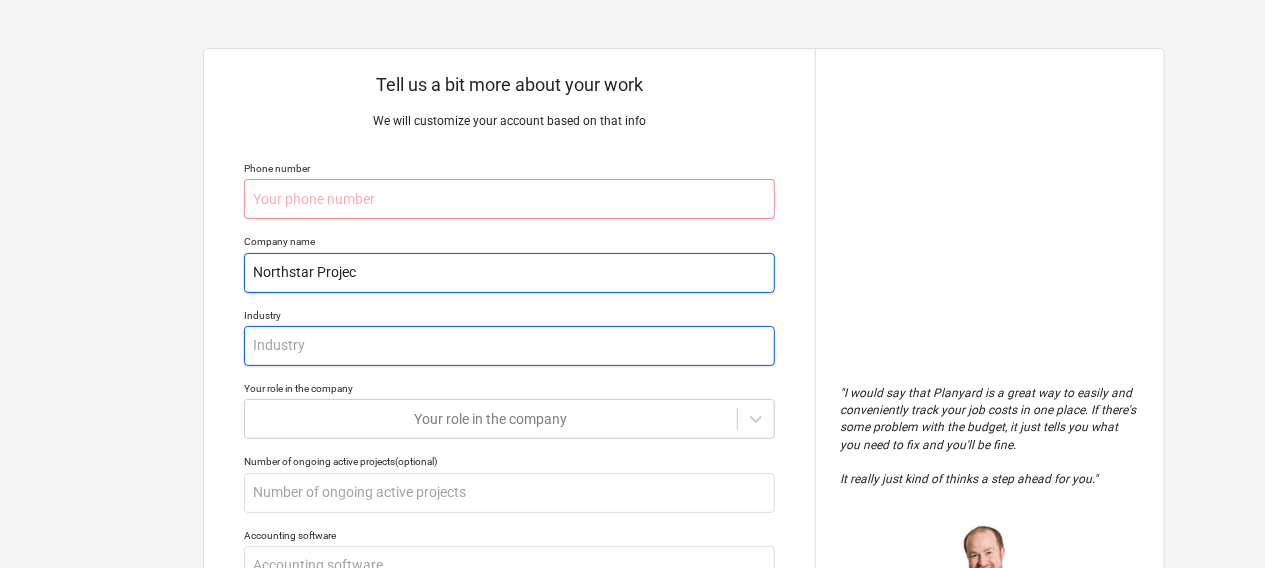 type on "Northstar Project" 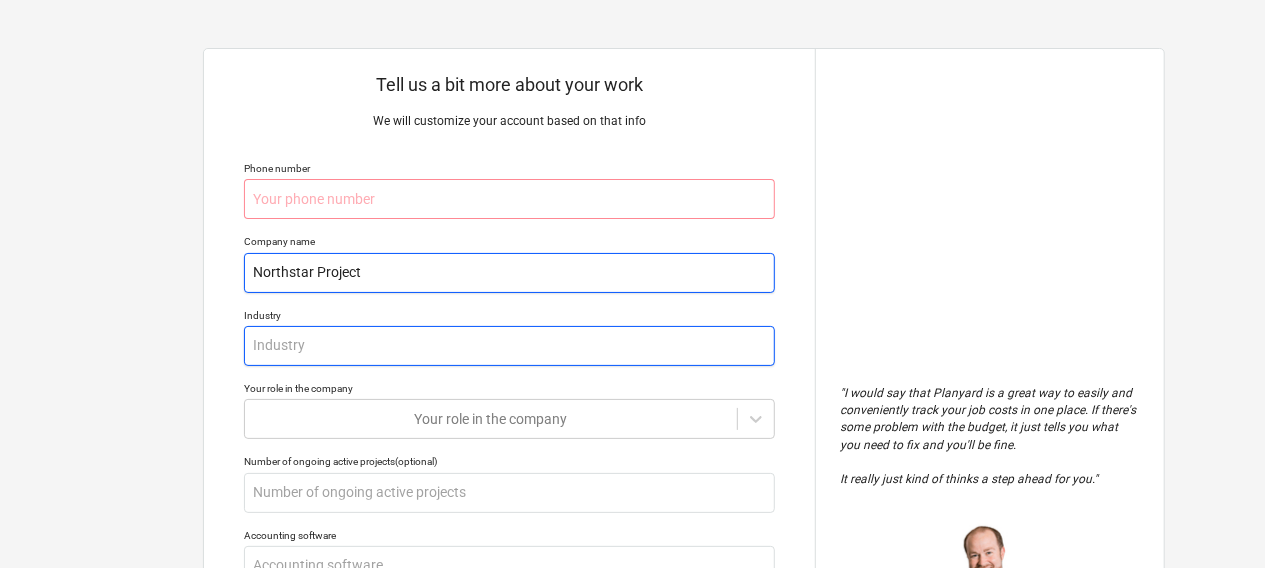 type on "x" 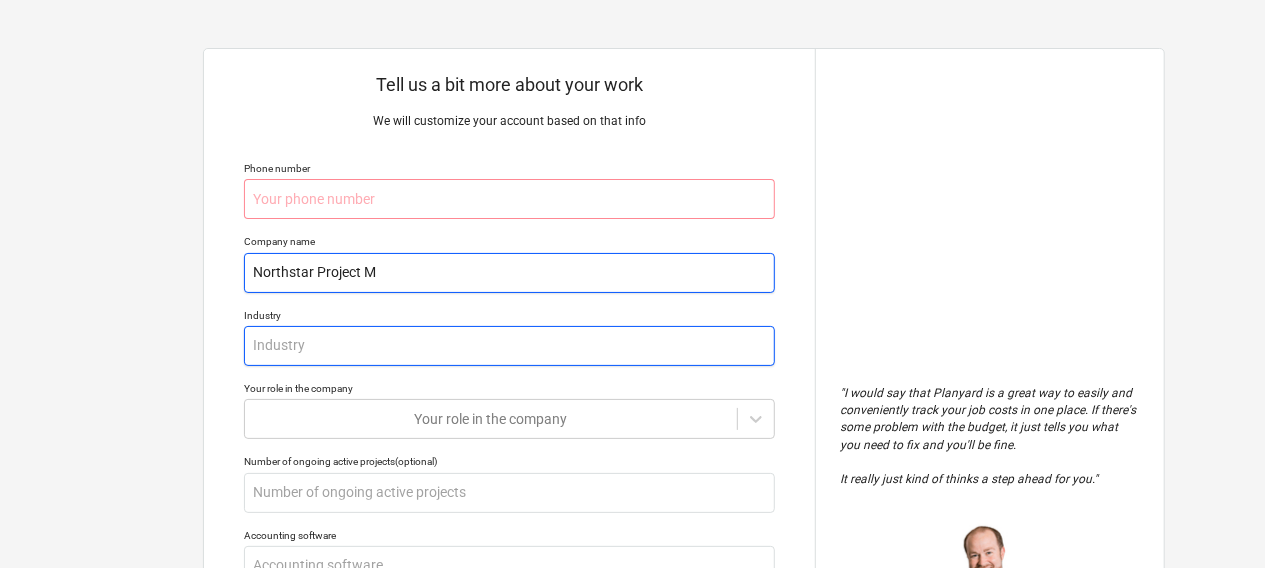 type on "x" 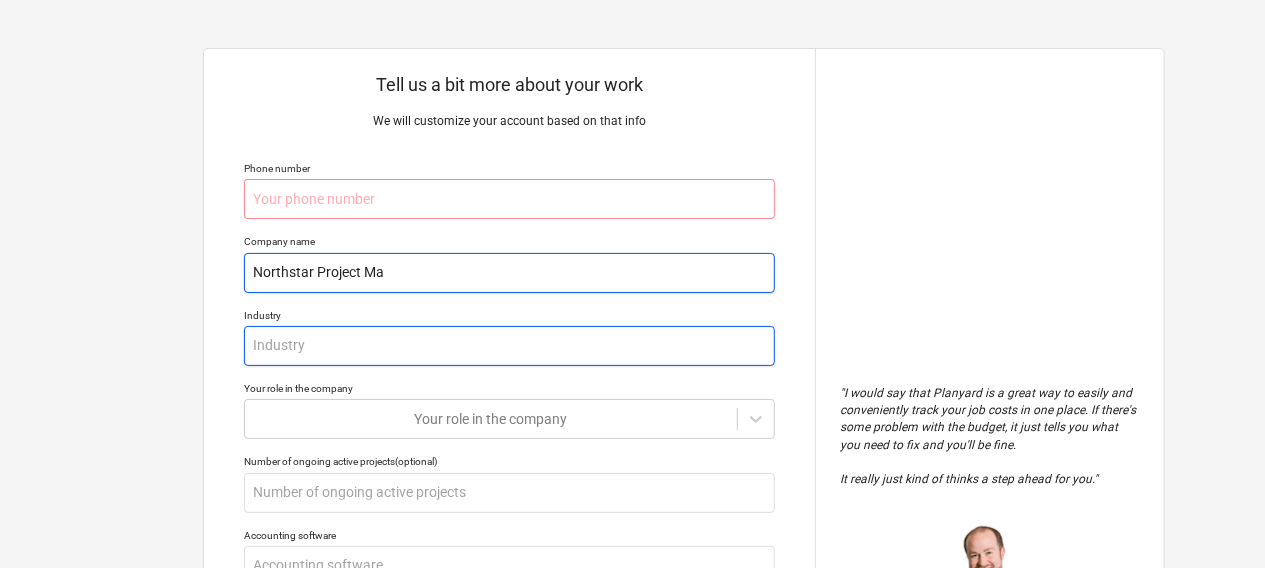 type on "Northstar Project Man" 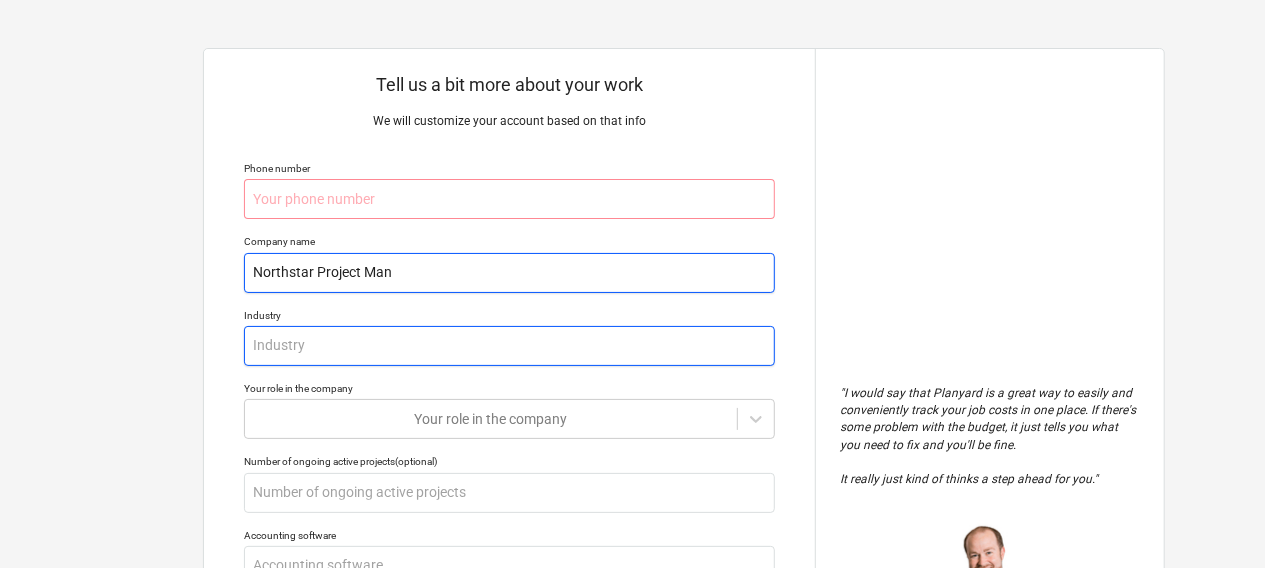 type on "x" 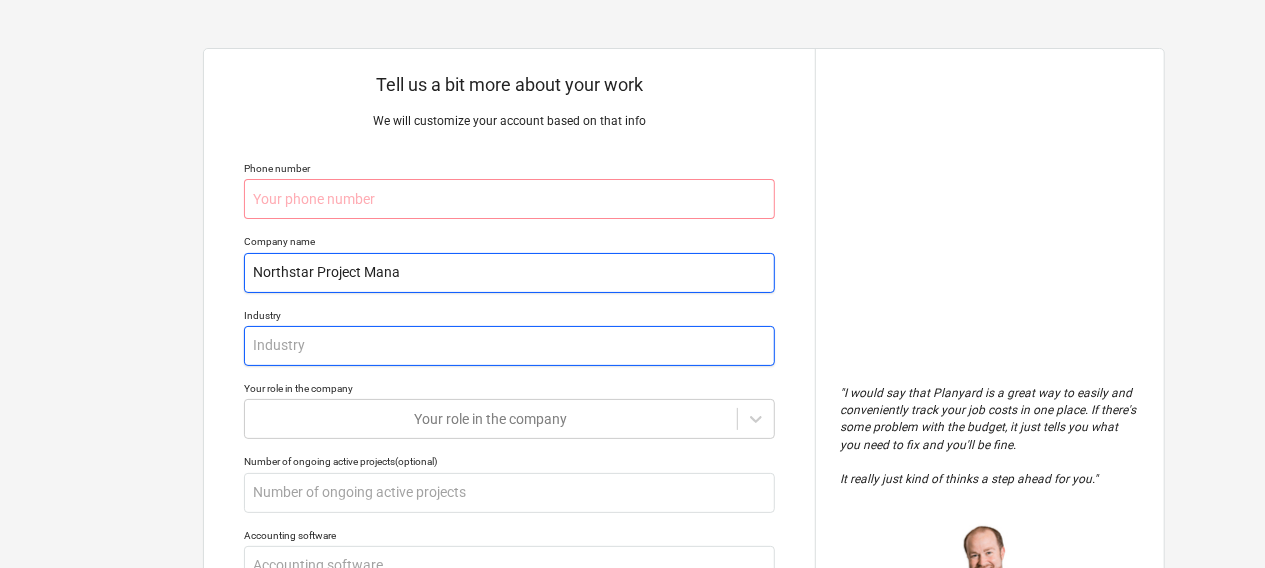 type on "x" 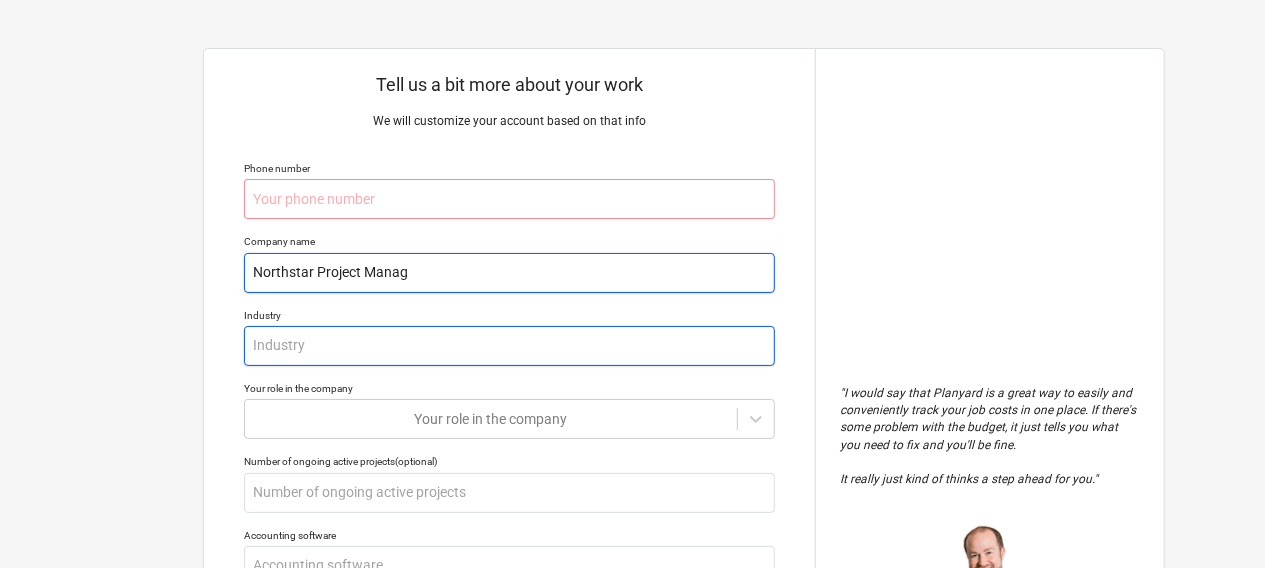 type on "x" 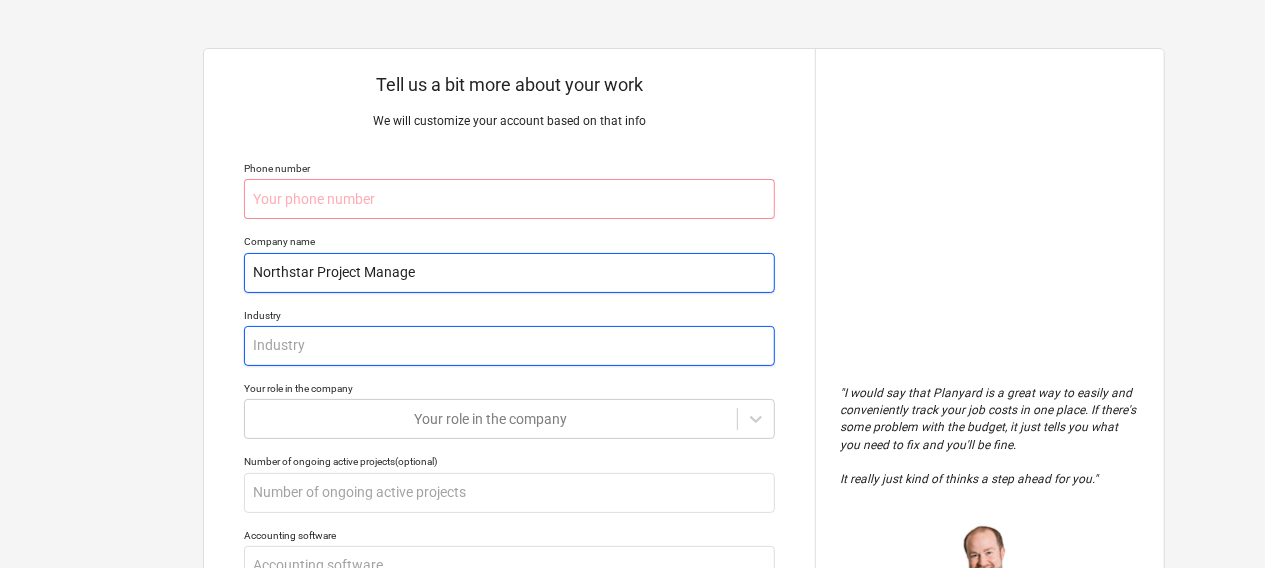 type on "x" 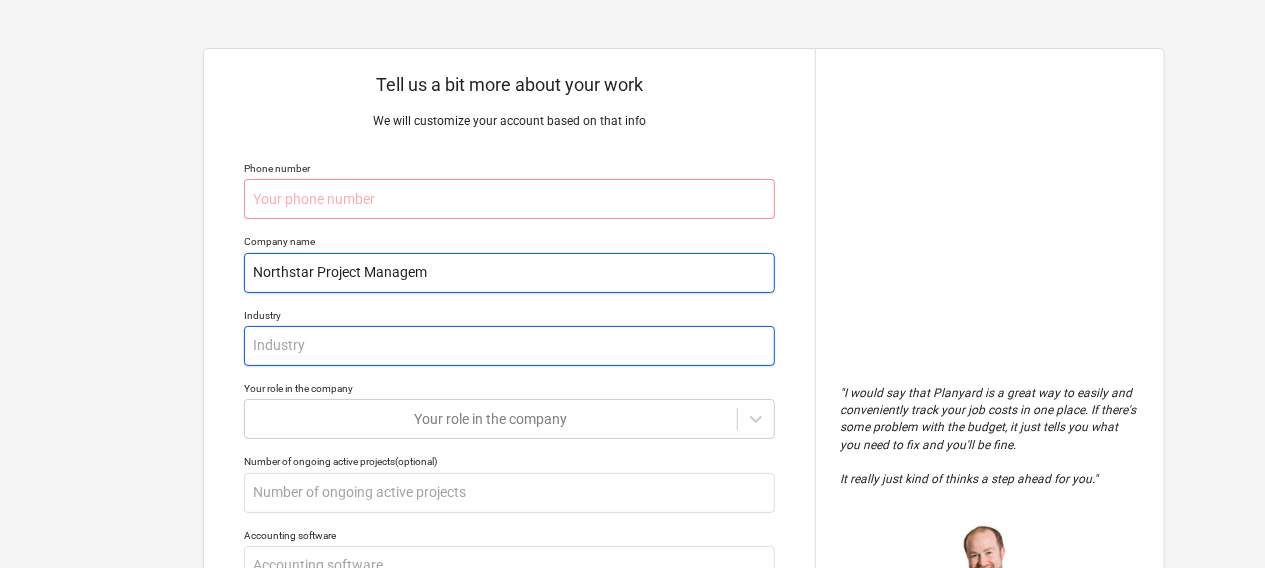 type on "x" 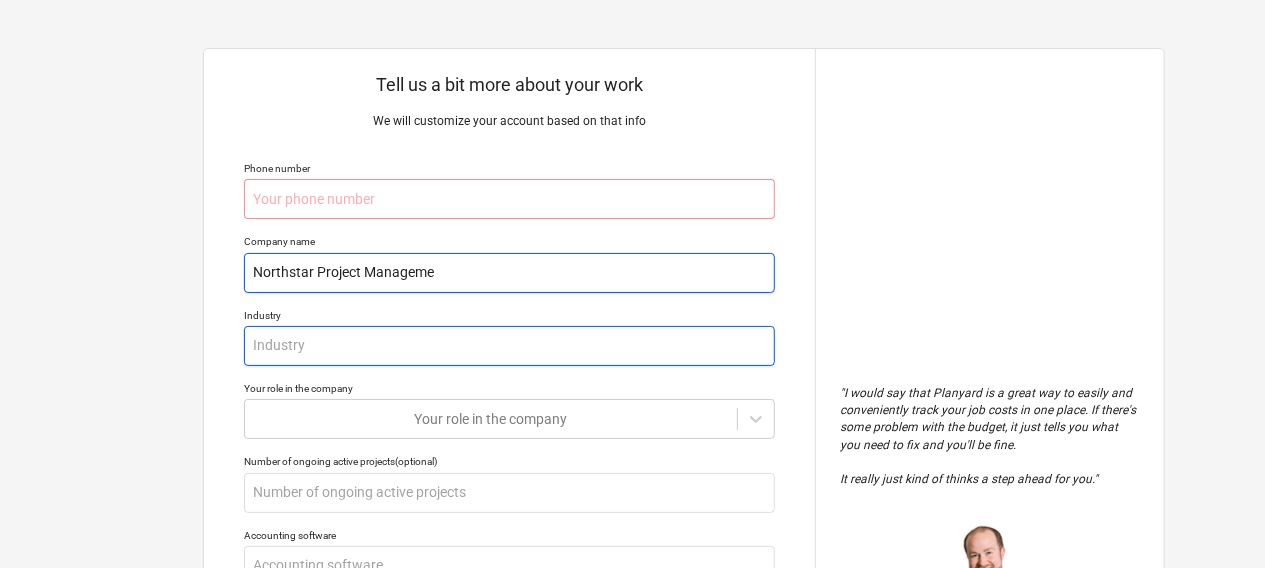 type on "x" 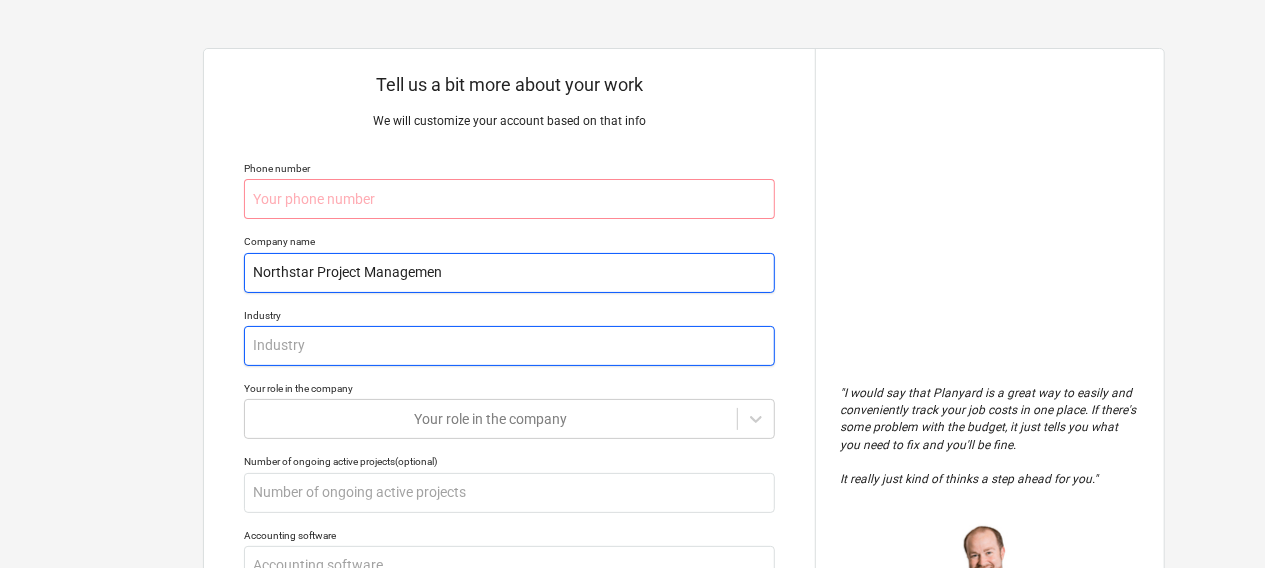 type on "x" 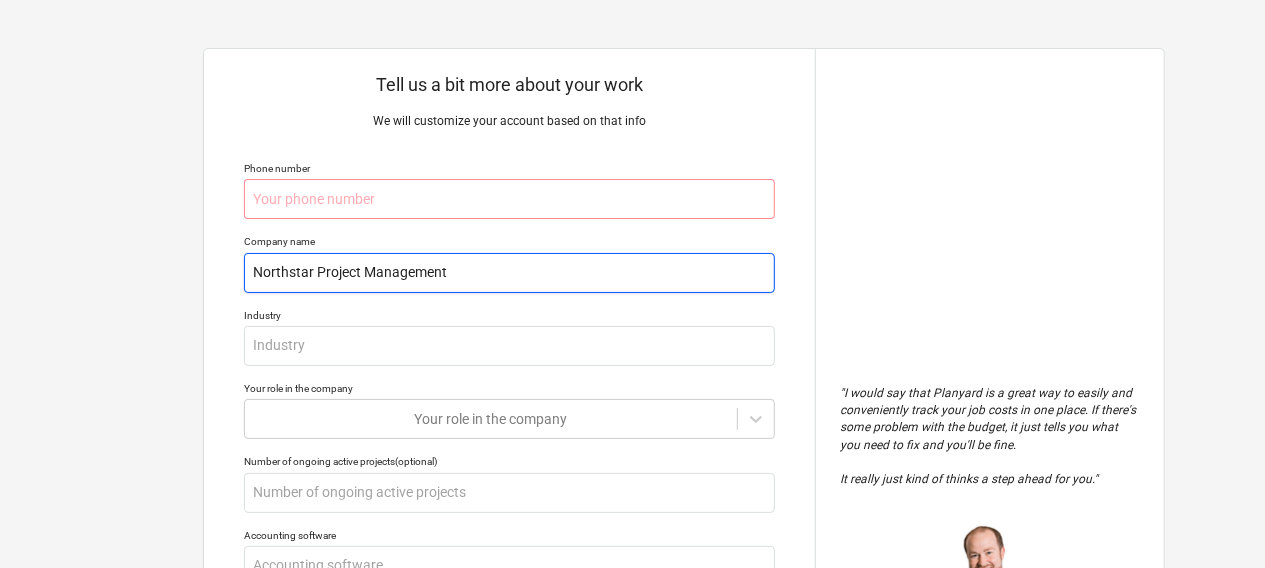 click on "Northstar Project Management" at bounding box center [509, 273] 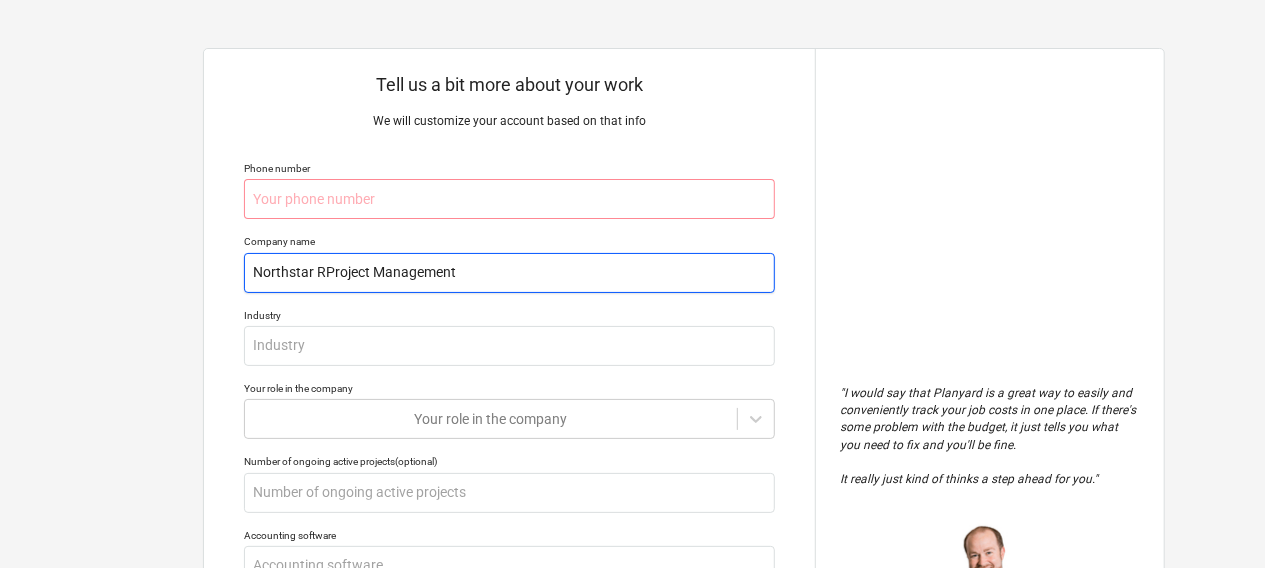 type on "x" 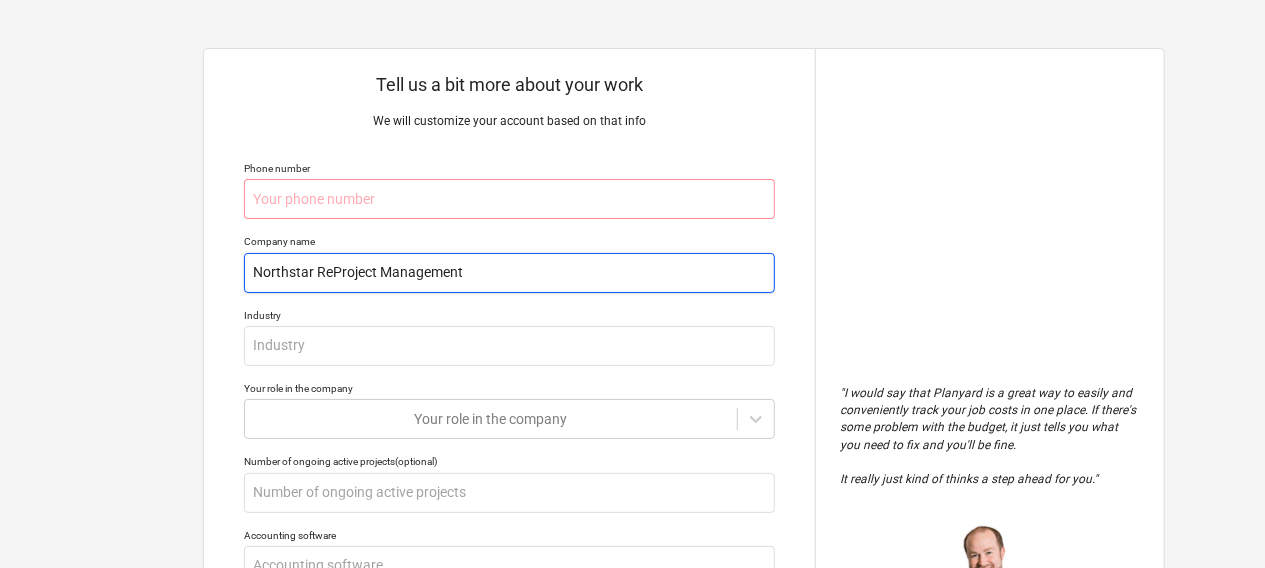 type on "x" 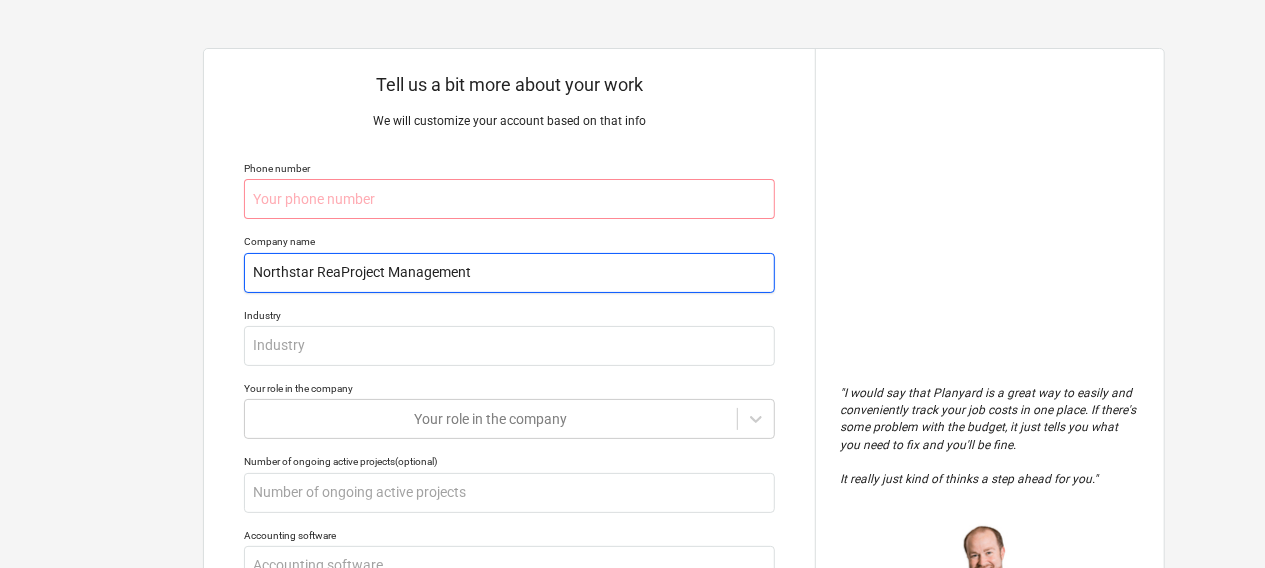 type on "x" 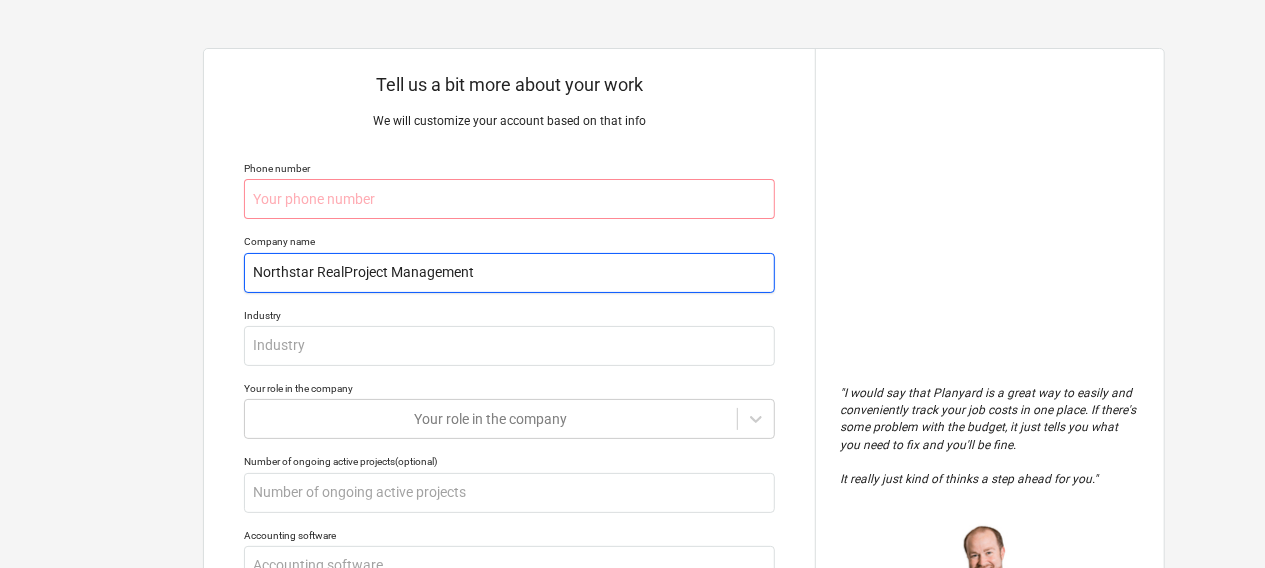 type on "x" 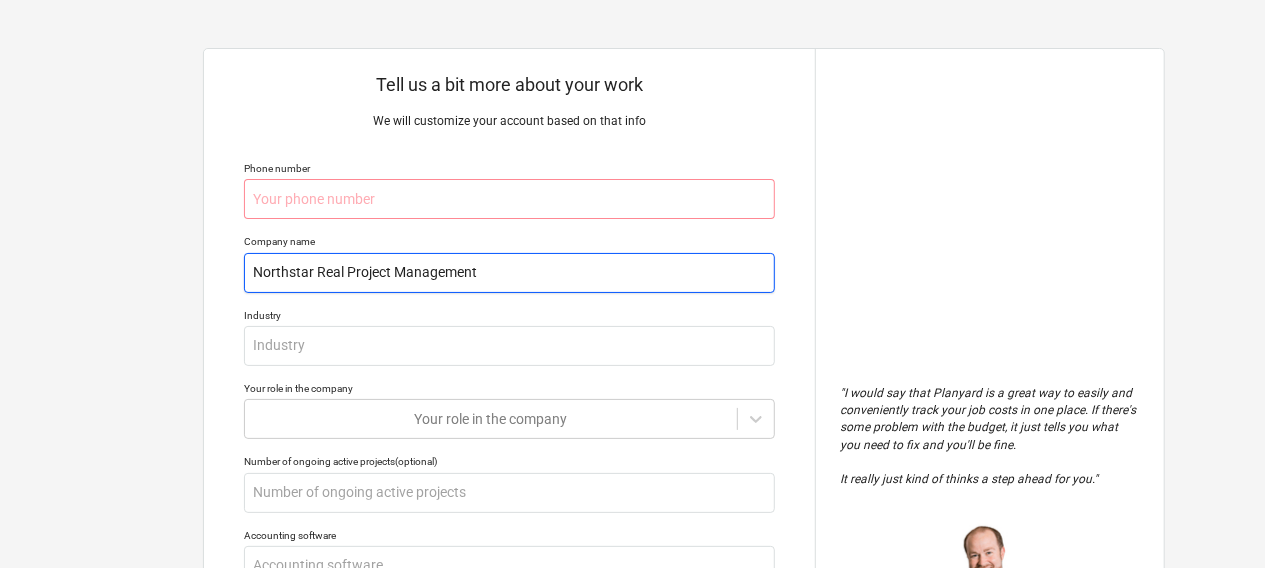 type on "x" 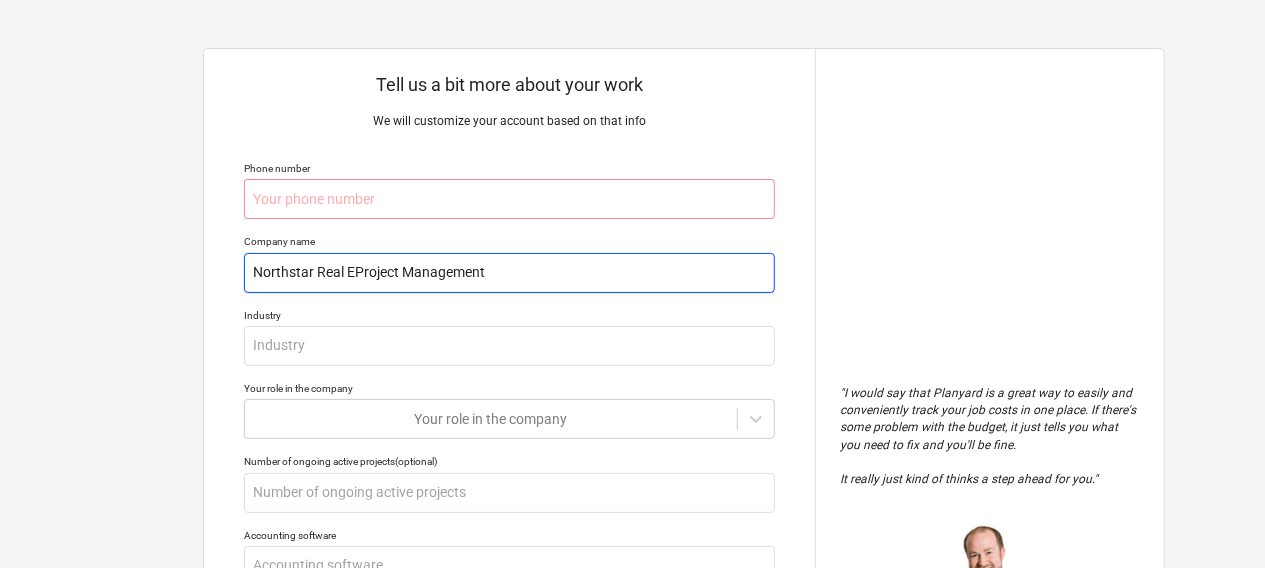 type on "x" 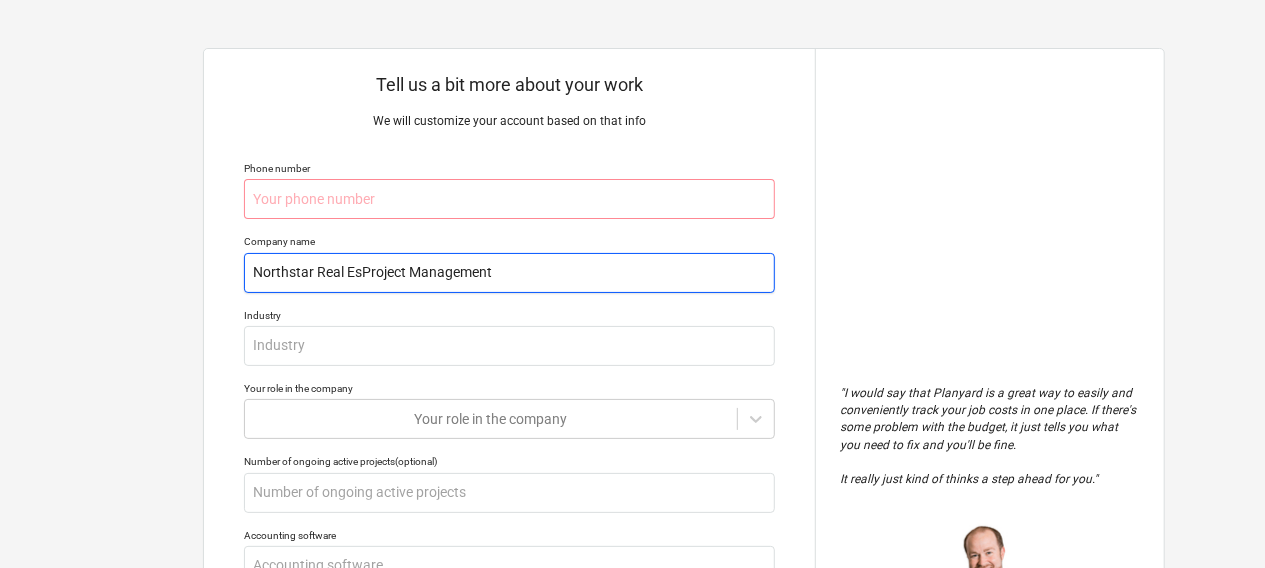 type on "Northstar Real EstProject Management" 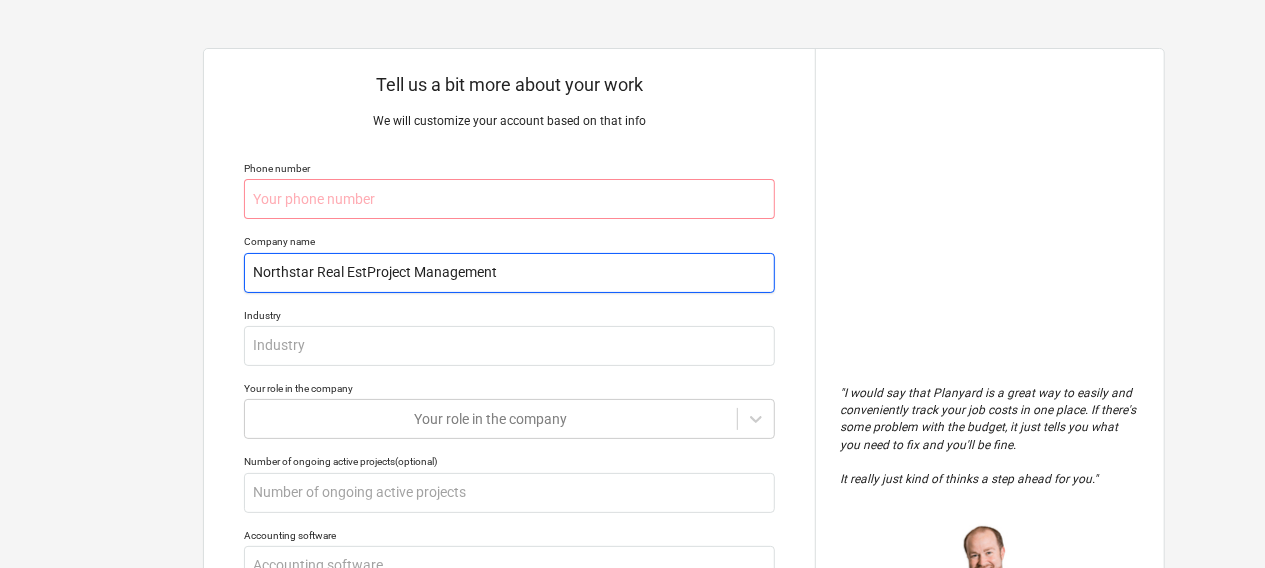 type on "x" 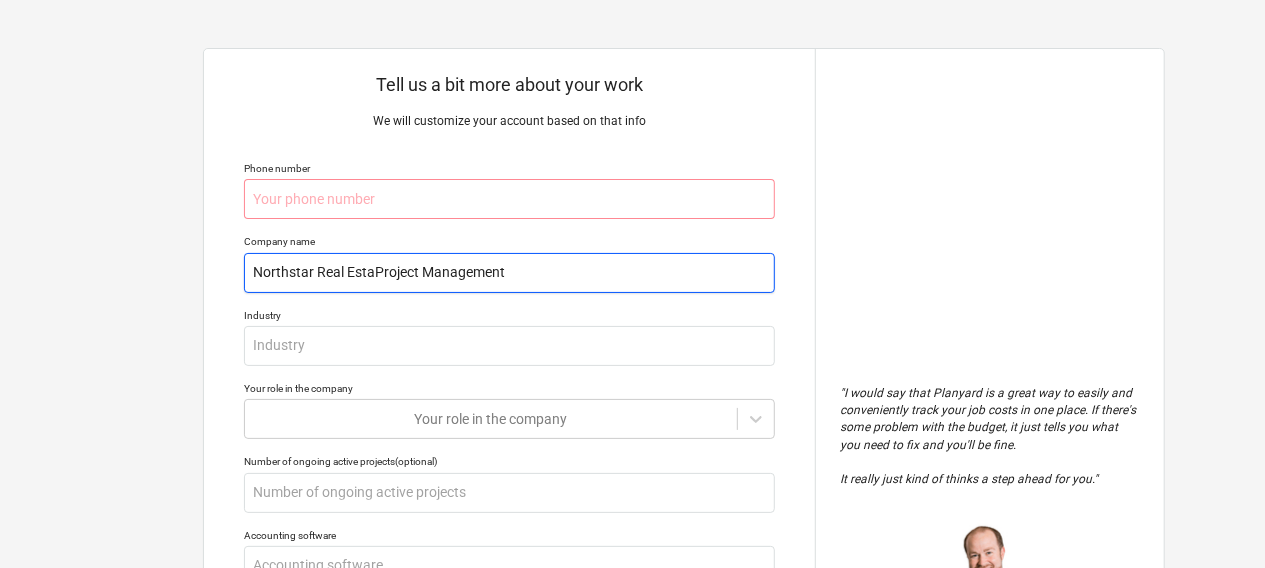 type on "x" 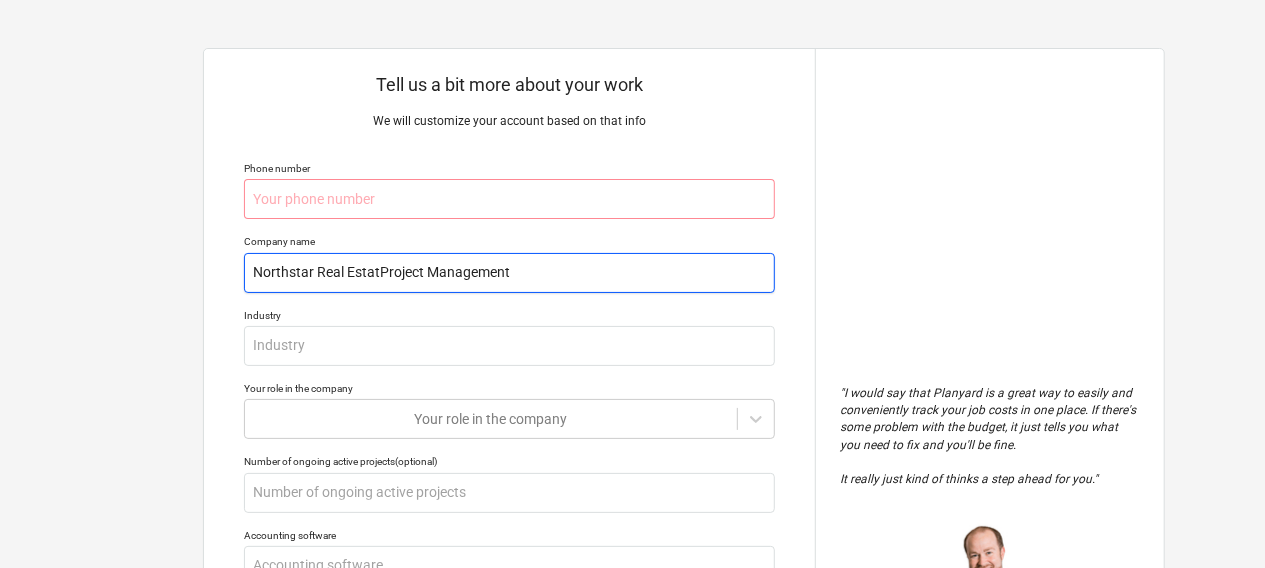 type on "x" 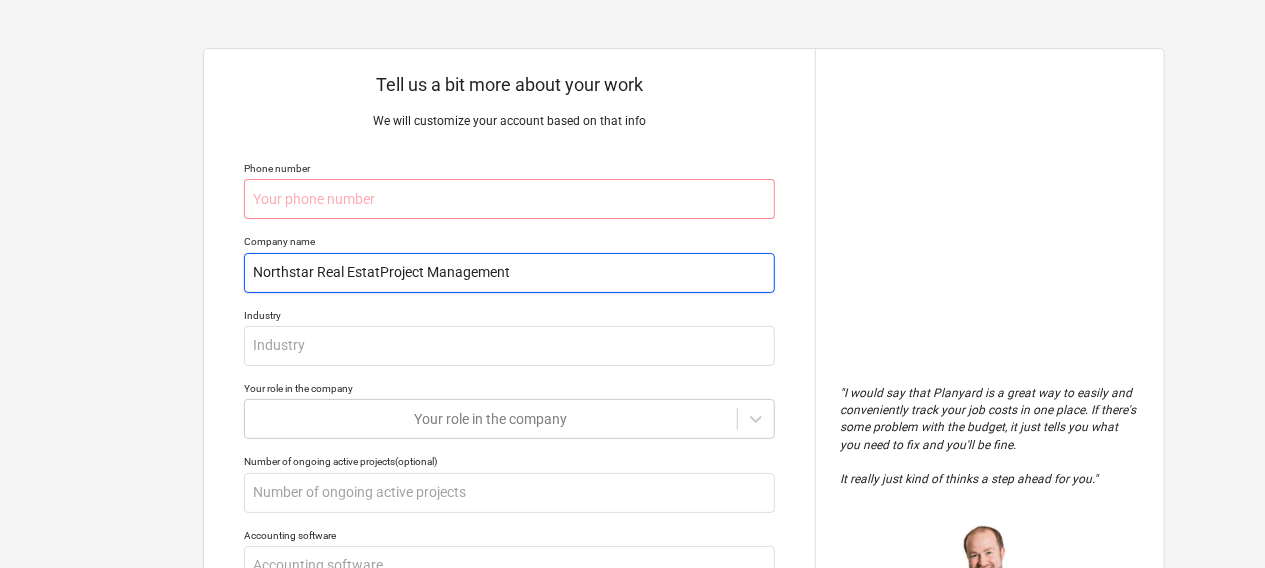 type on "Northstar Real EstateProject Management" 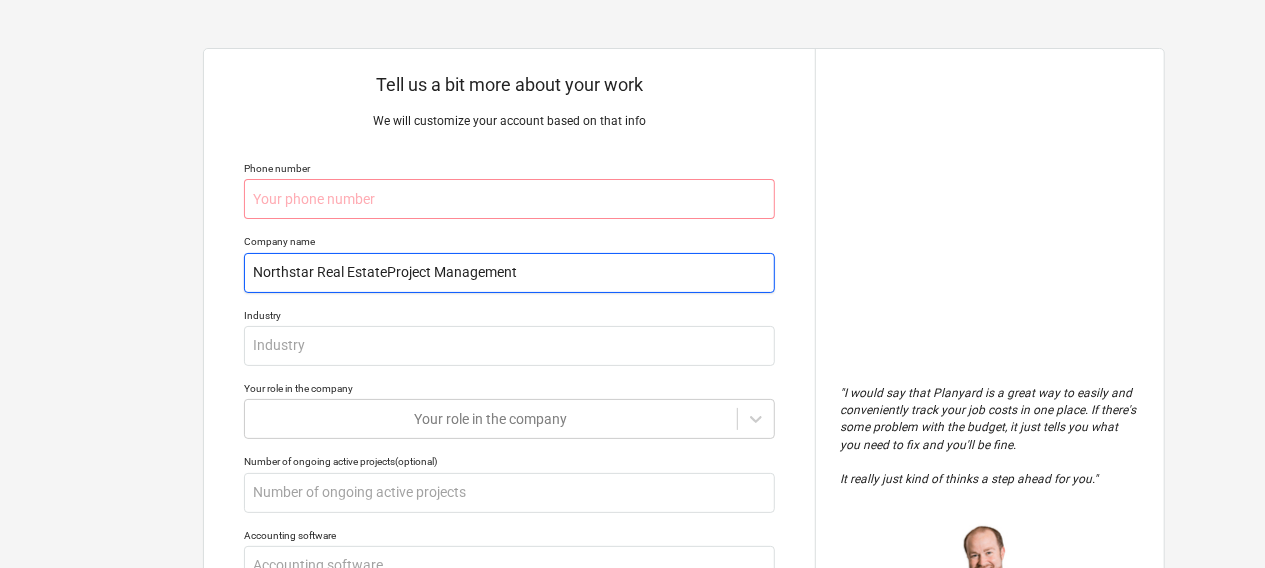 type on "x" 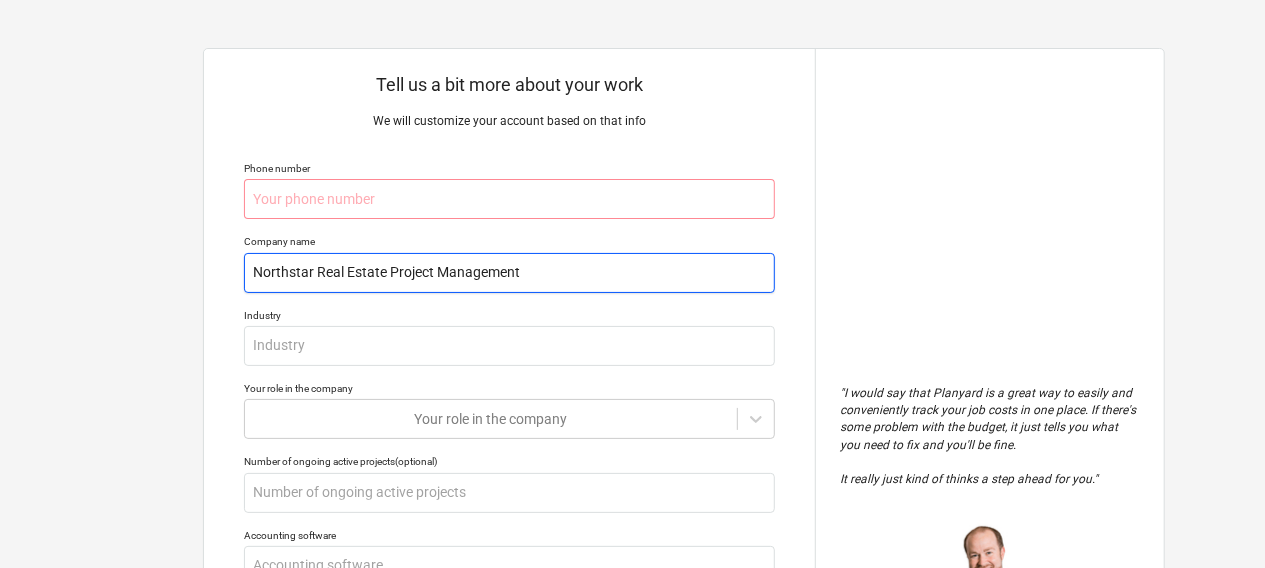 type on "x" 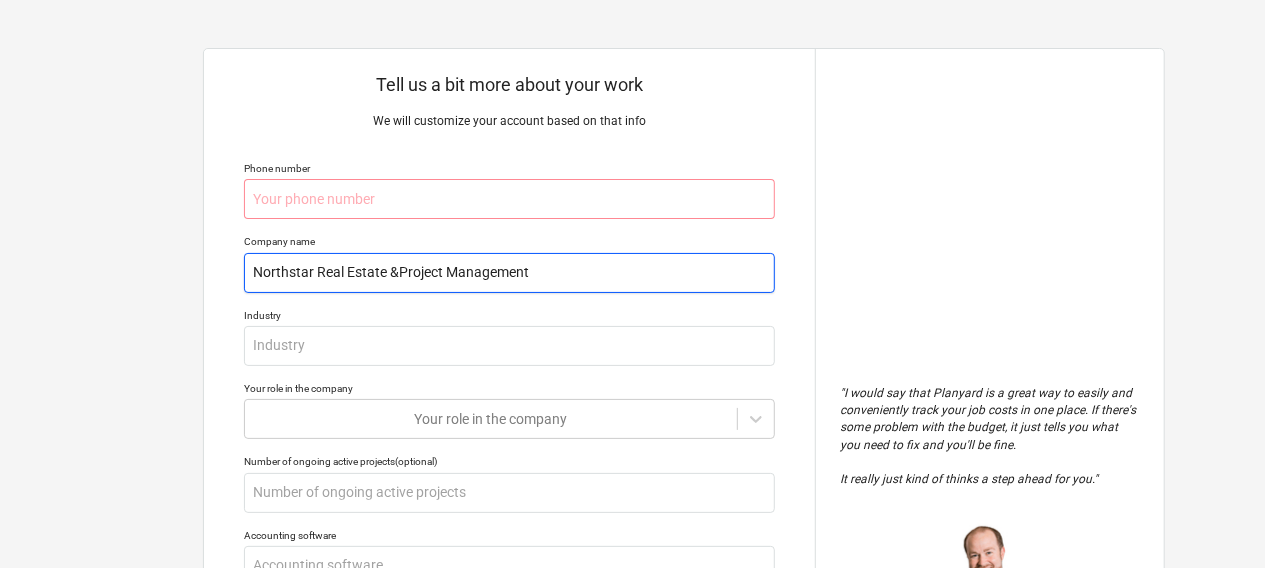 type on "x" 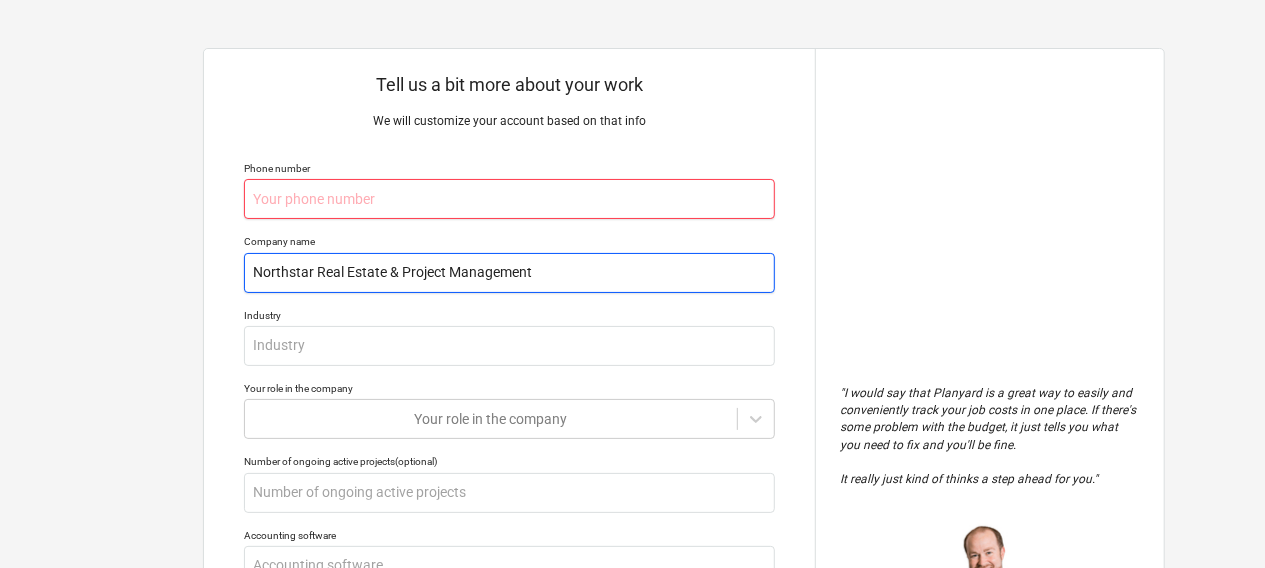 type on "Northstar Real Estate & Project Management" 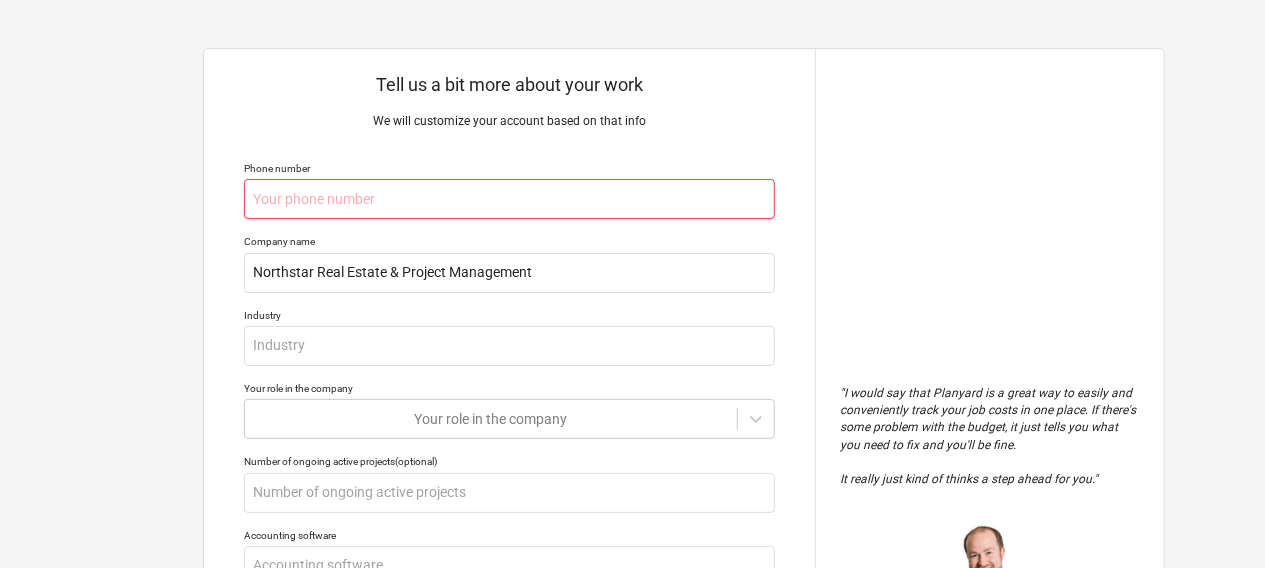 click at bounding box center [509, 199] 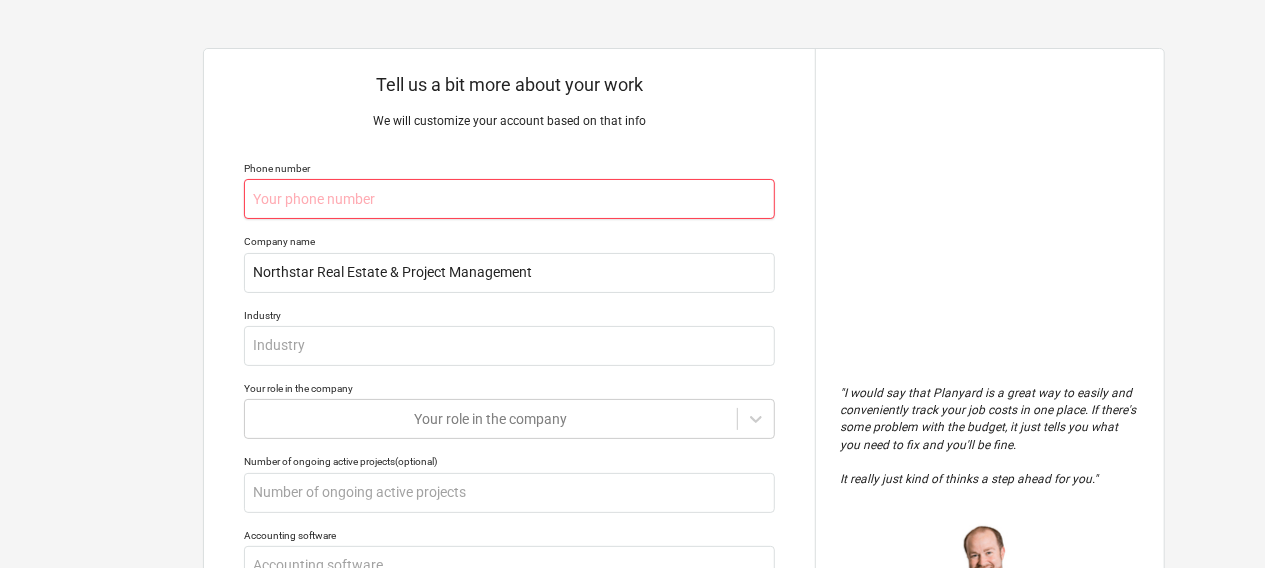 type on "x" 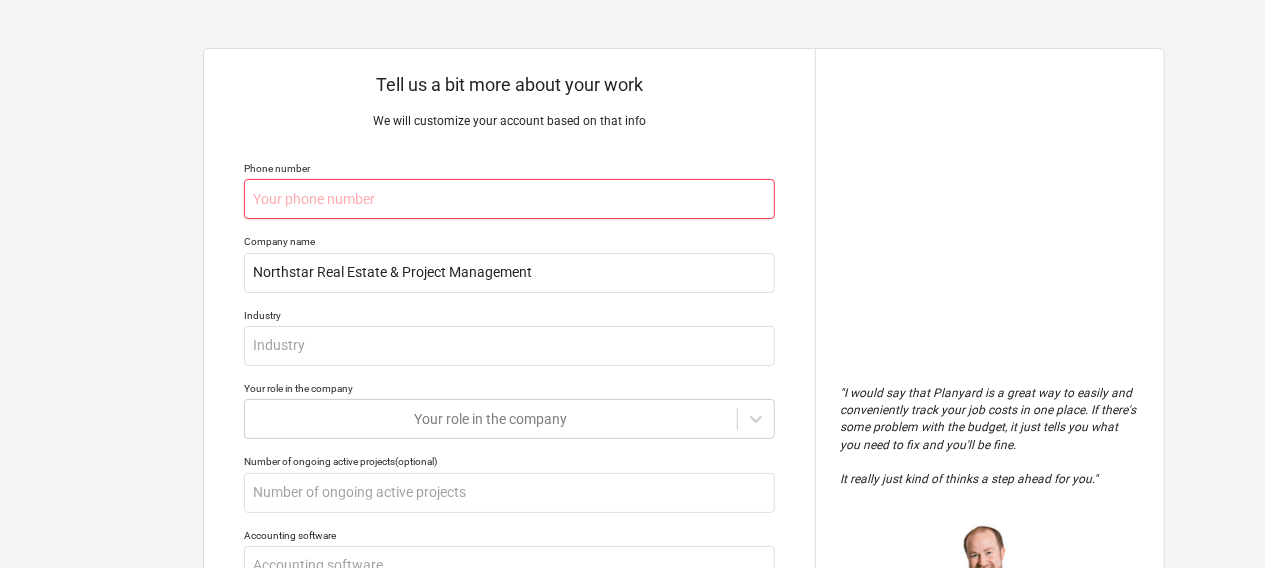 type on "6" 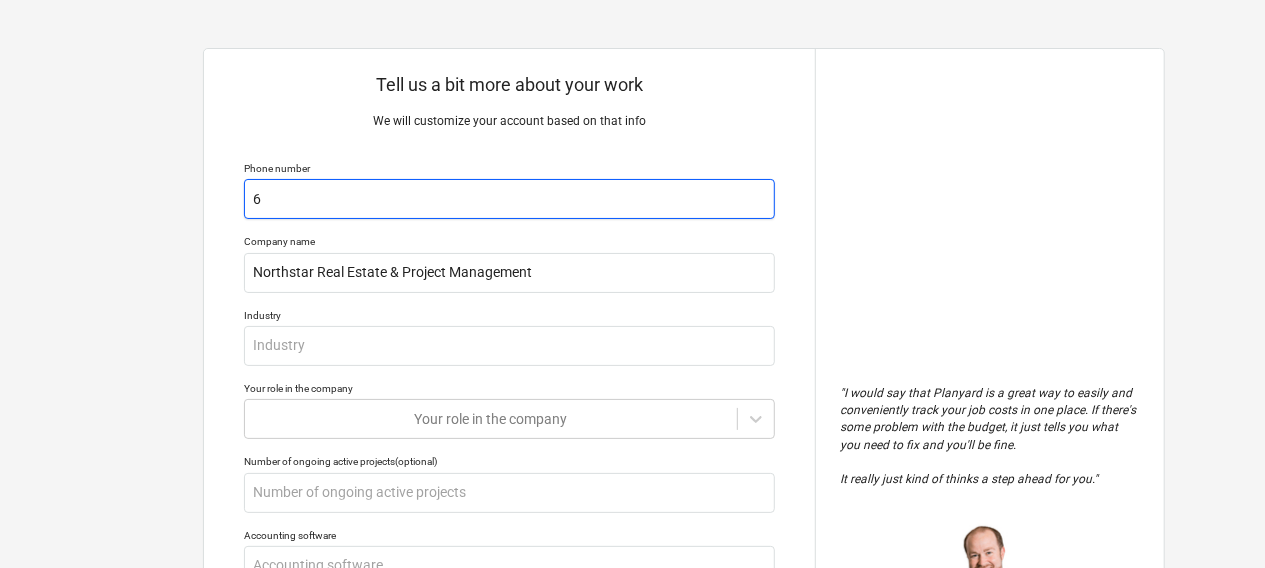 type on "x" 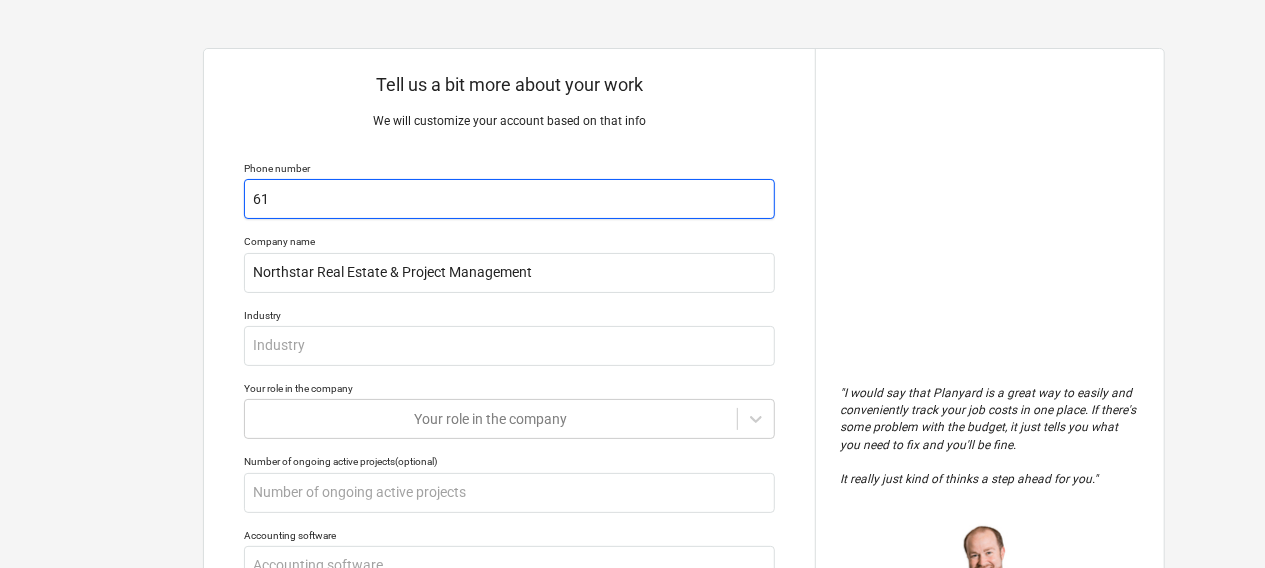 type on "x" 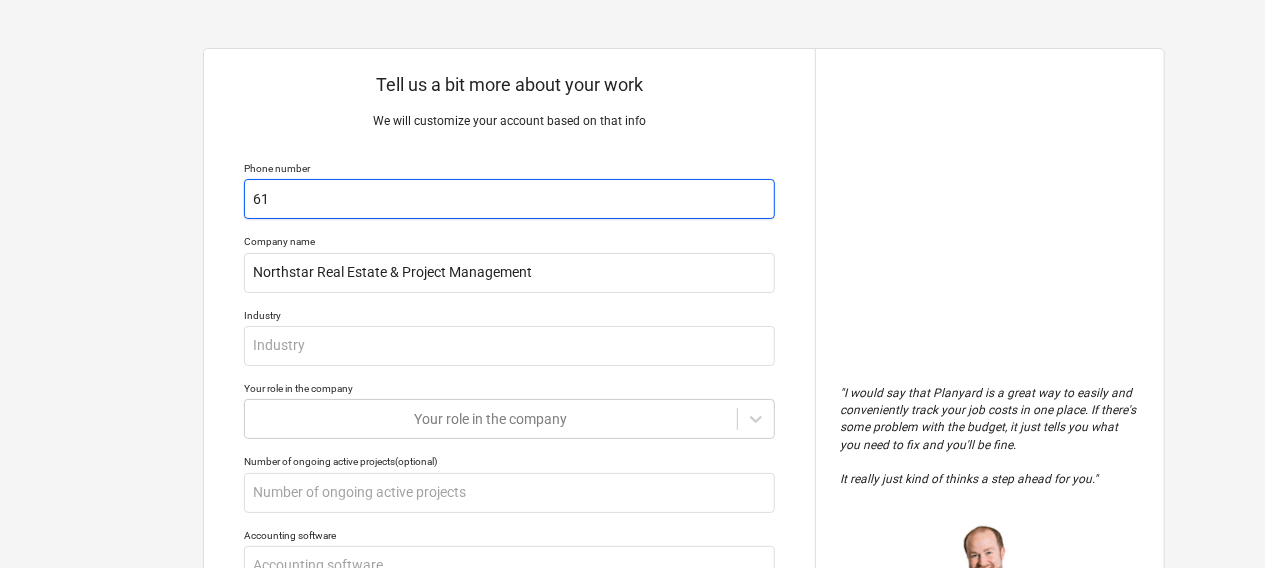 type on "617" 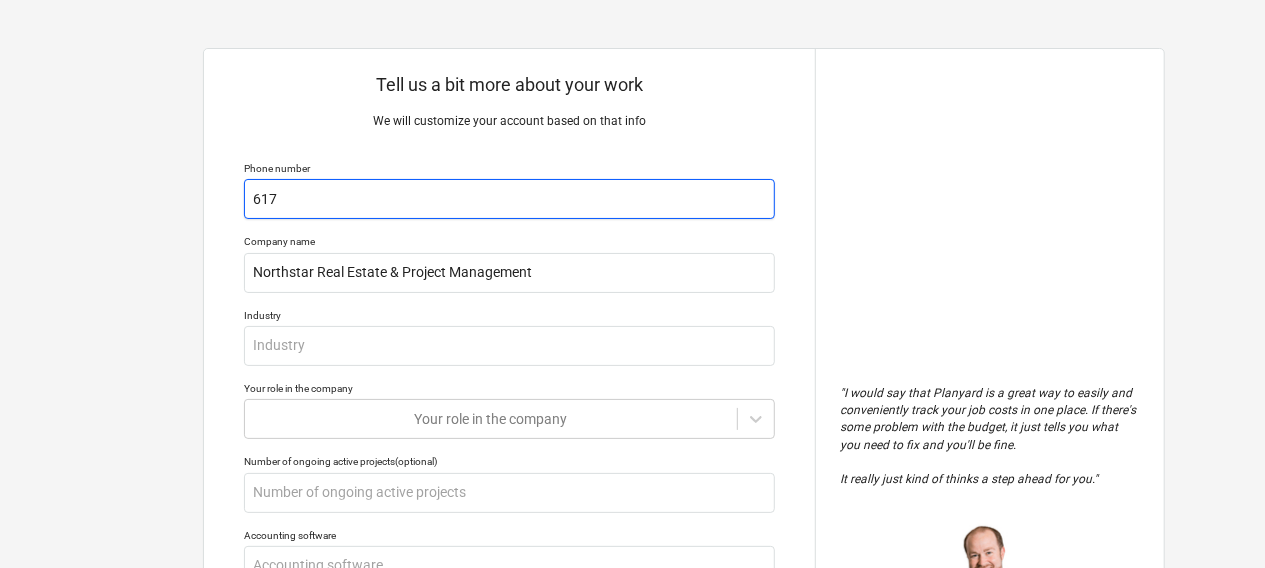 type on "x" 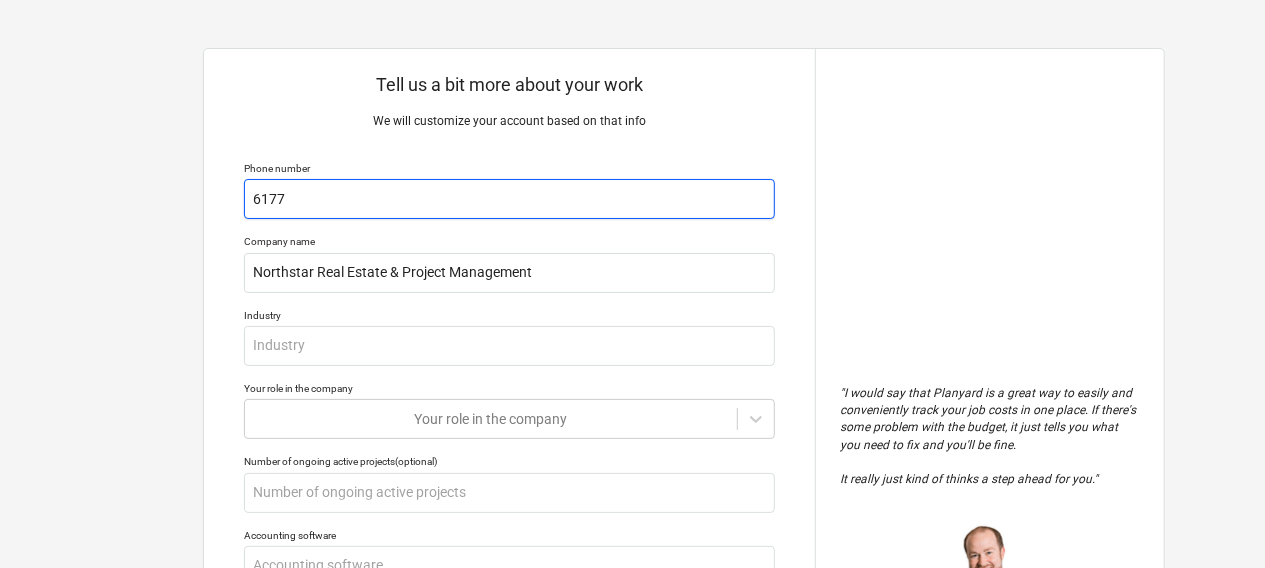 type on "x" 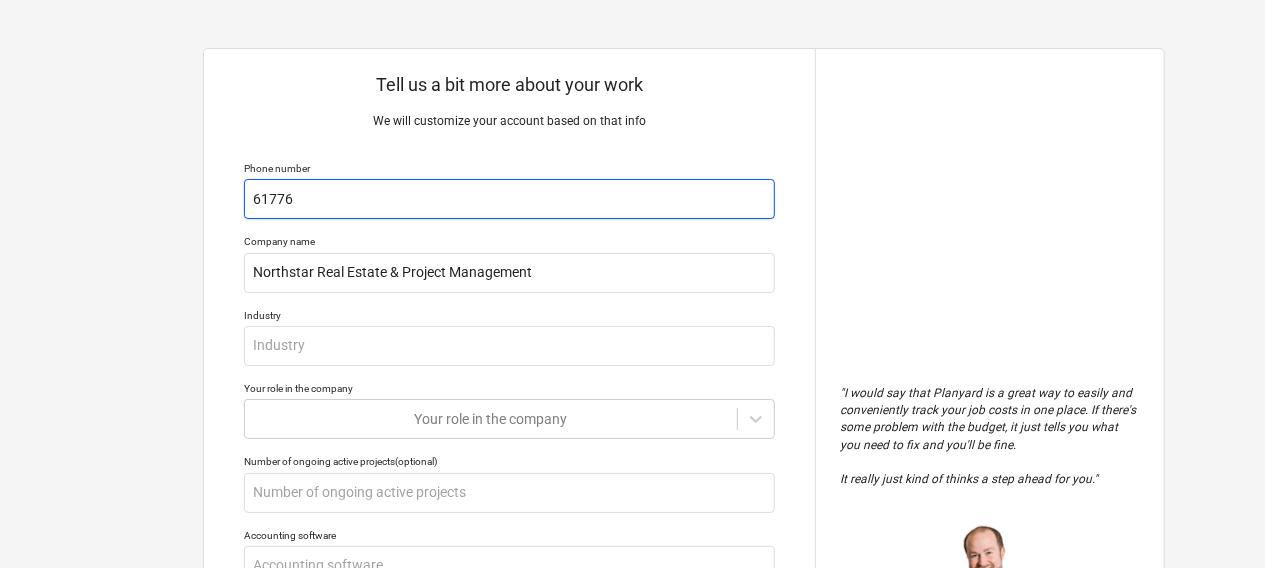 type on "x" 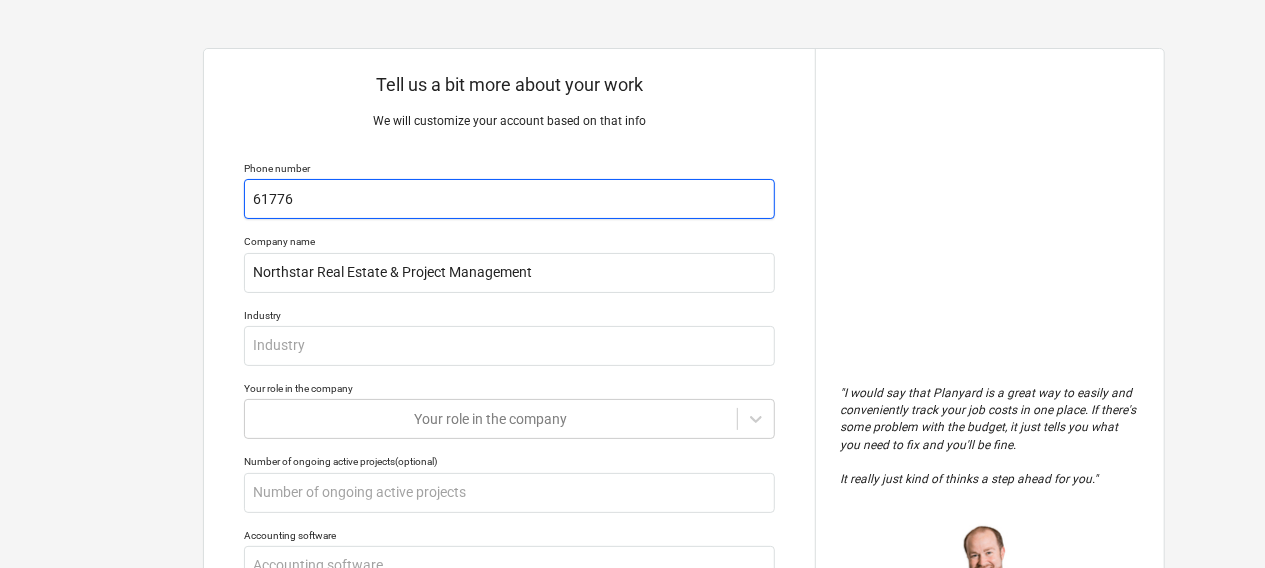 type on "617762" 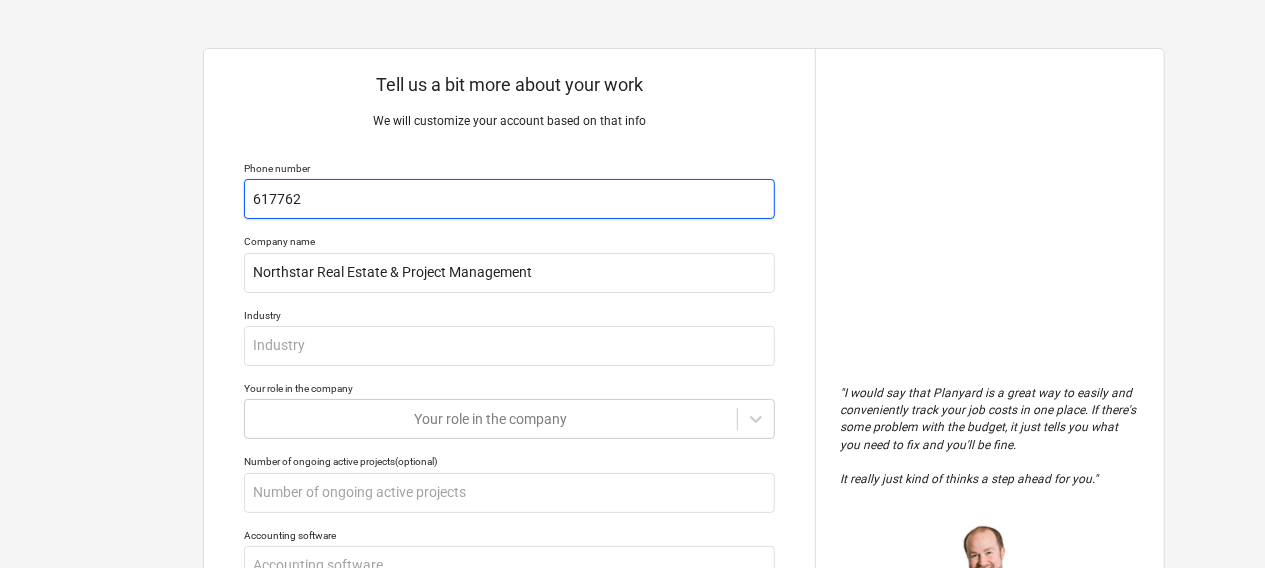 type on "x" 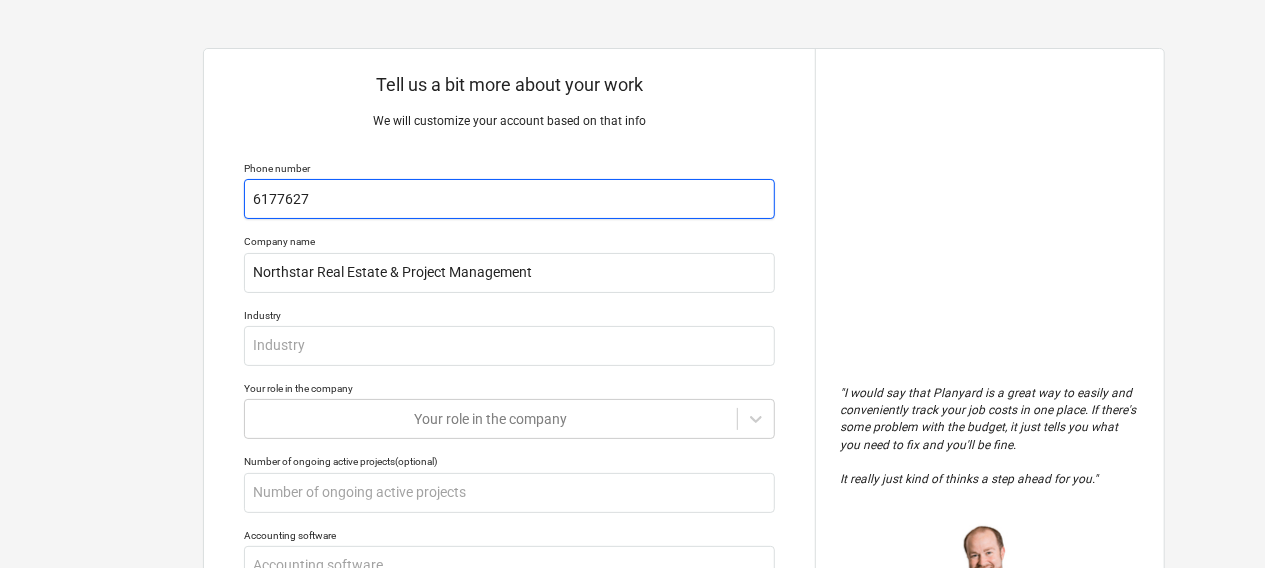 type on "x" 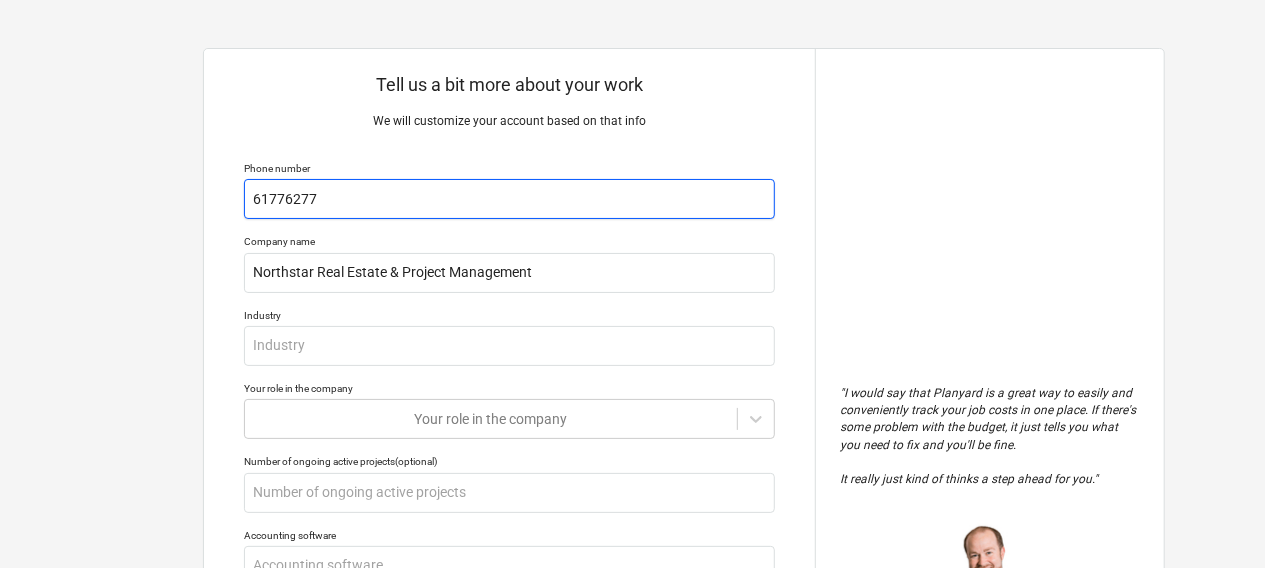 type on "x" 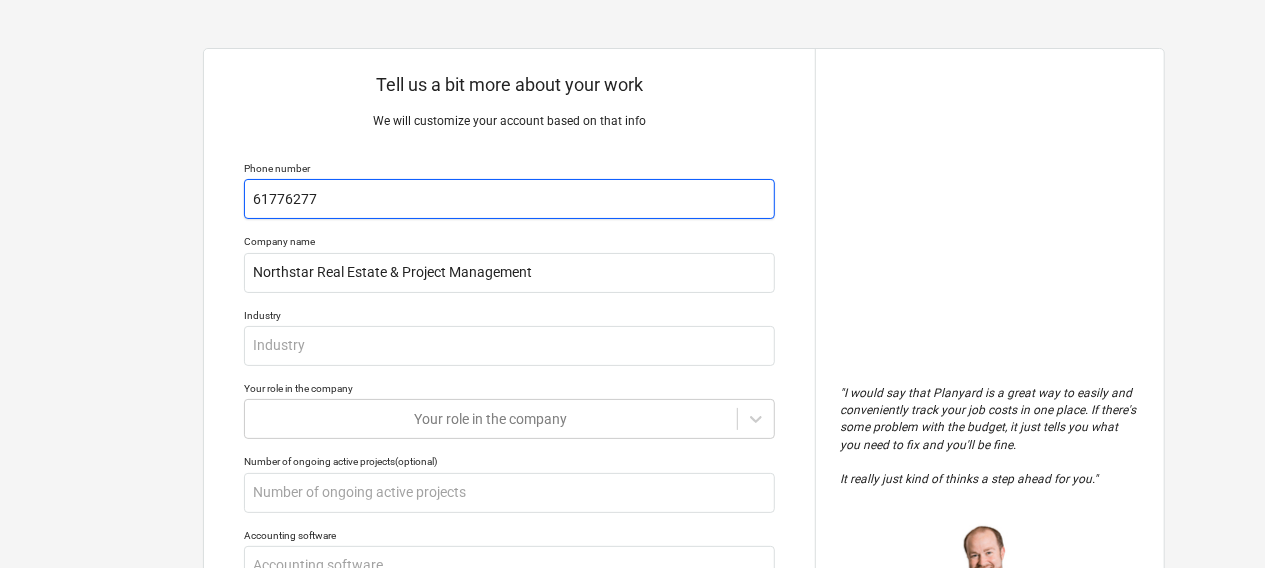 type on "617762773" 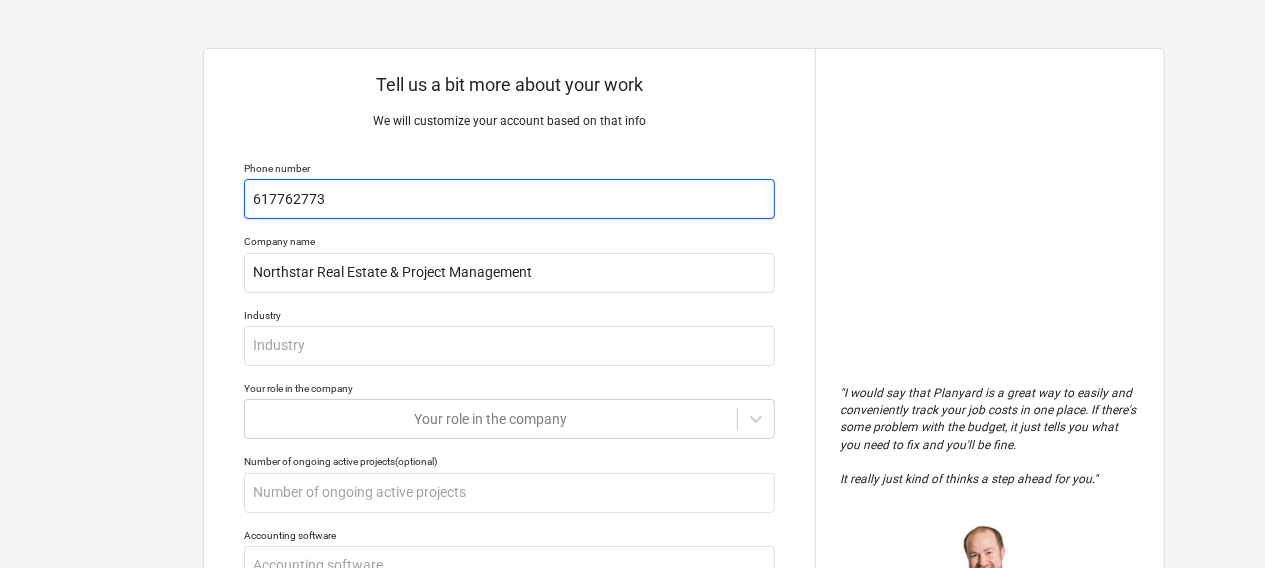 type on "x" 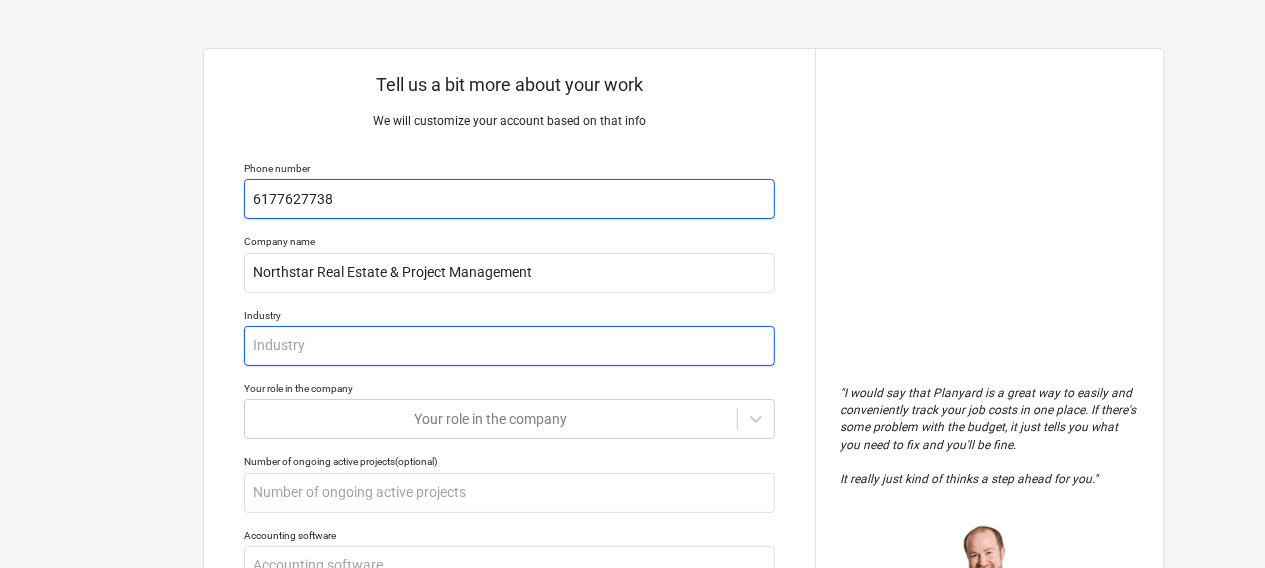 type on "6177627738" 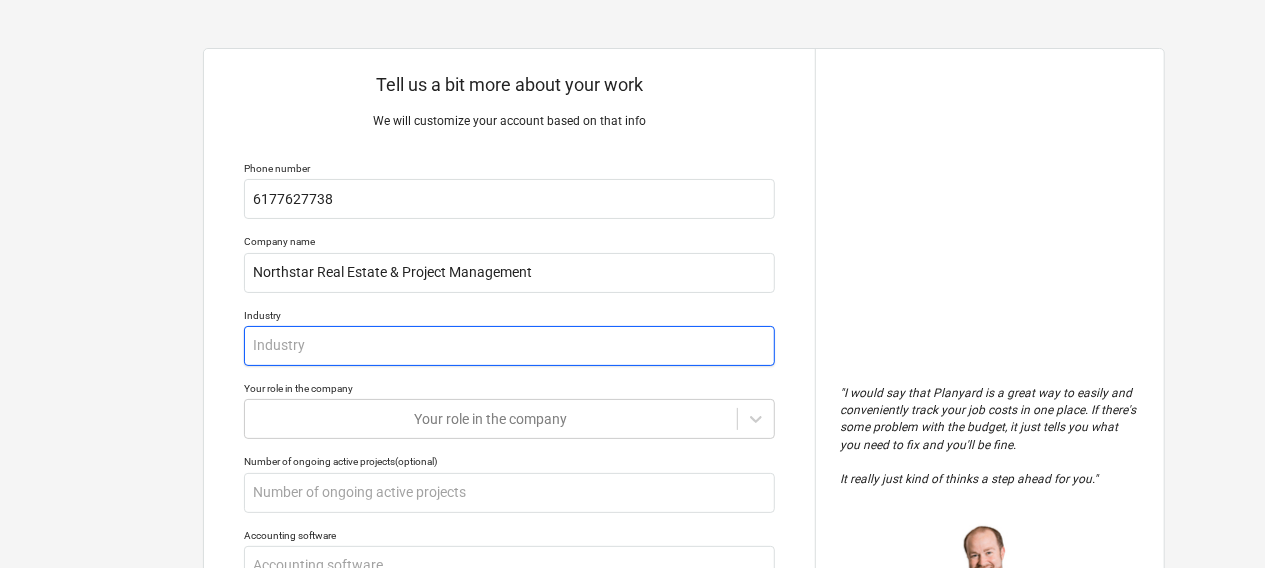 click at bounding box center (509, 346) 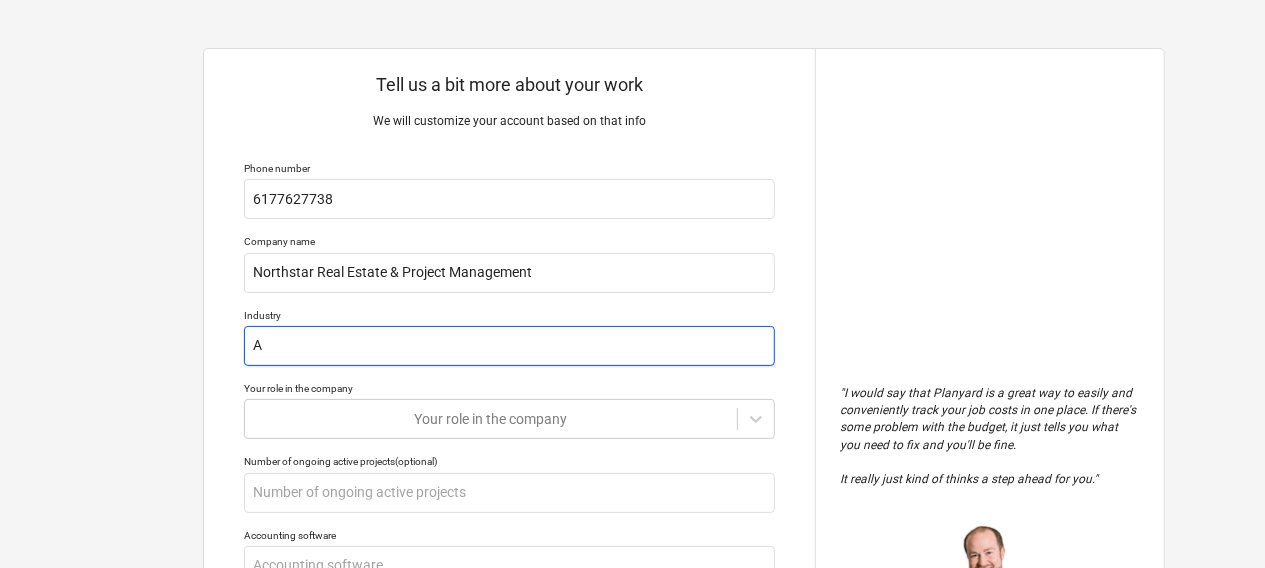 type on "x" 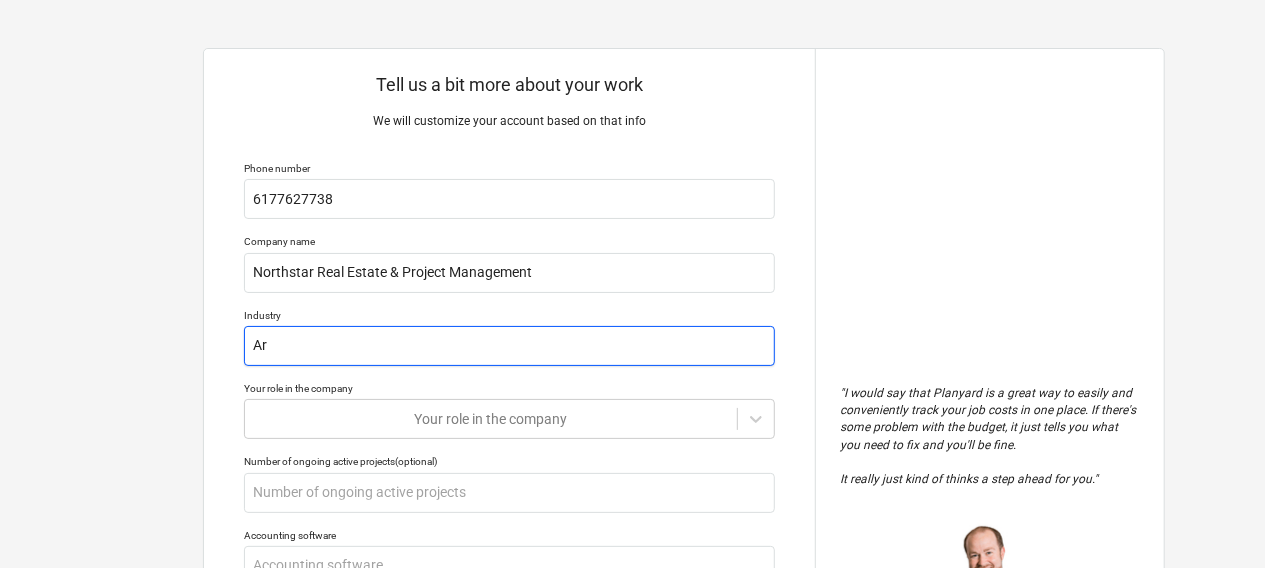 type on "x" 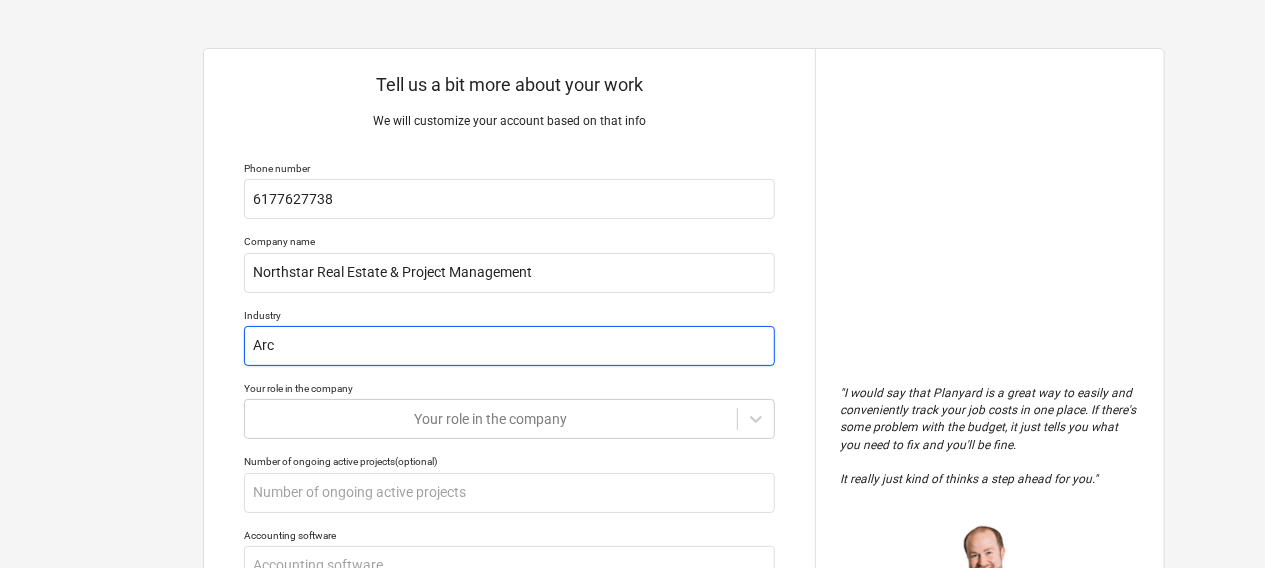 type on "Arch" 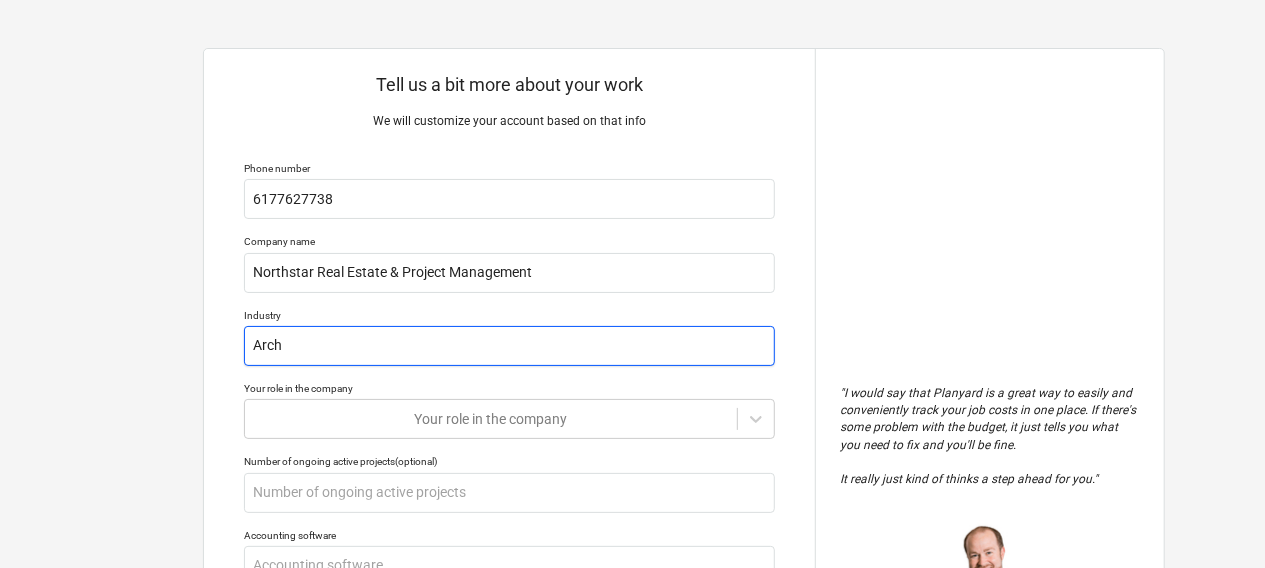 type on "x" 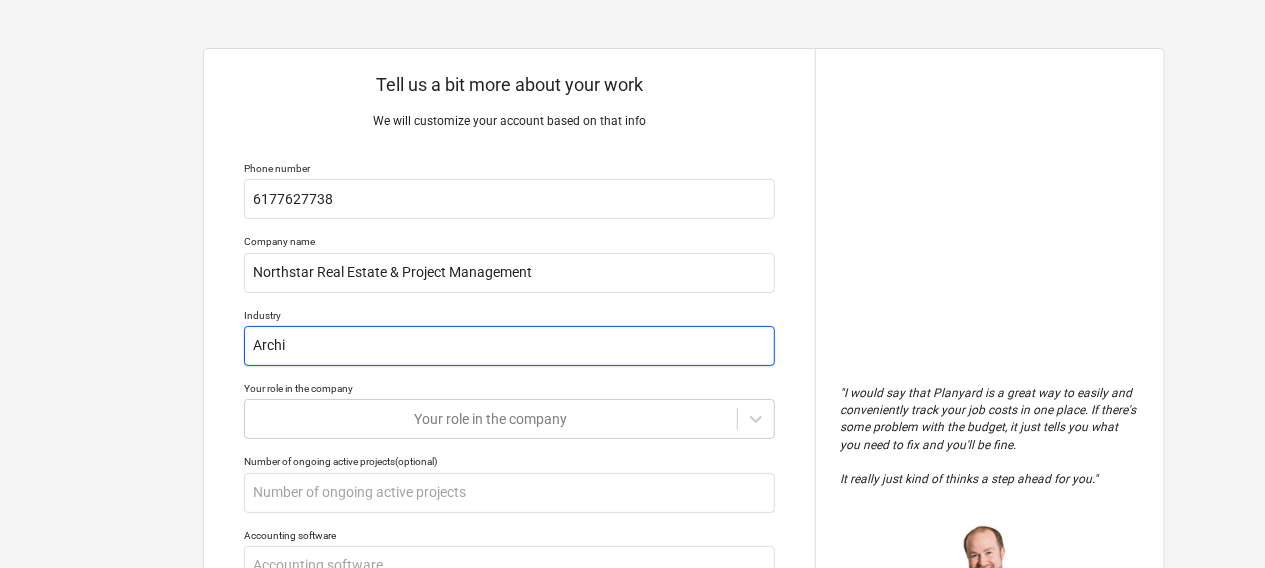 type on "x" 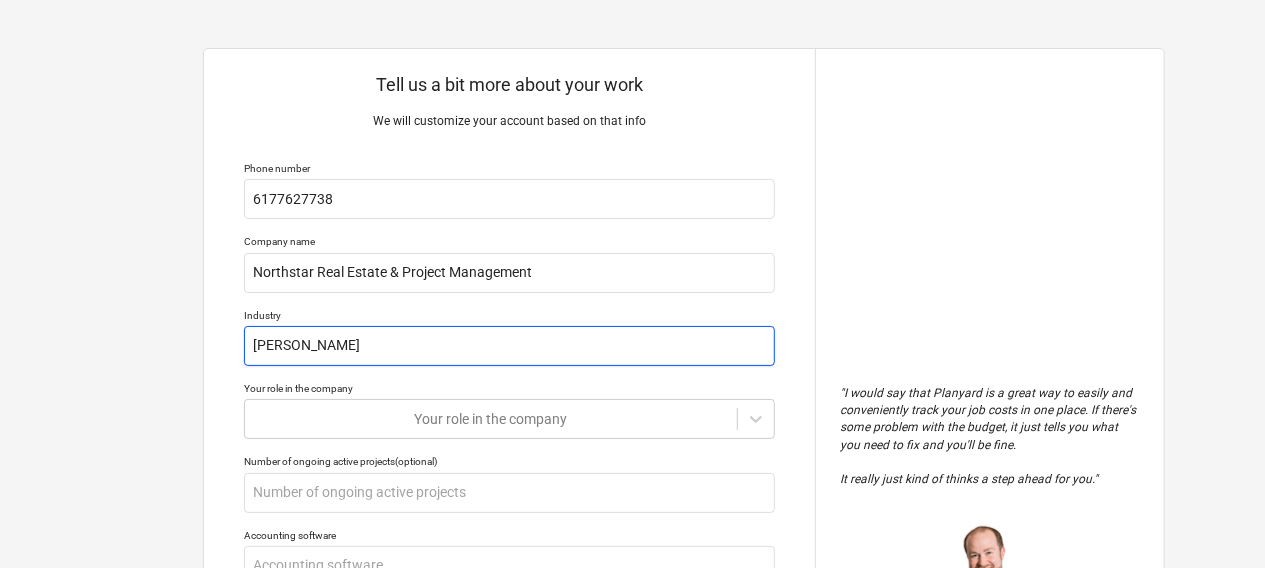 type on "x" 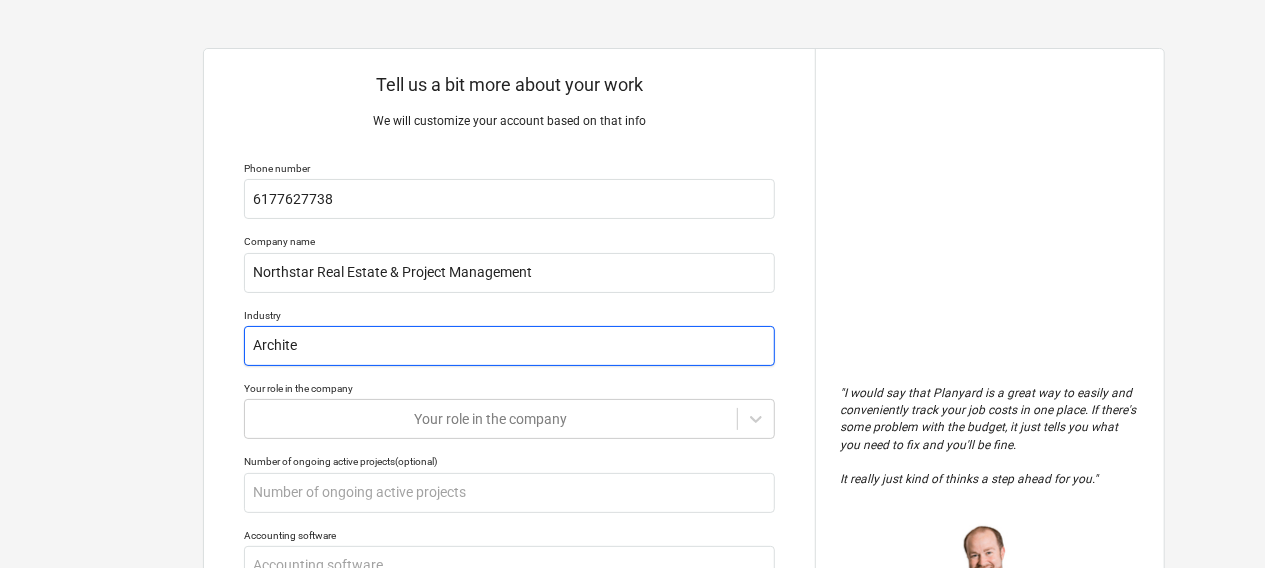 type on "x" 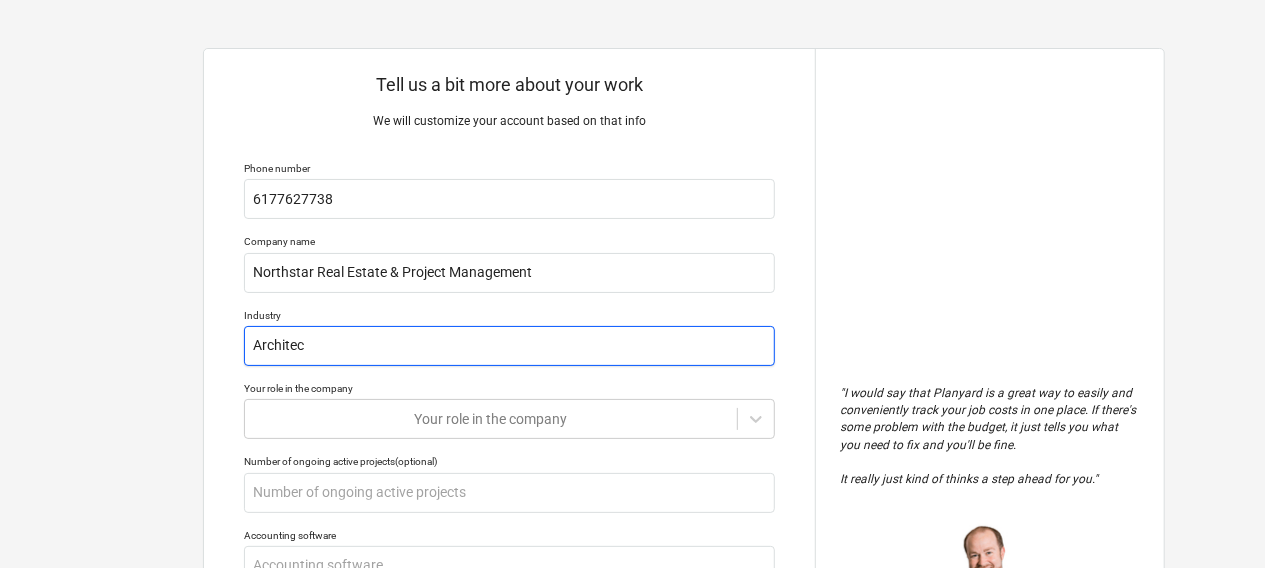 type on "x" 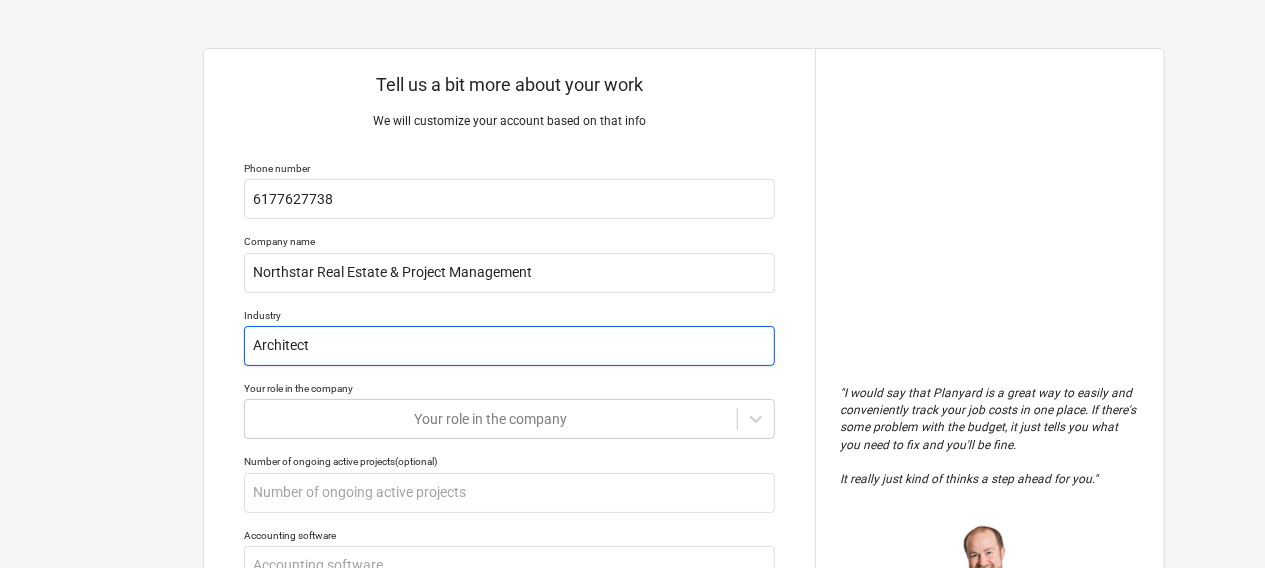 type on "x" 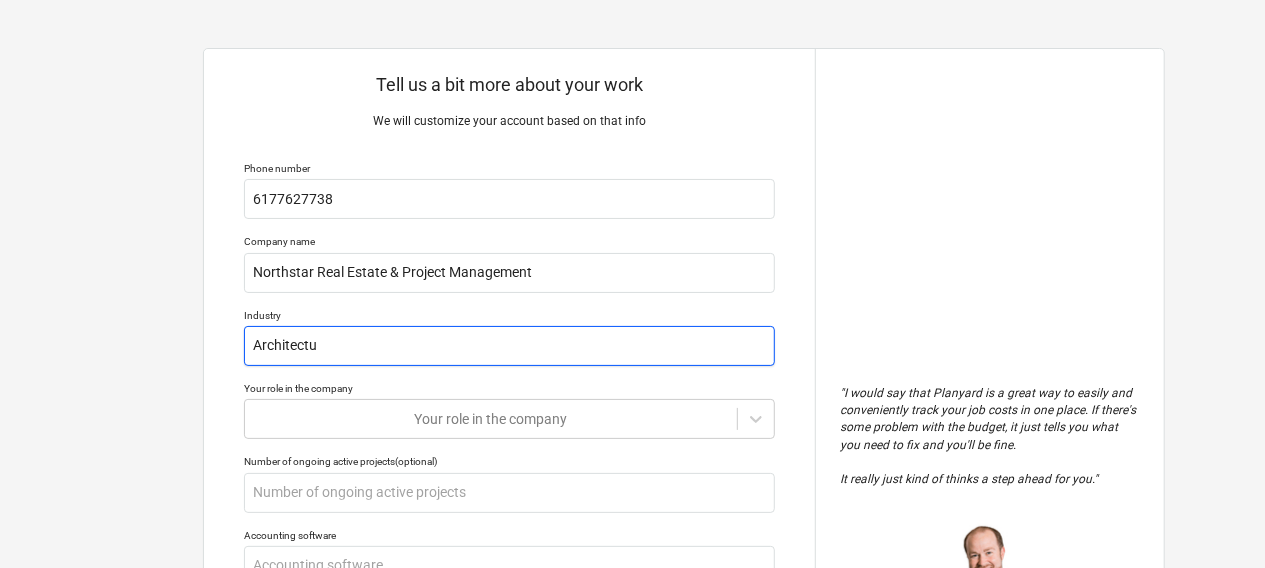 type on "x" 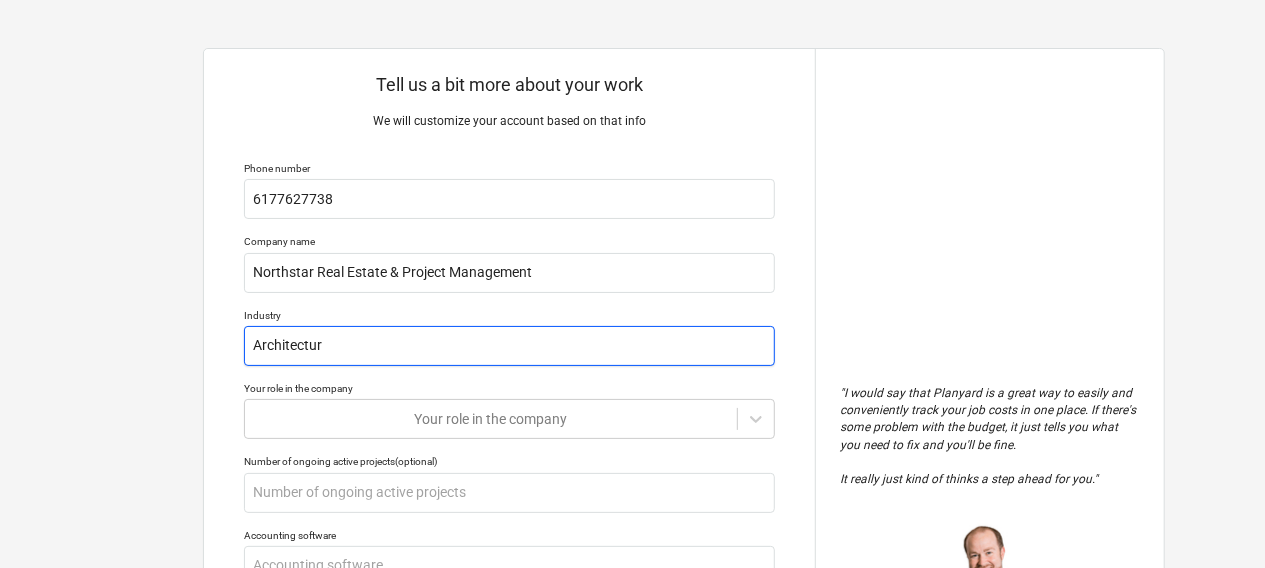 type on "x" 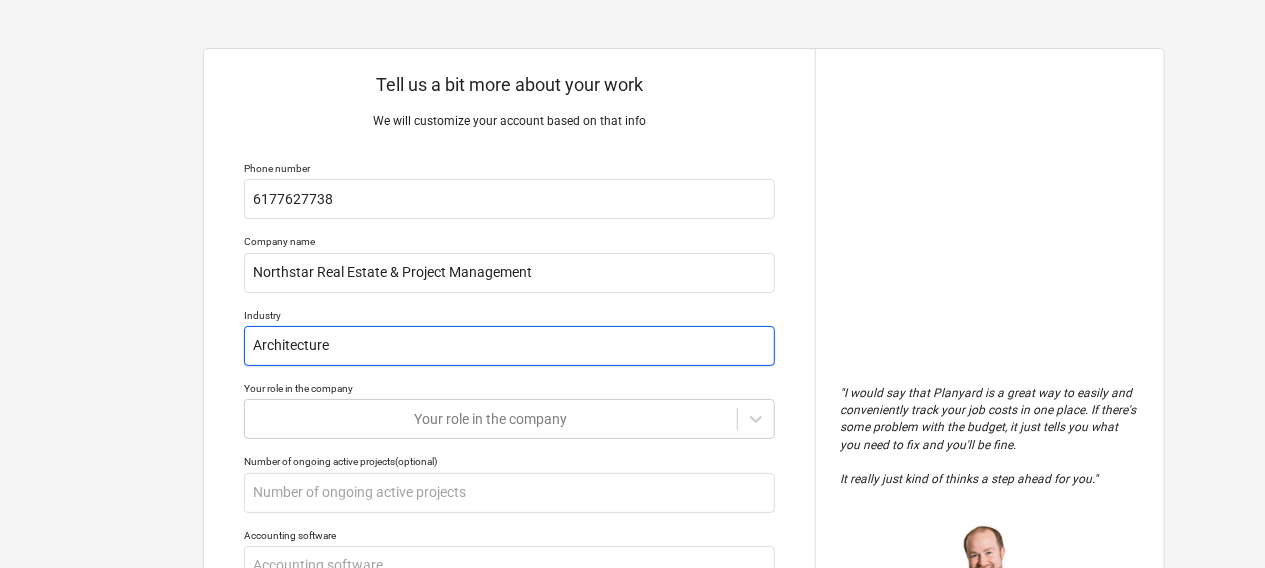 type on "Architecture" 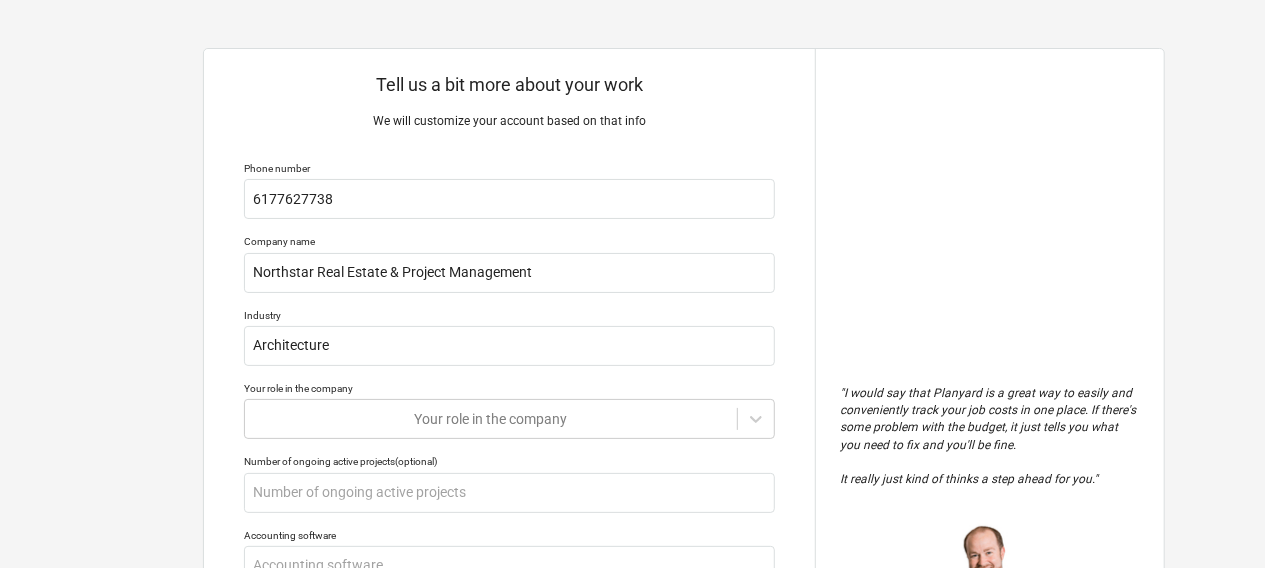 click on "Tell us a bit more about your work We will customize your account based on that info Phone number [PHONE_NUMBER] Company name Northstar Real Estate & Project Management Industry Architecture Your role in the company Your role in the company Number of ongoing active projects  (optional) Accounting software Number of Project Managers and Quantity Surveyors Short project description (1-2 sentences) Why do you need a new tool? Submit " I would say that Planyard is a great way to easily and conveniently track your job costs in one place. If there's some problem with the budget, it just tells you what you need to fix and you'll be fine.
It really just kind of thinks a step ahead for you. " [PERSON_NAME] Partner - TITN Development [US_STATE], [GEOGRAPHIC_DATA]
x" at bounding box center (632, 293) 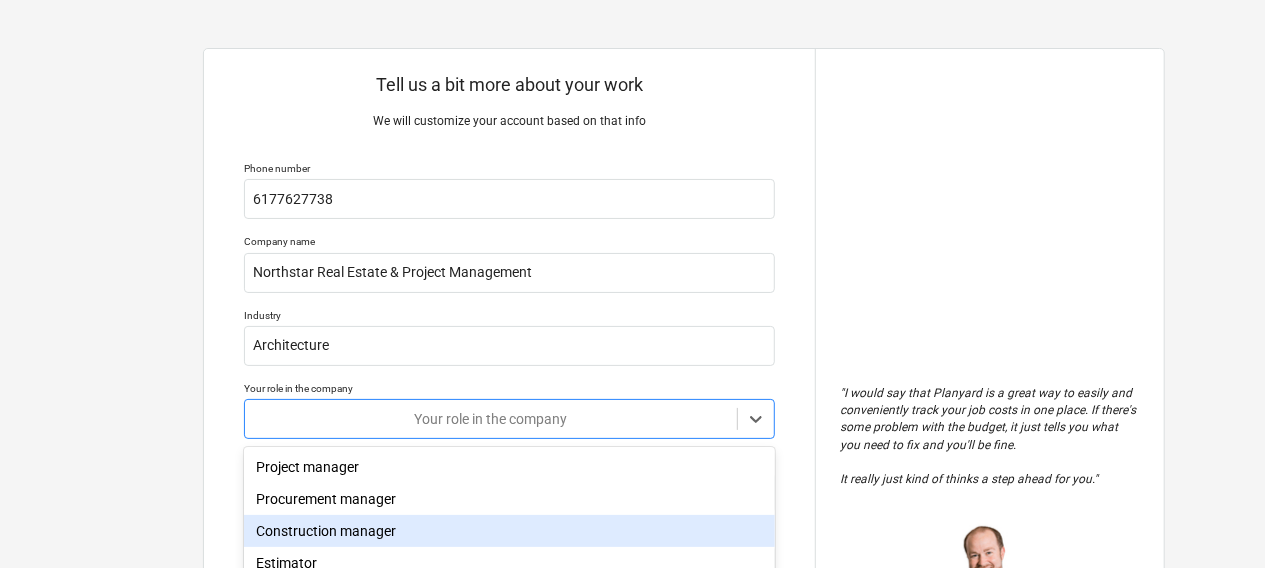 scroll, scrollTop: 186, scrollLeft: 0, axis: vertical 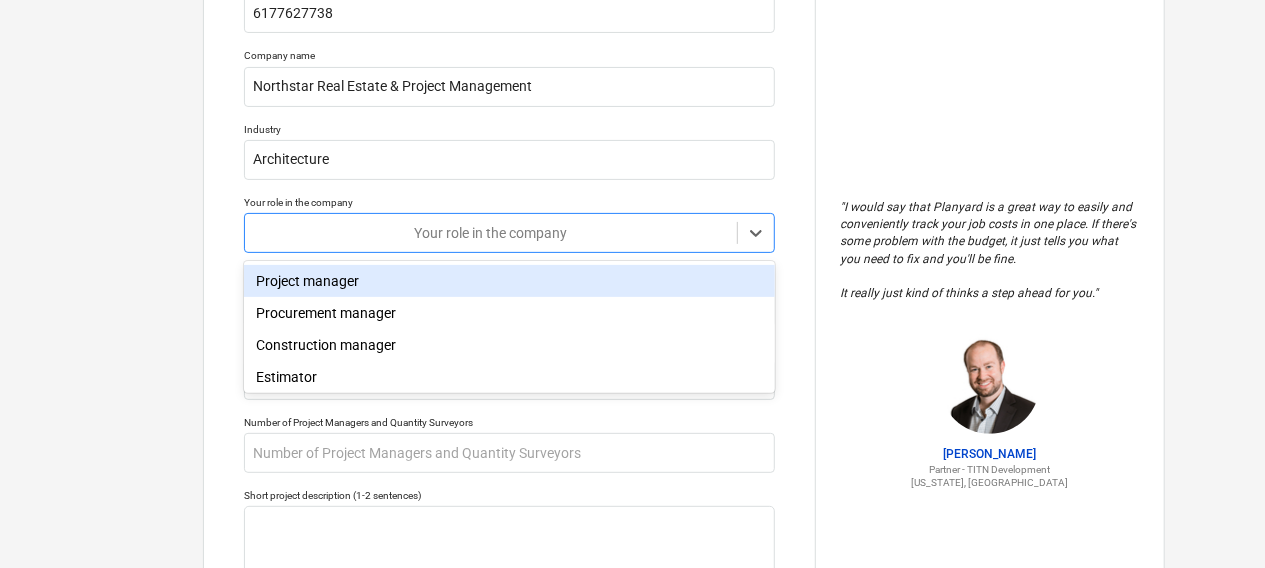 click on "Project manager" at bounding box center [509, 281] 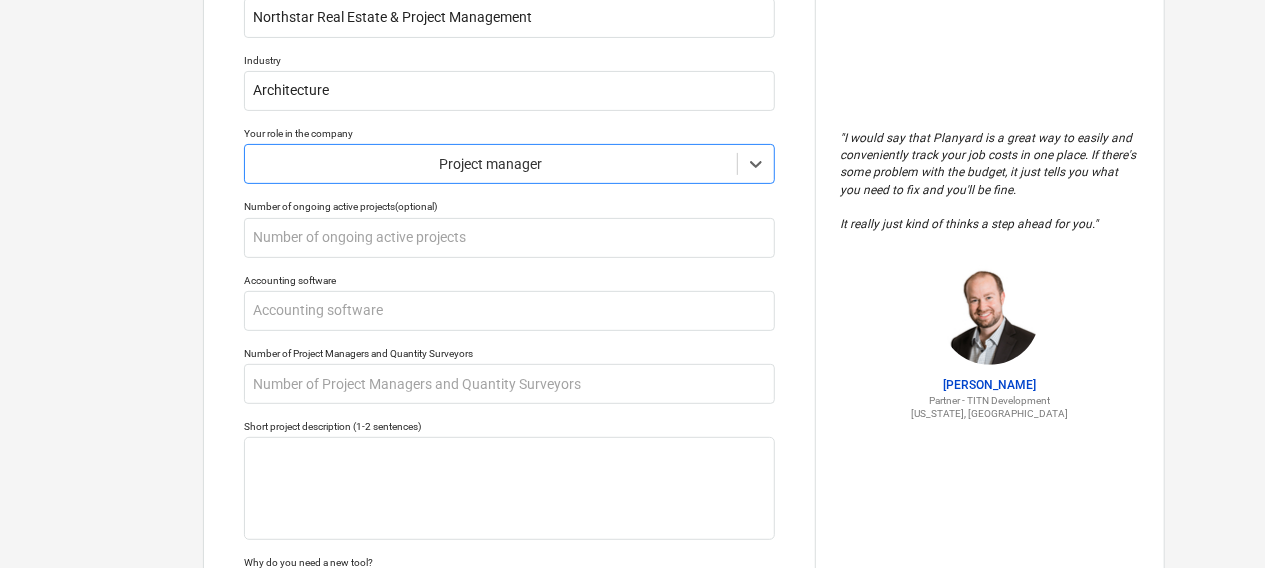 scroll, scrollTop: 286, scrollLeft: 0, axis: vertical 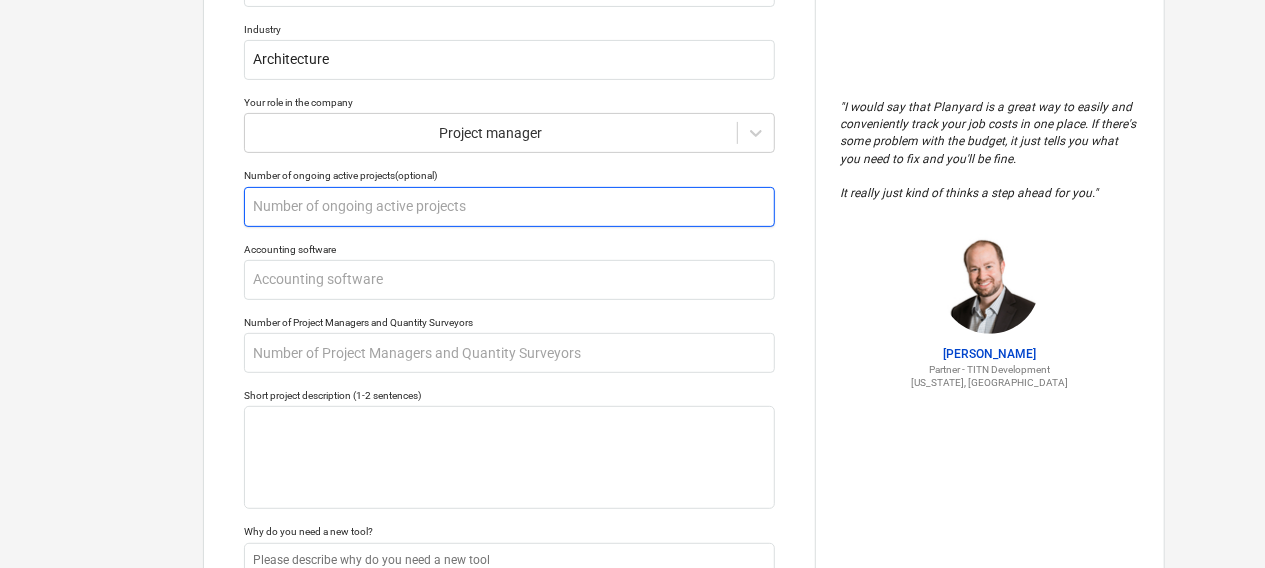 click at bounding box center (509, 207) 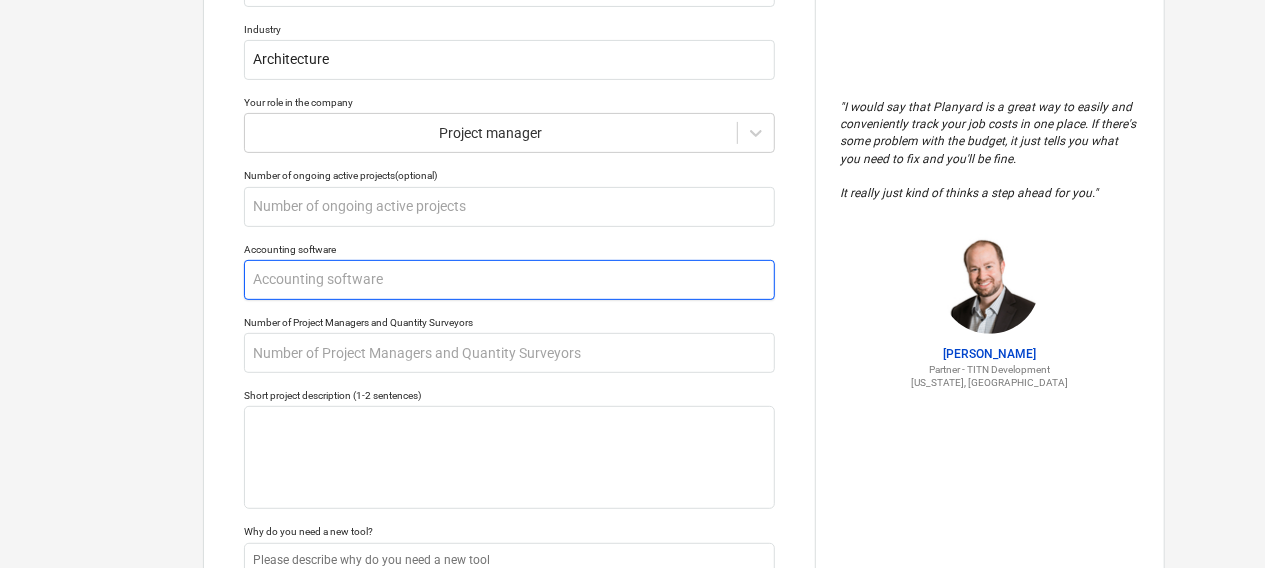 click at bounding box center (509, 280) 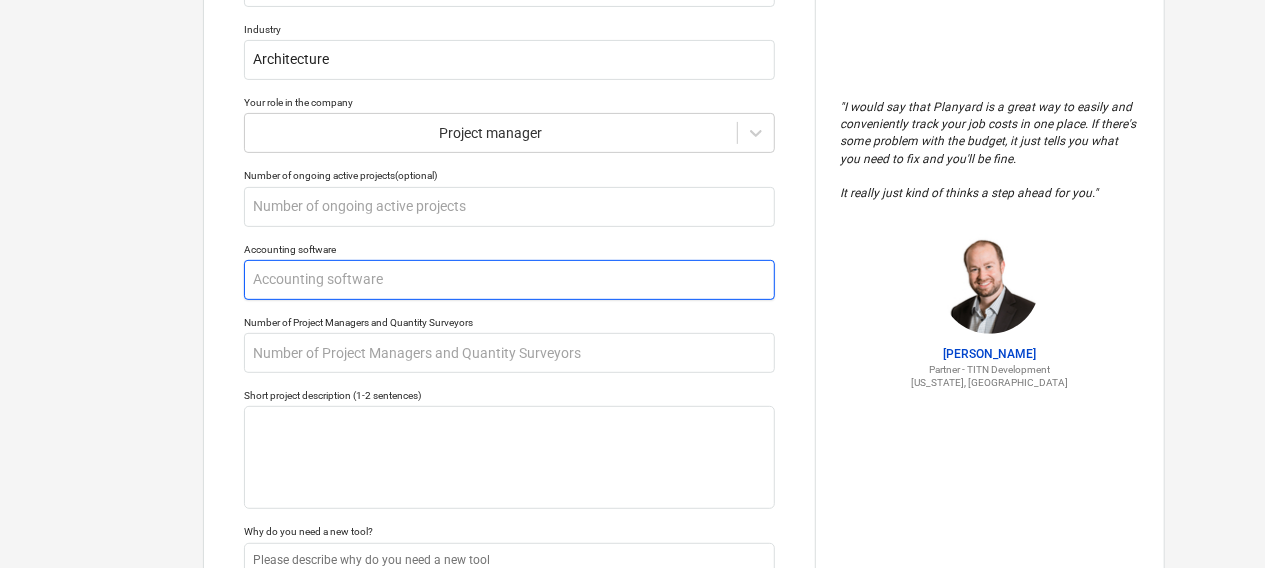 type on "x" 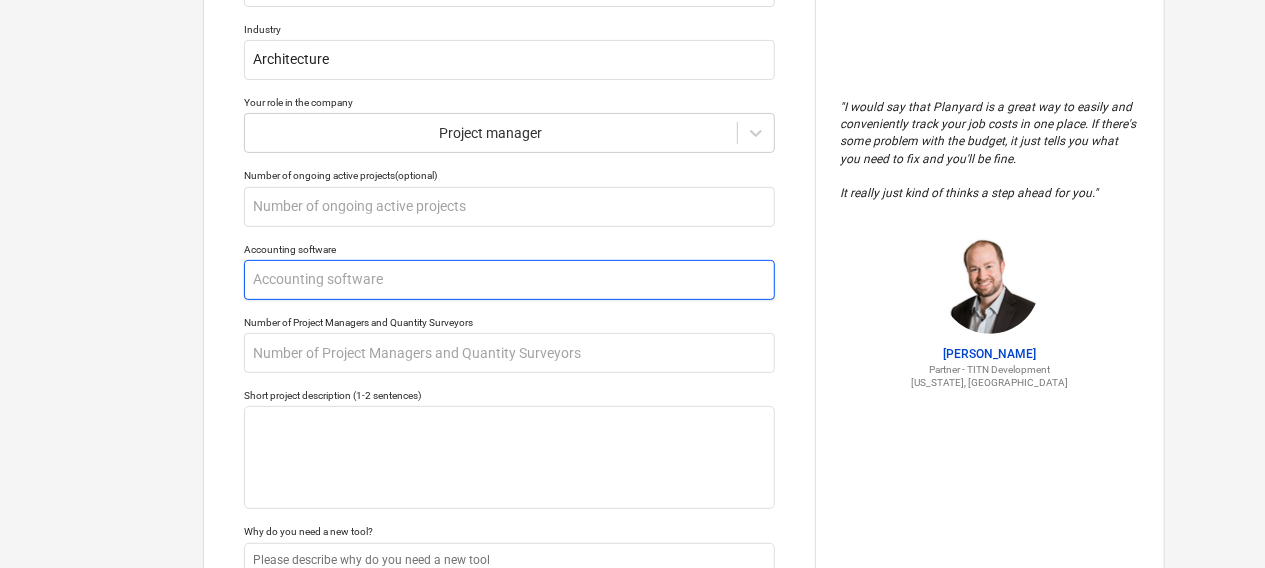 type on "I" 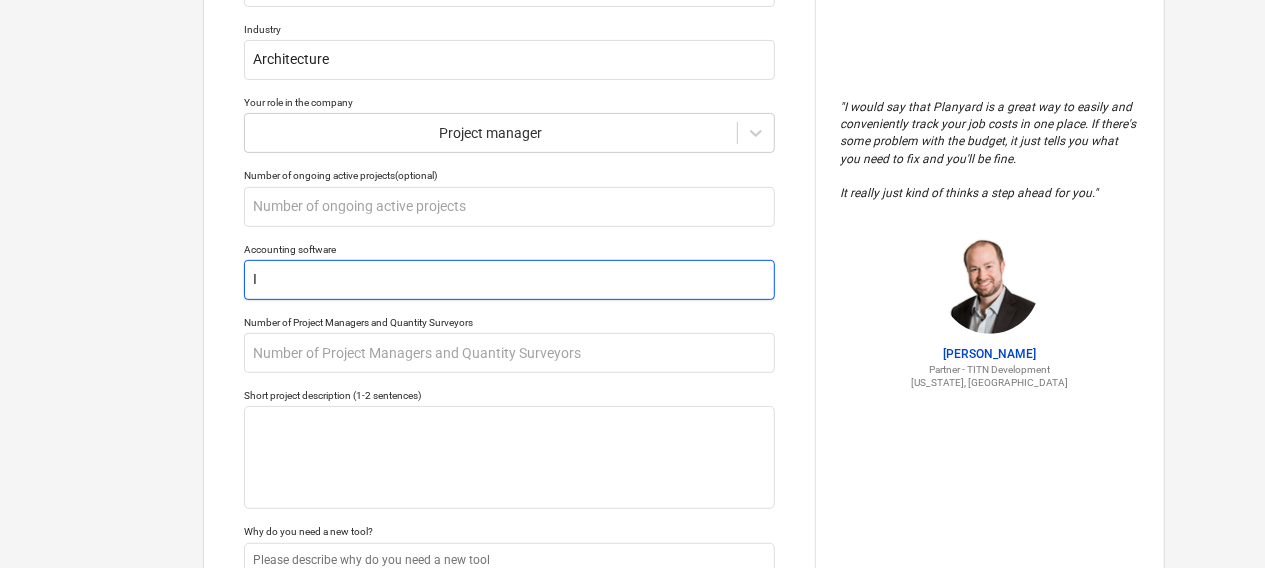 type on "x" 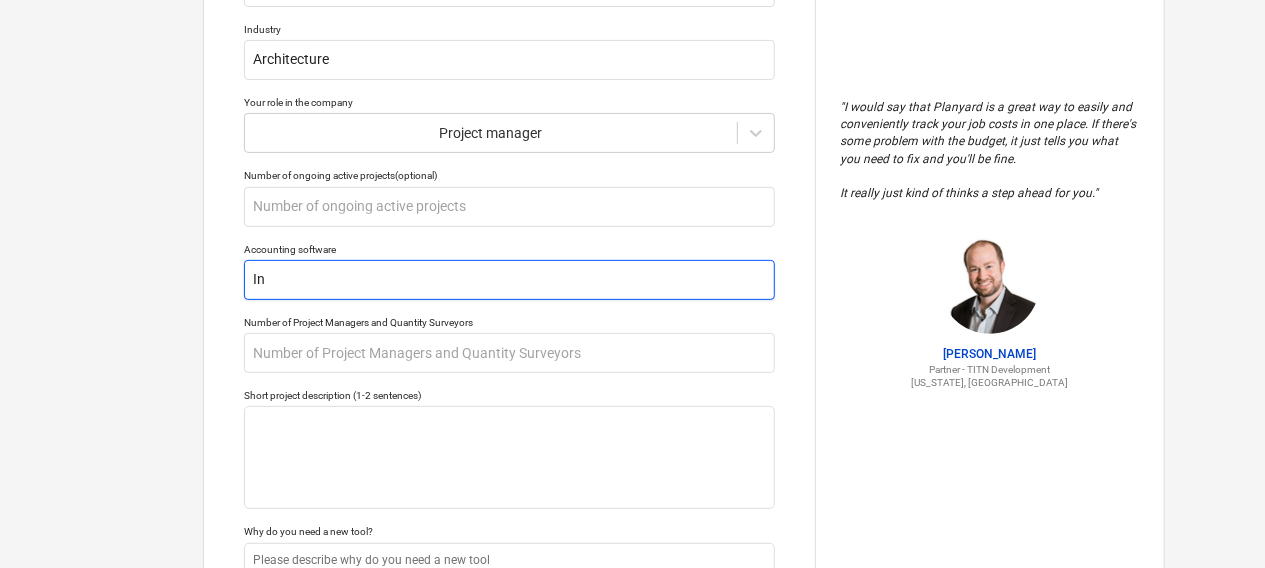 type on "x" 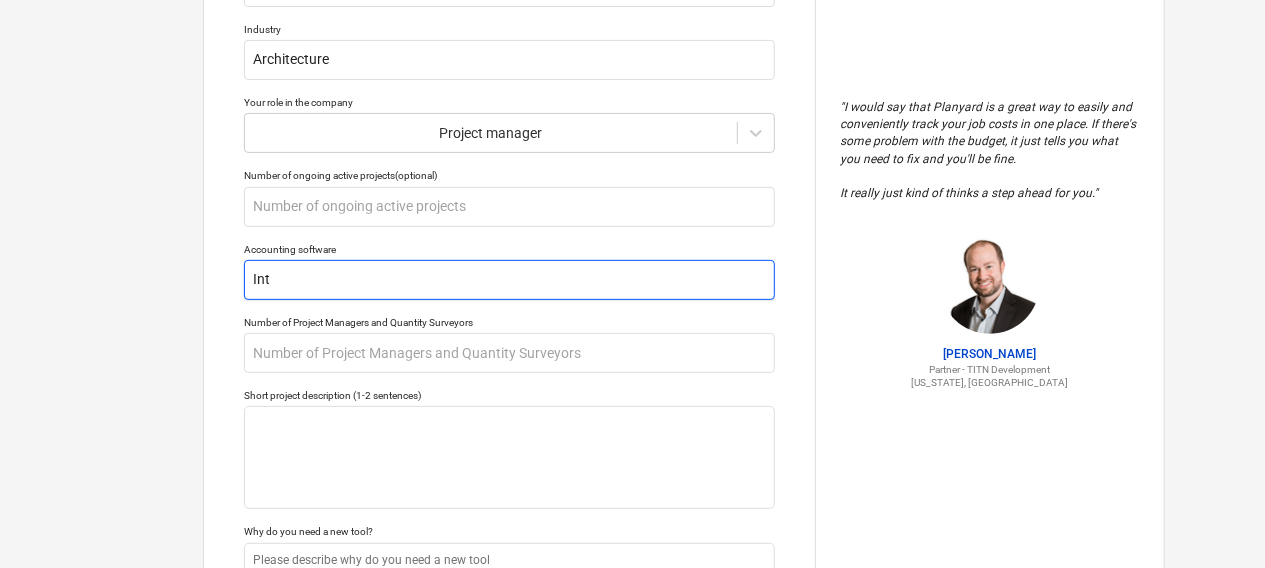 type on "x" 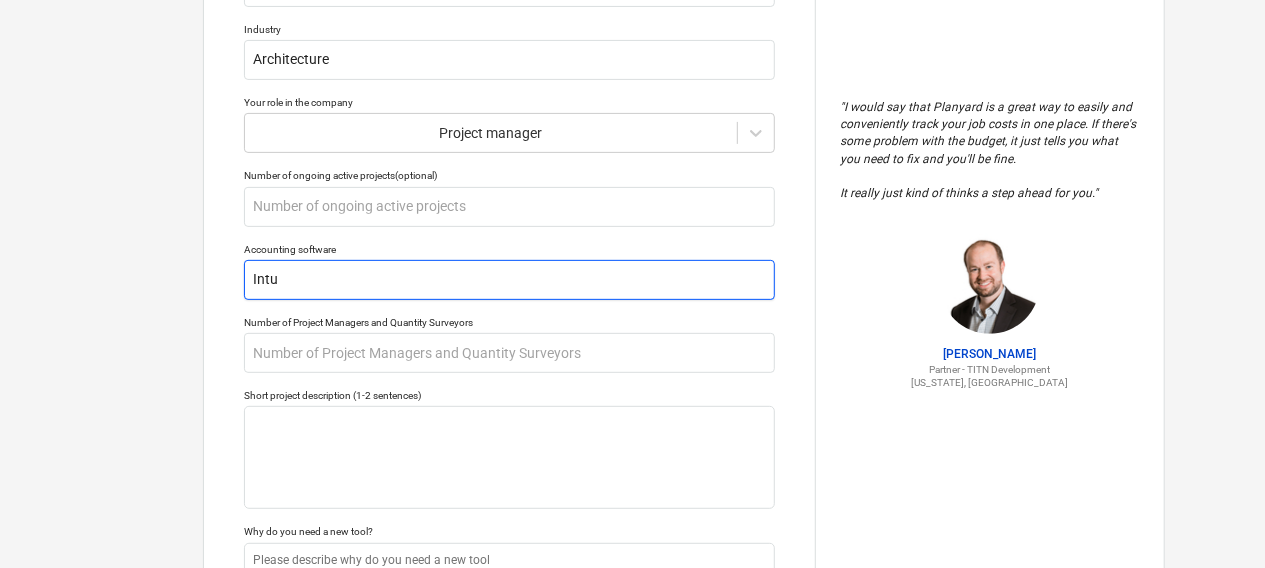type on "x" 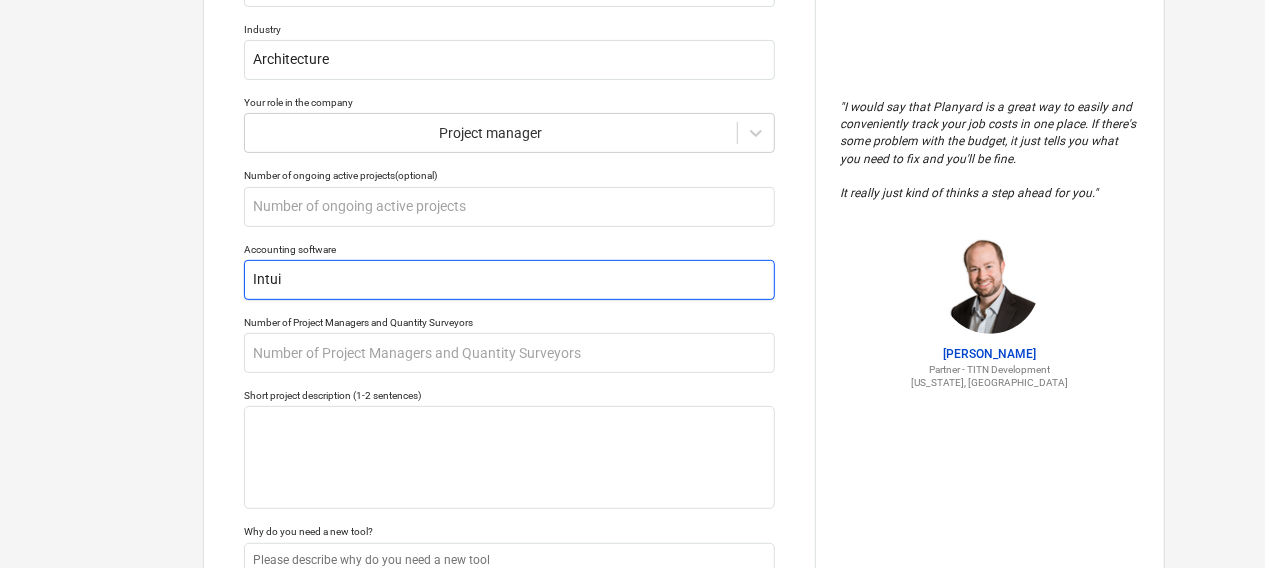 type on "x" 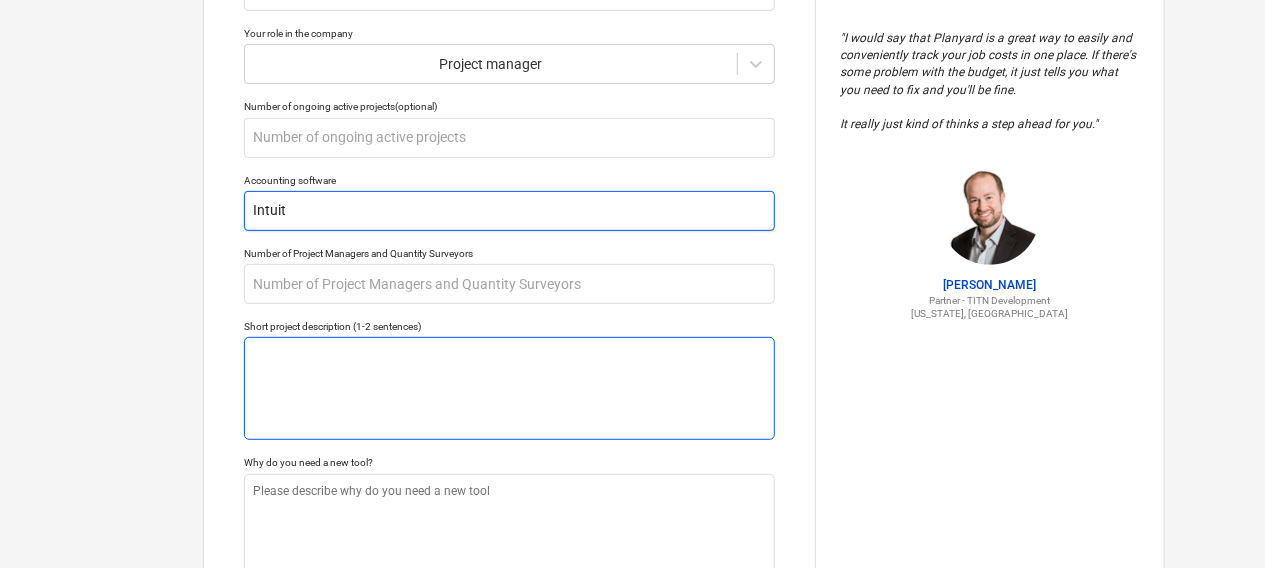 scroll, scrollTop: 386, scrollLeft: 0, axis: vertical 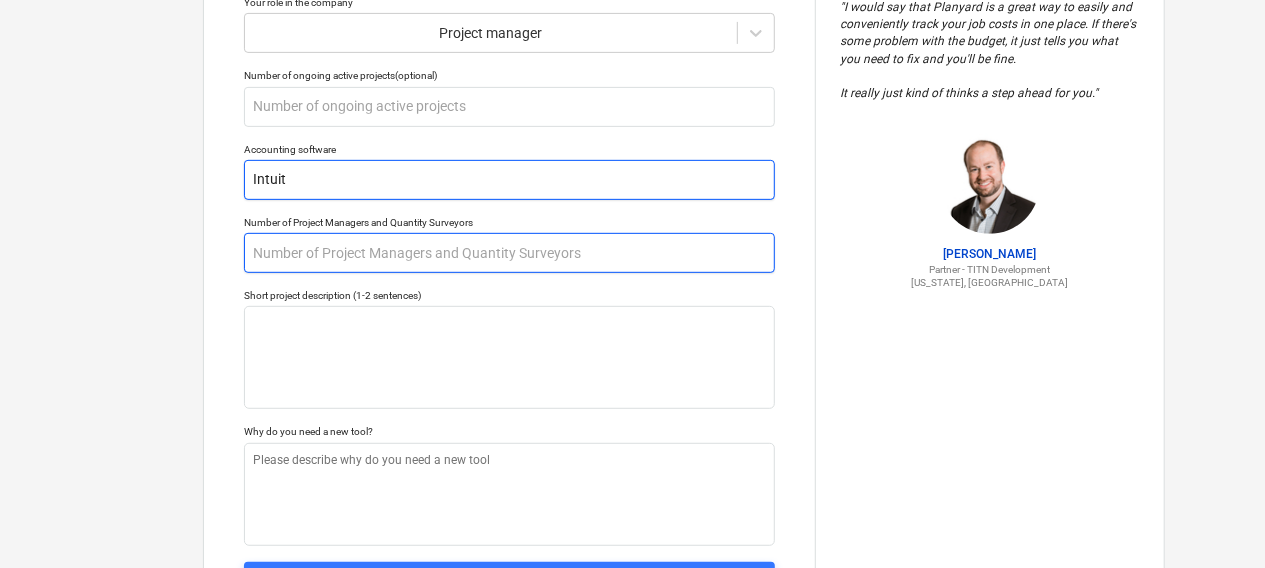 type on "Intuit" 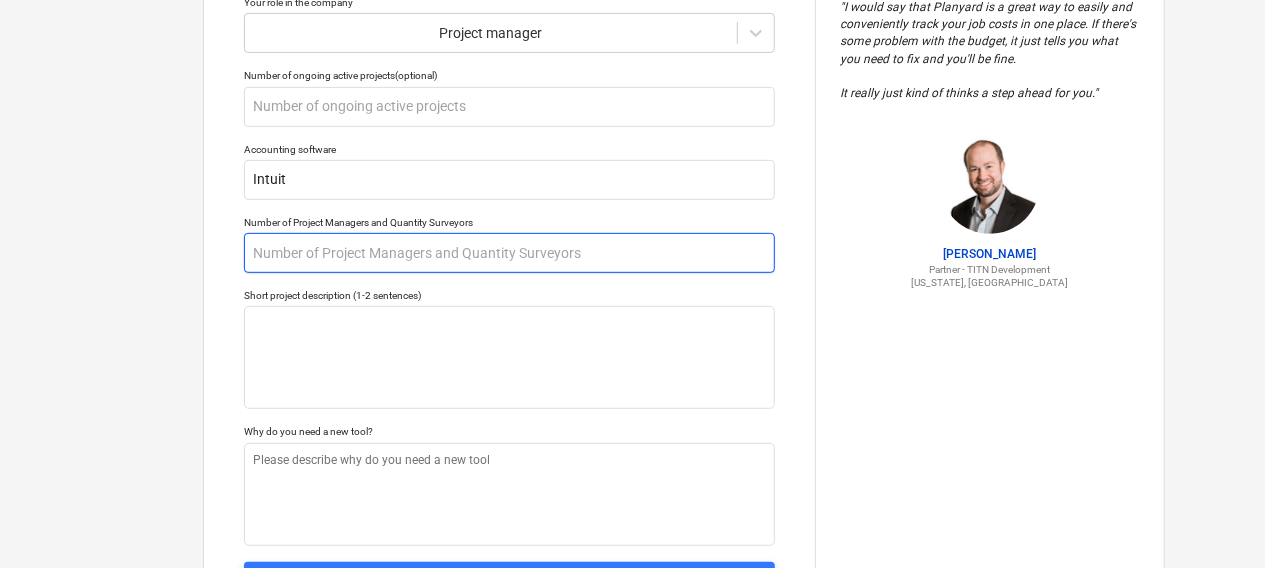 click at bounding box center [509, 253] 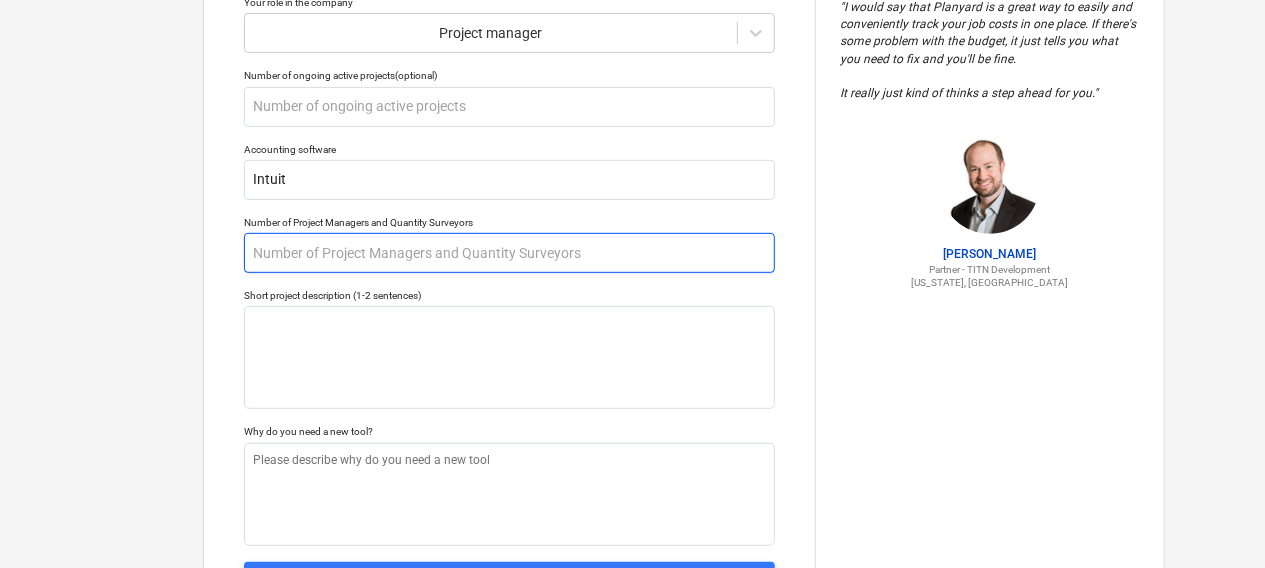 type on "x" 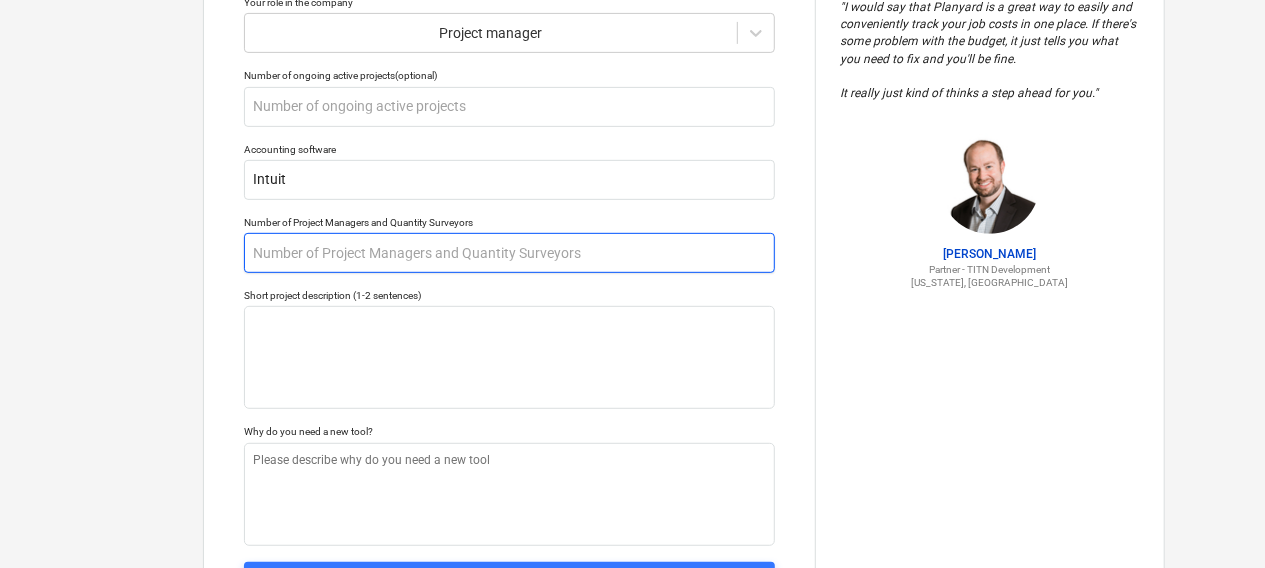 type on "3" 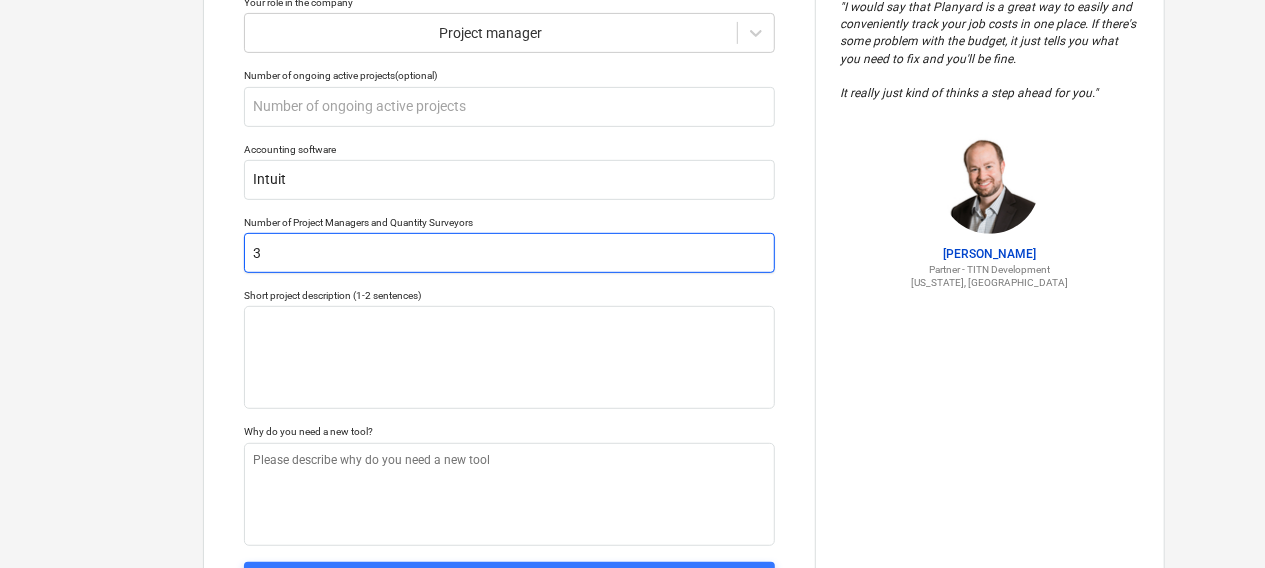 type on "x" 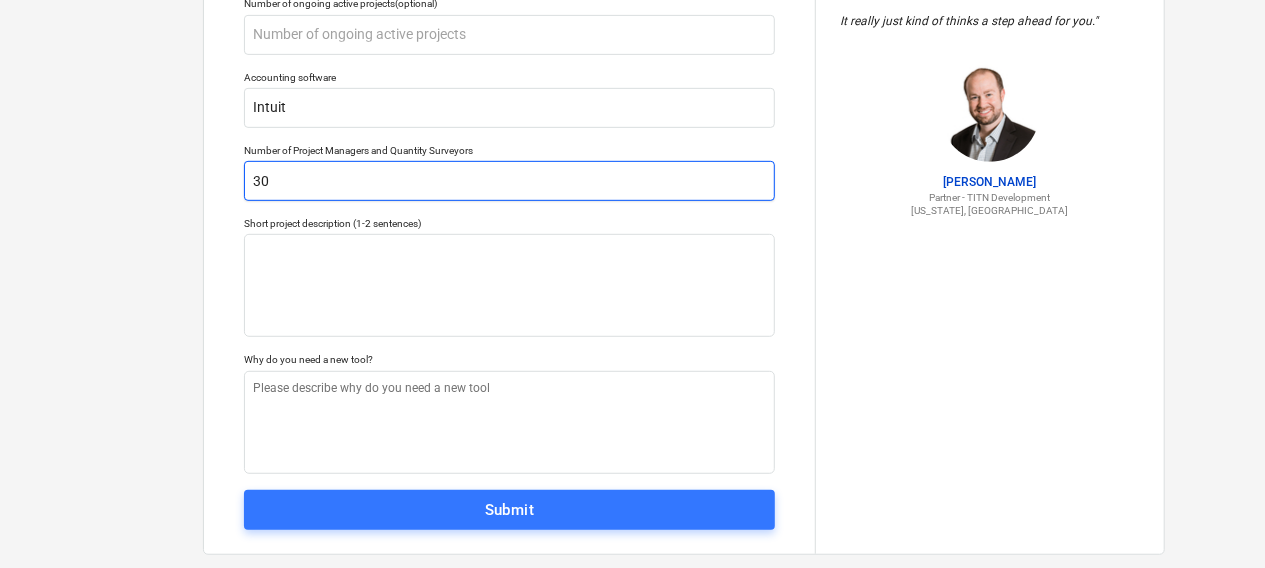 scroll, scrollTop: 486, scrollLeft: 0, axis: vertical 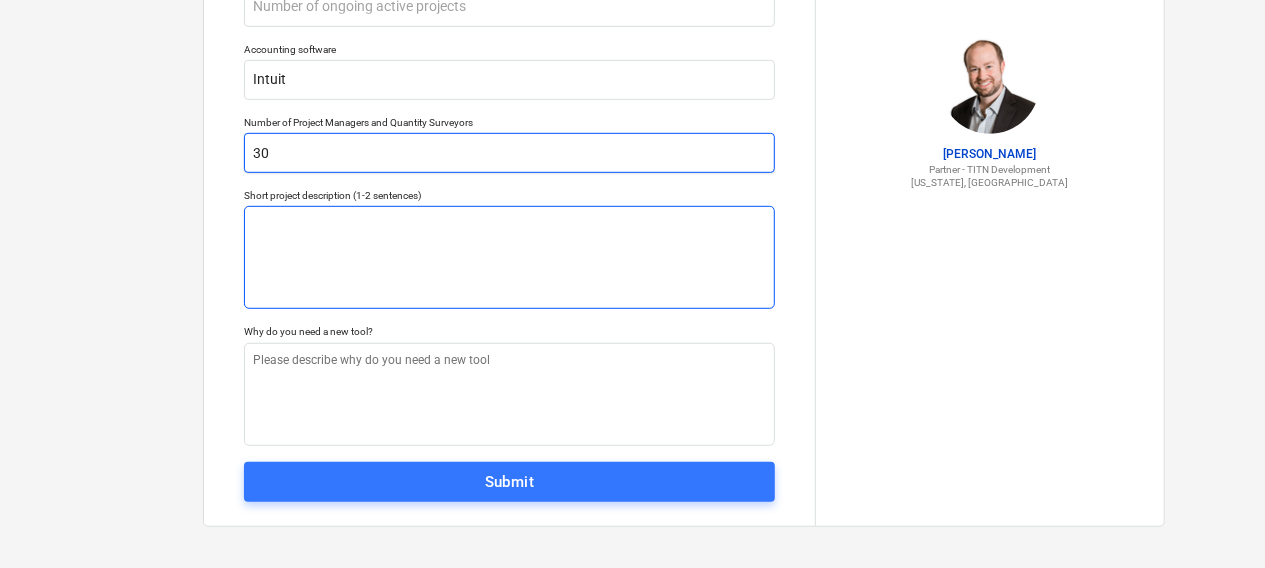 type on "30" 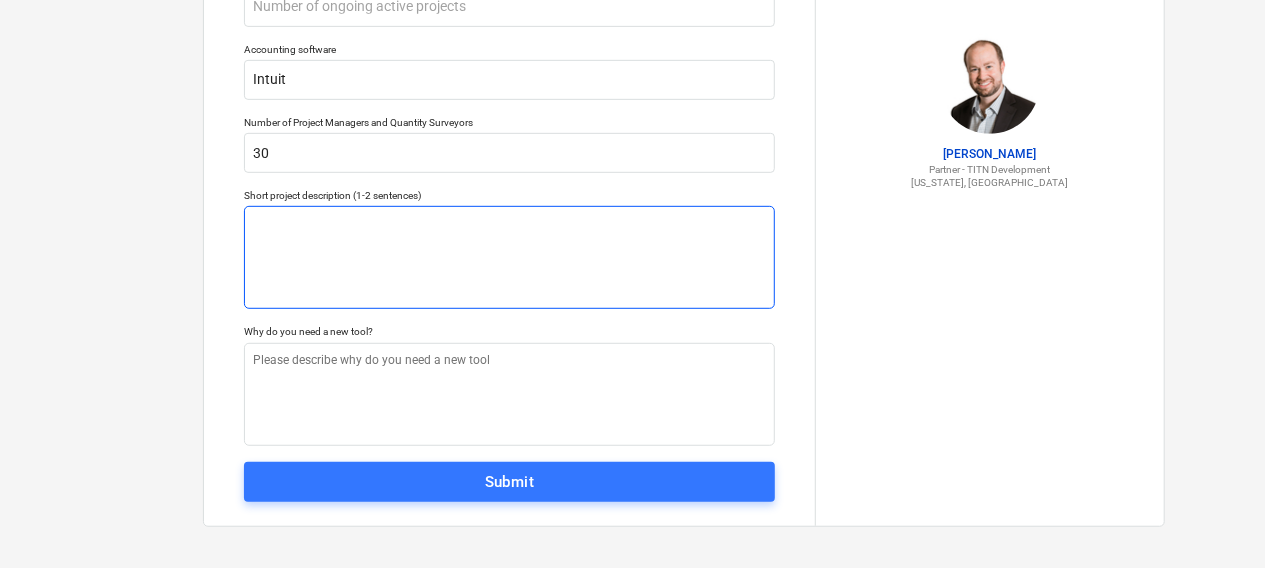 click at bounding box center (509, 257) 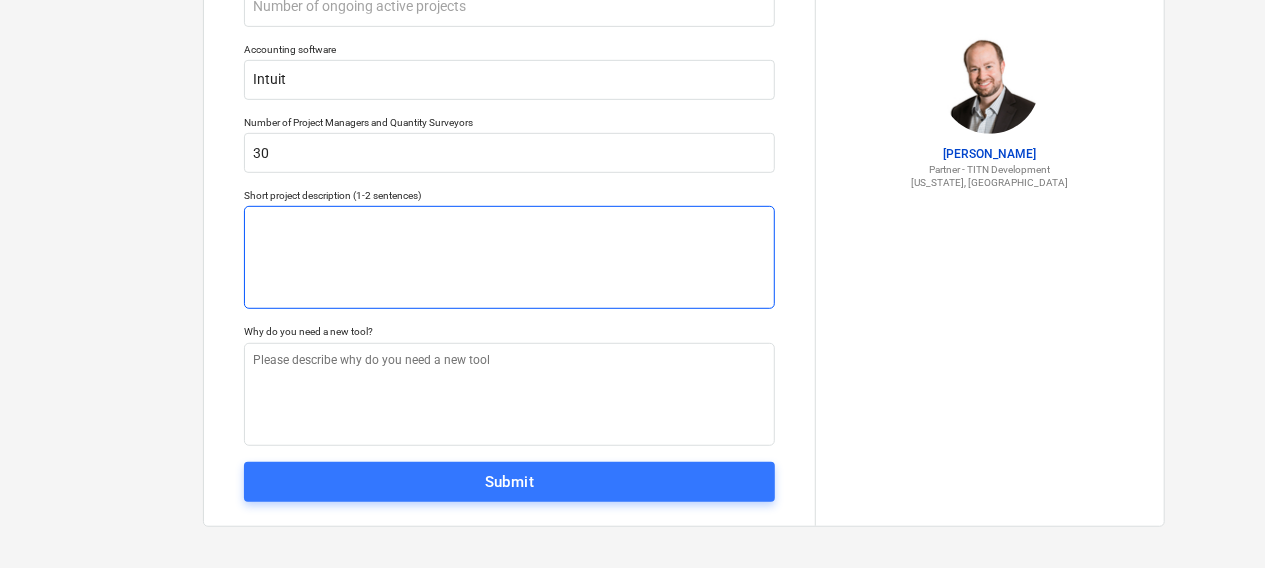type on "x" 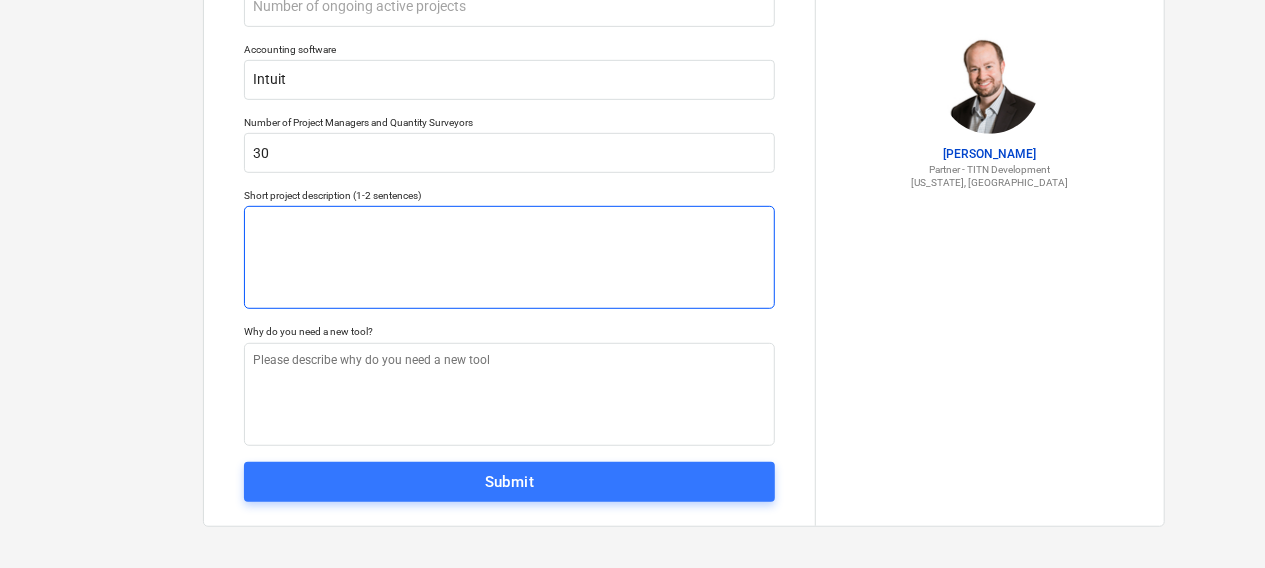 type on "M" 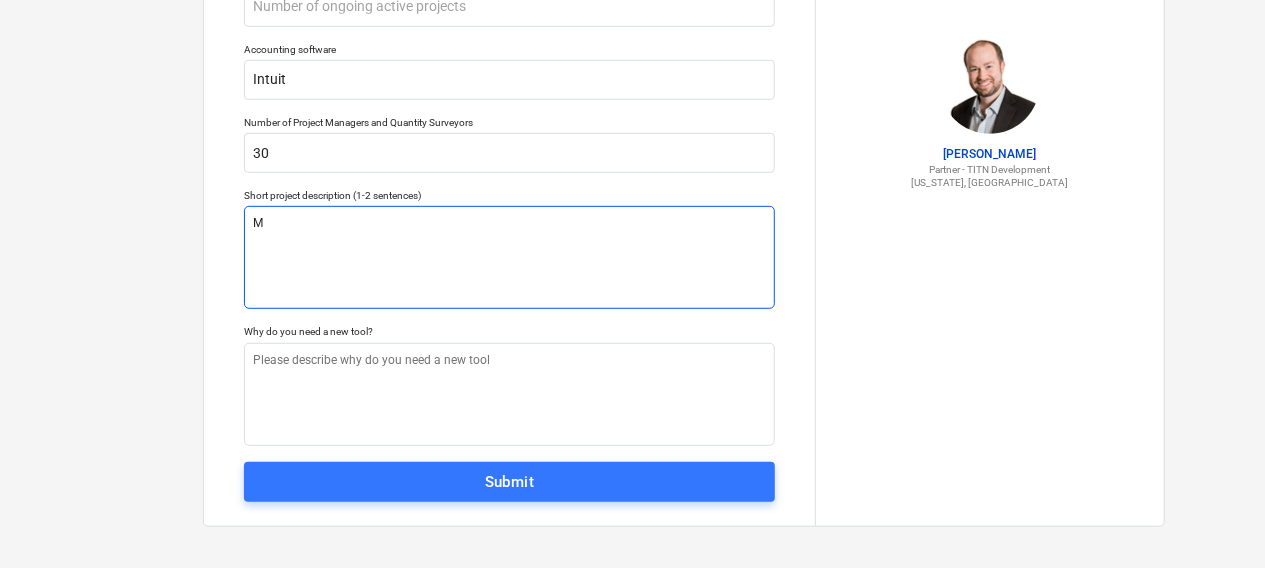 type on "x" 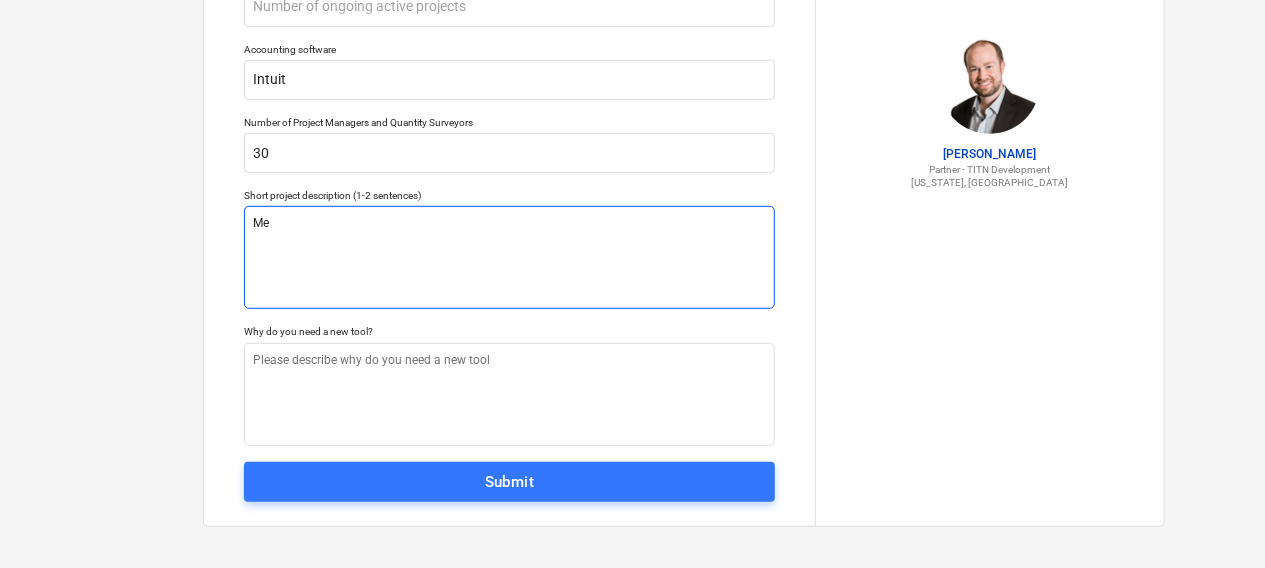 type on "x" 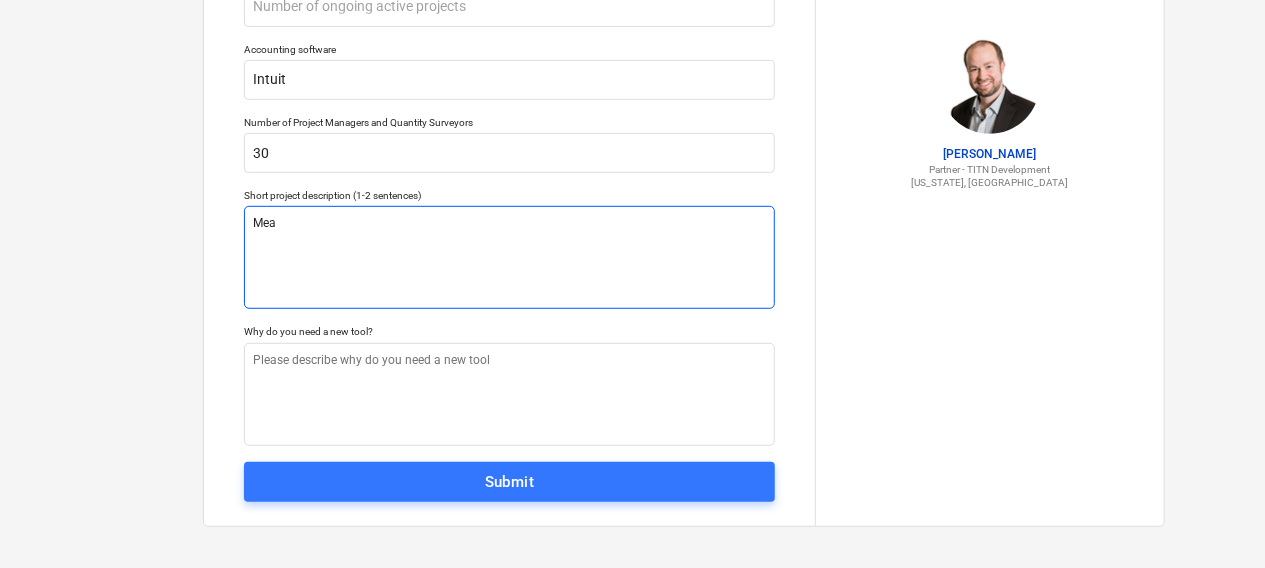 type on "Meas" 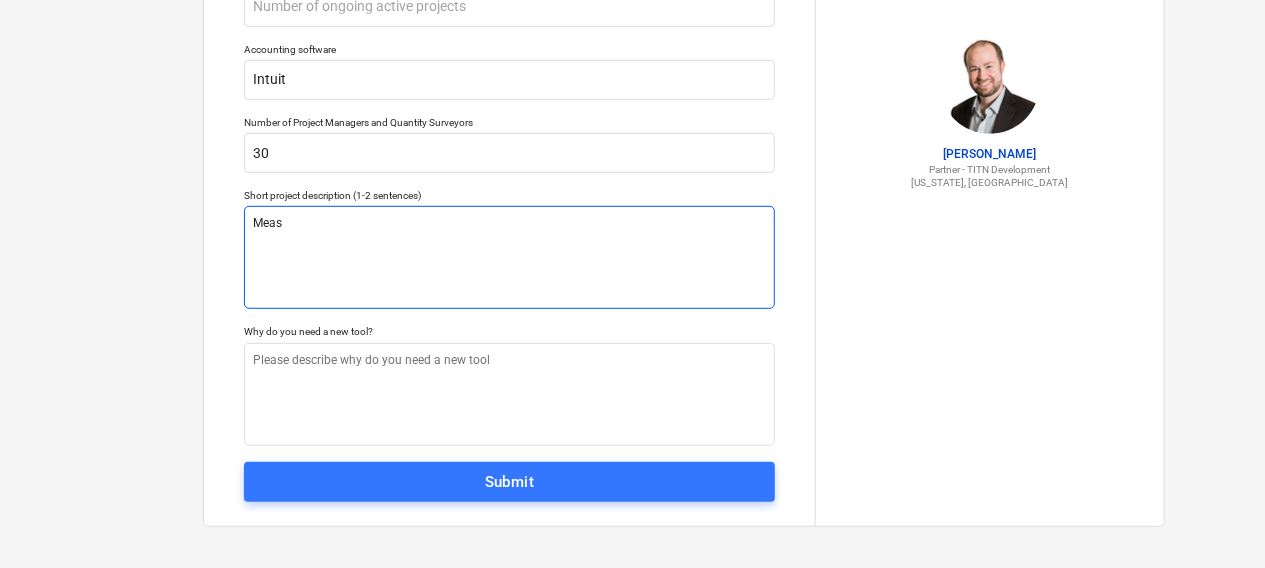 type on "x" 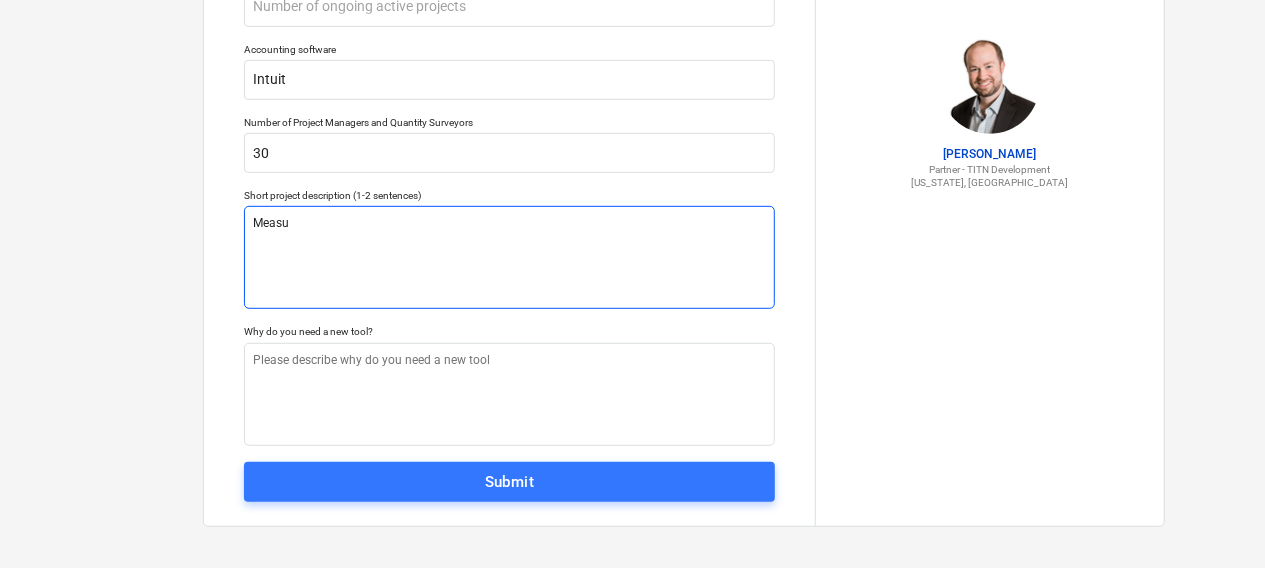 type on "x" 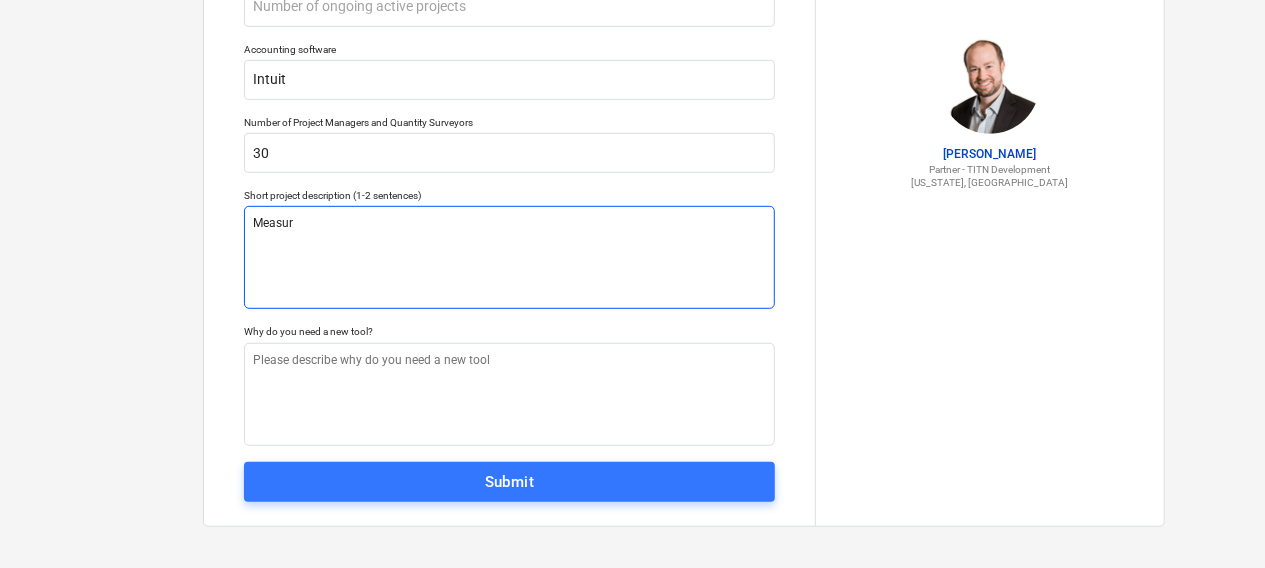 type on "x" 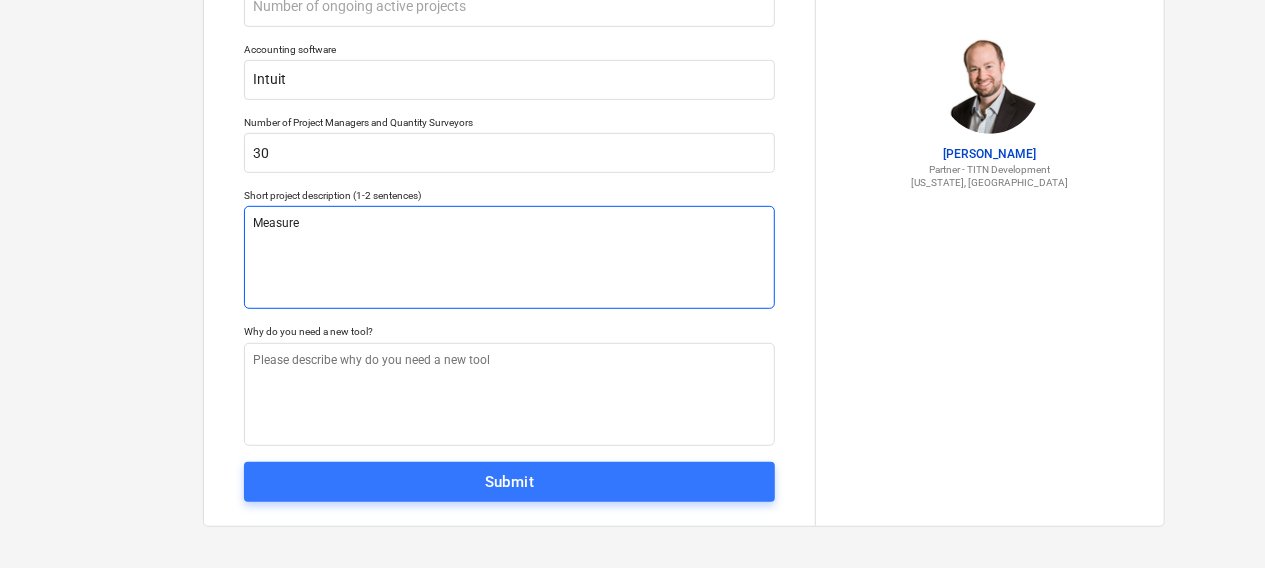 type on "x" 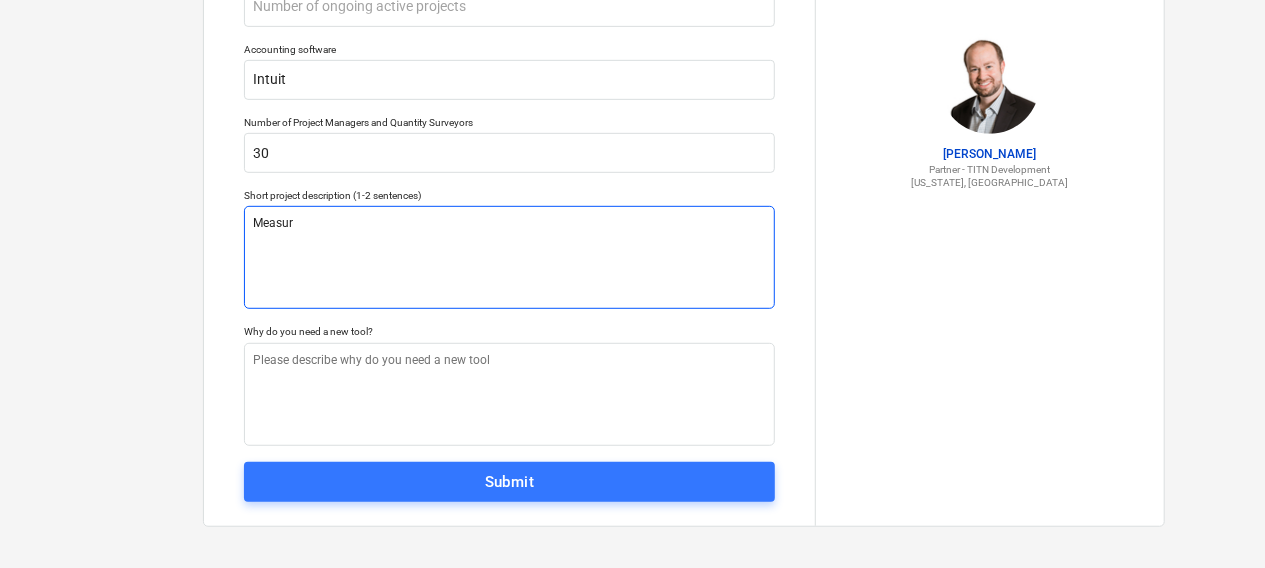 type on "x" 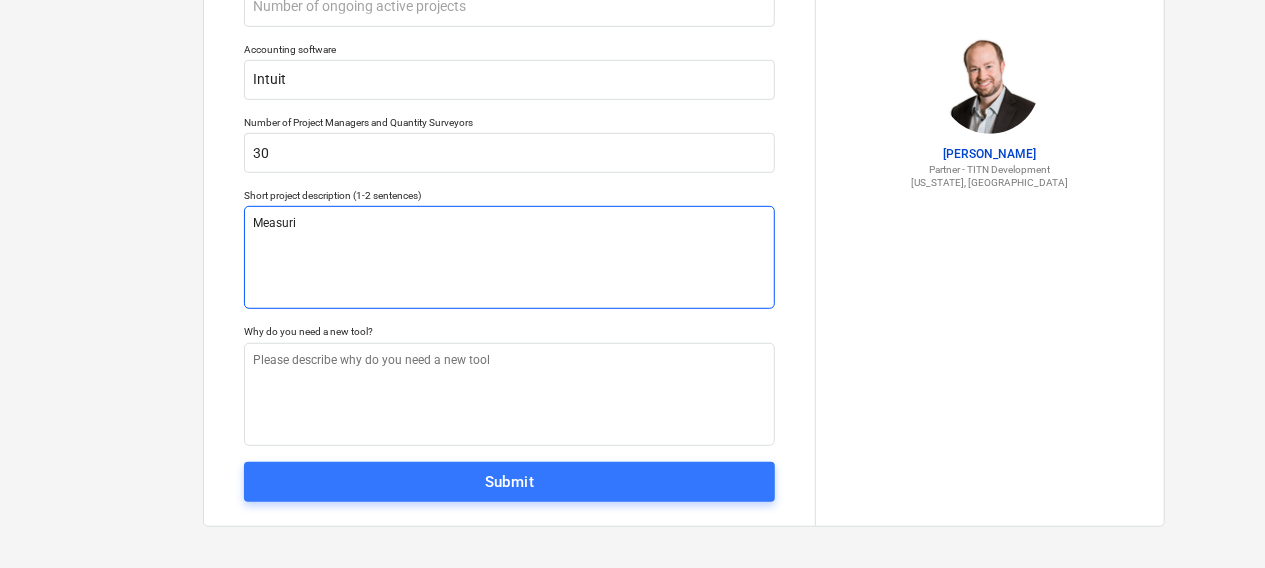 type on "x" 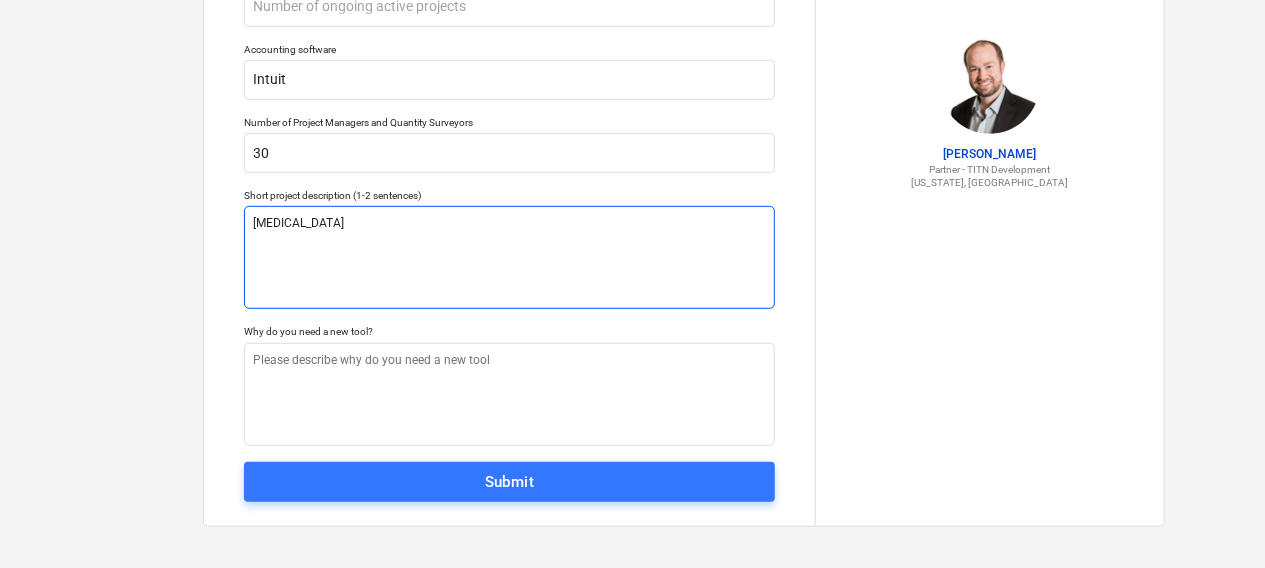 type on "x" 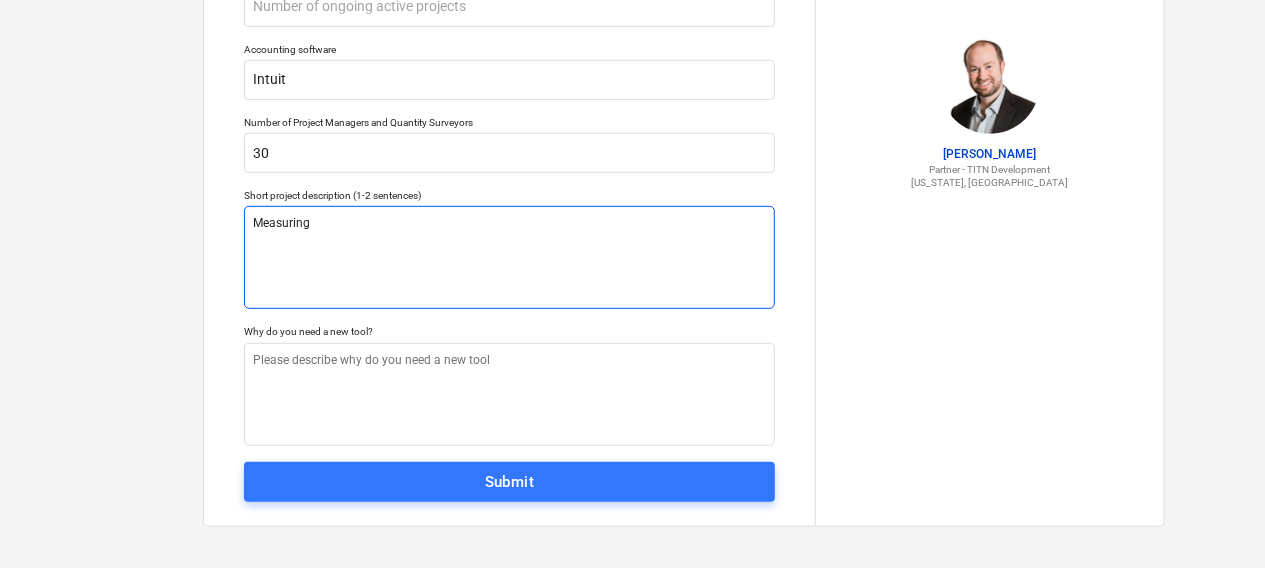 type on "x" 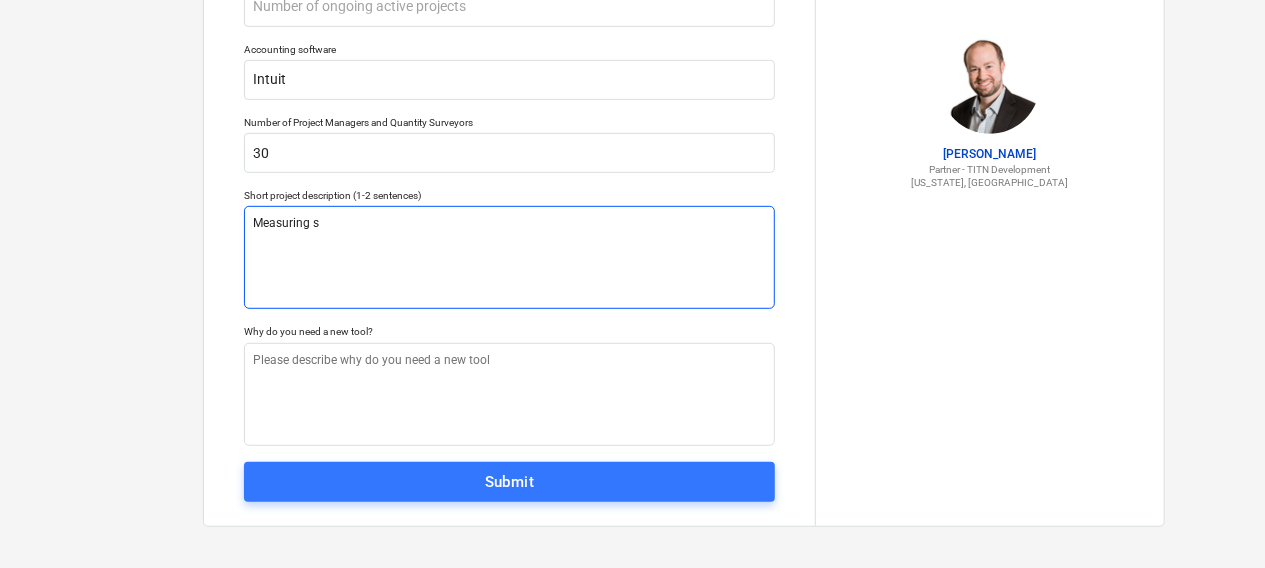 type on "x" 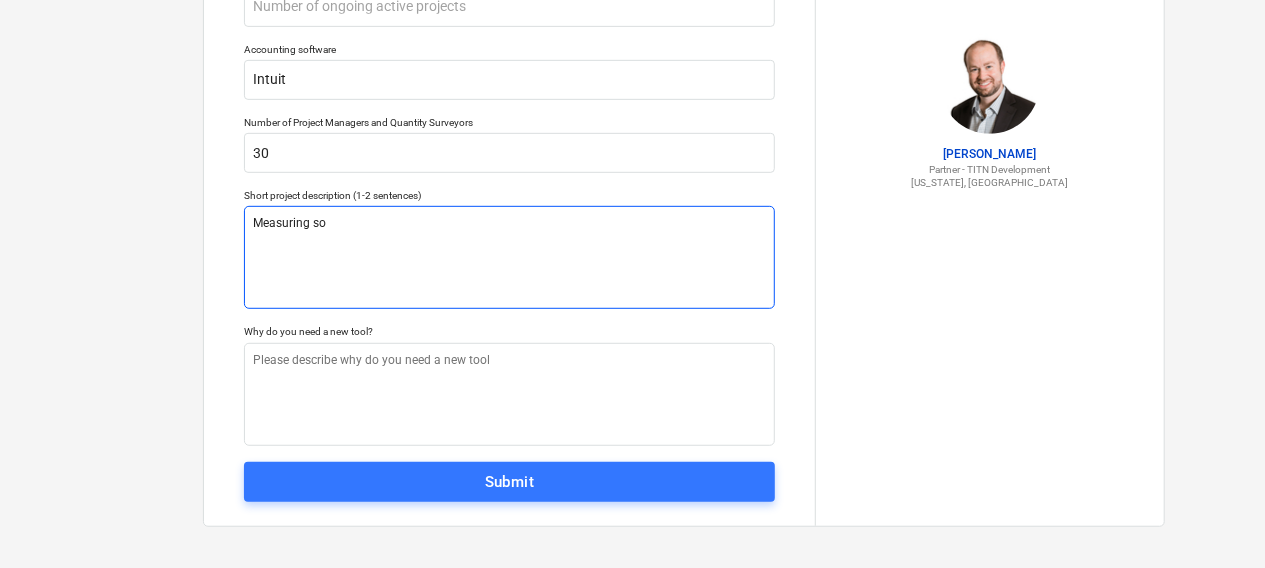 type on "x" 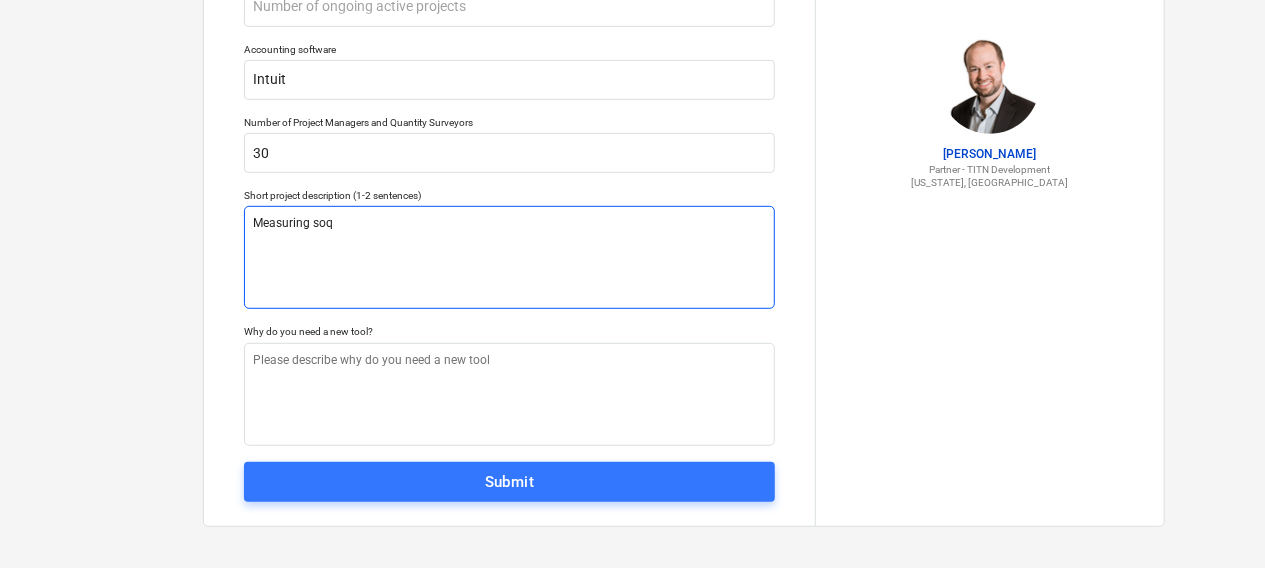 type on "x" 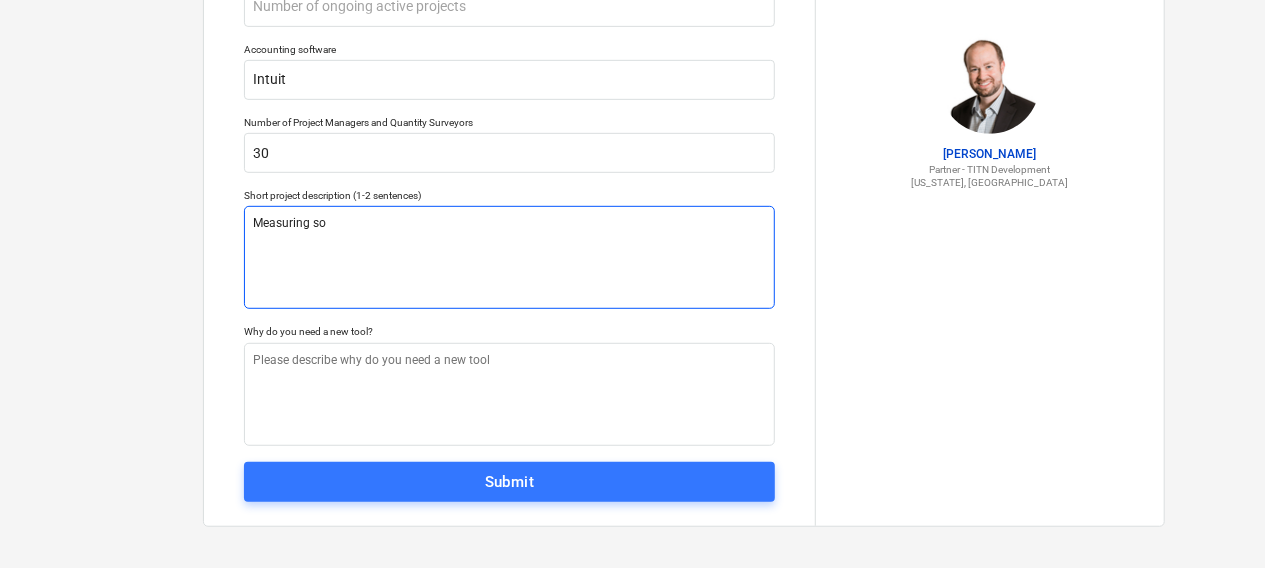 type on "x" 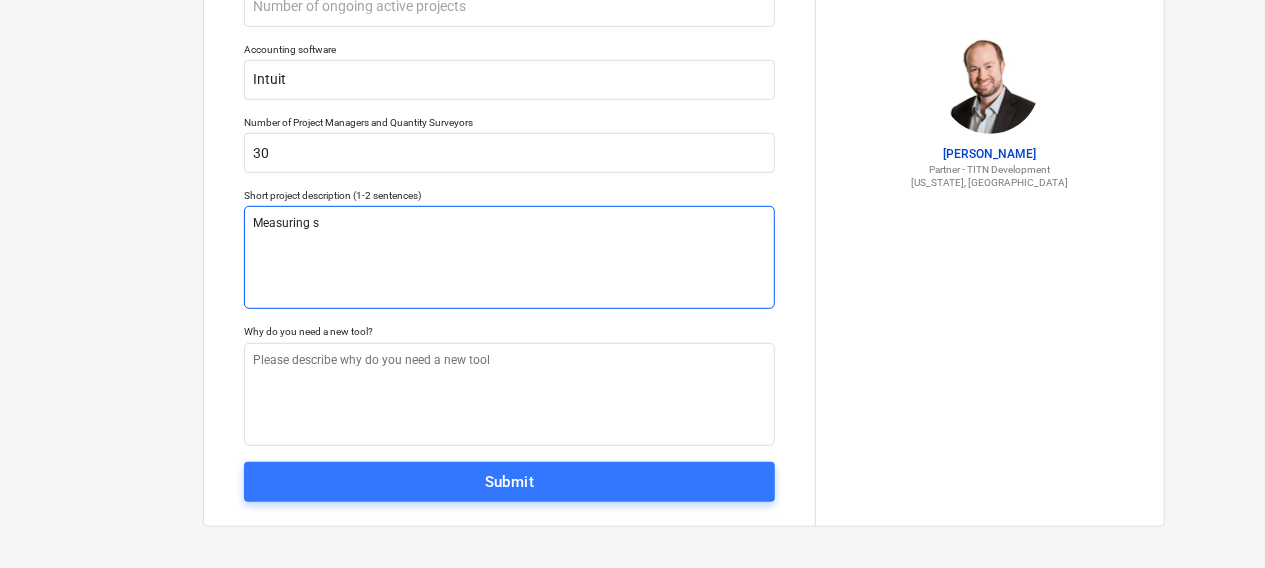 type on "x" 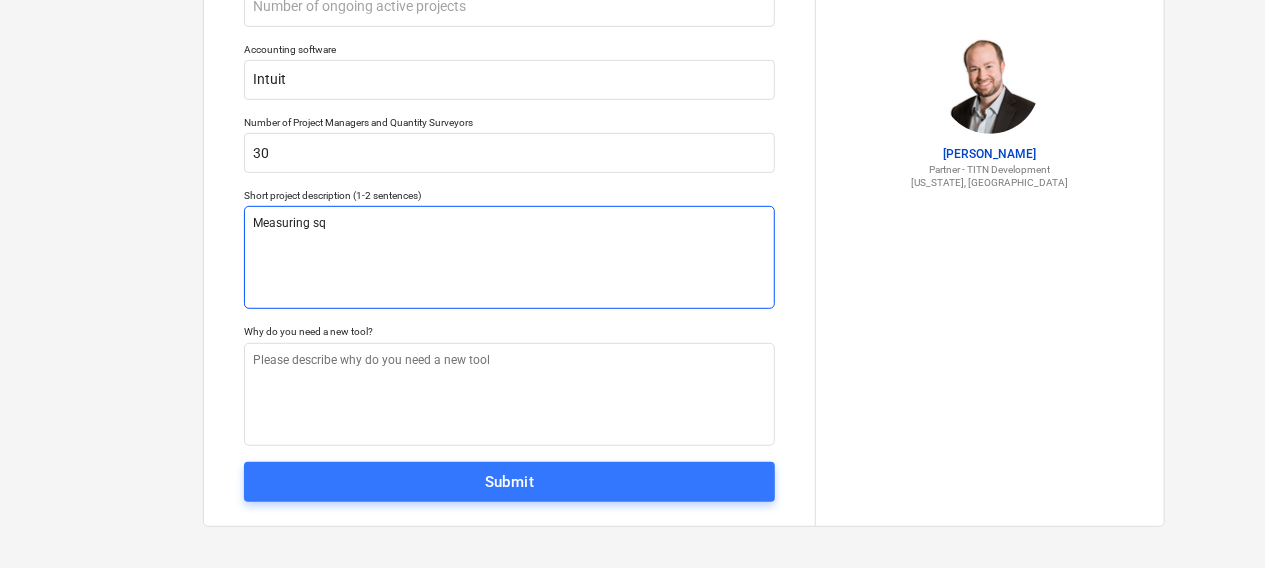 type on "x" 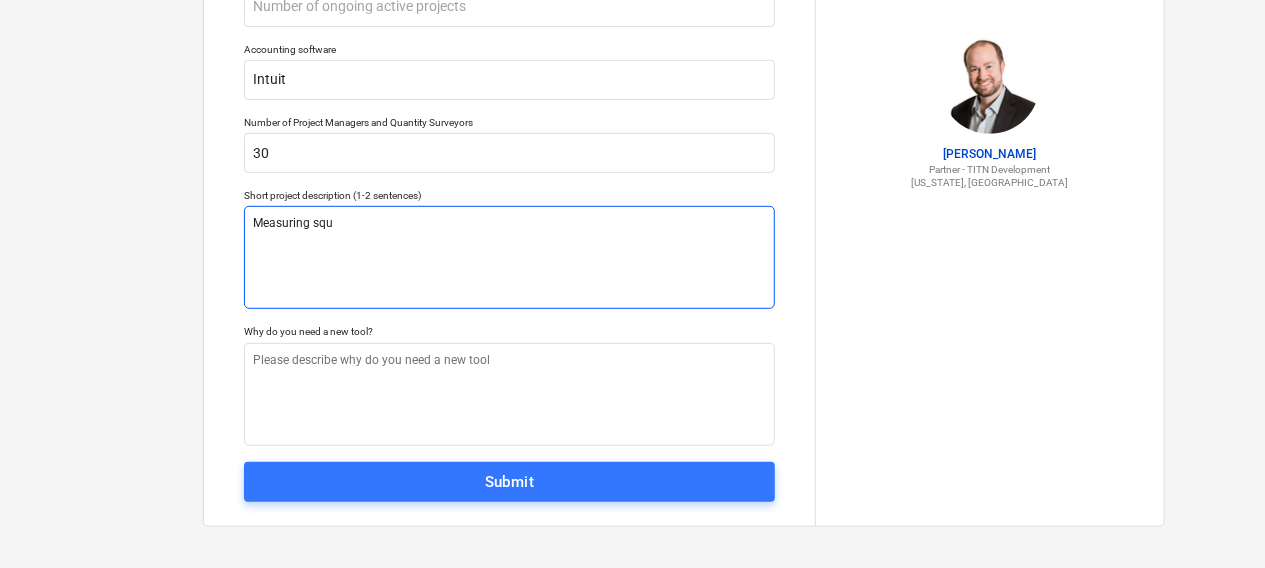 type on "x" 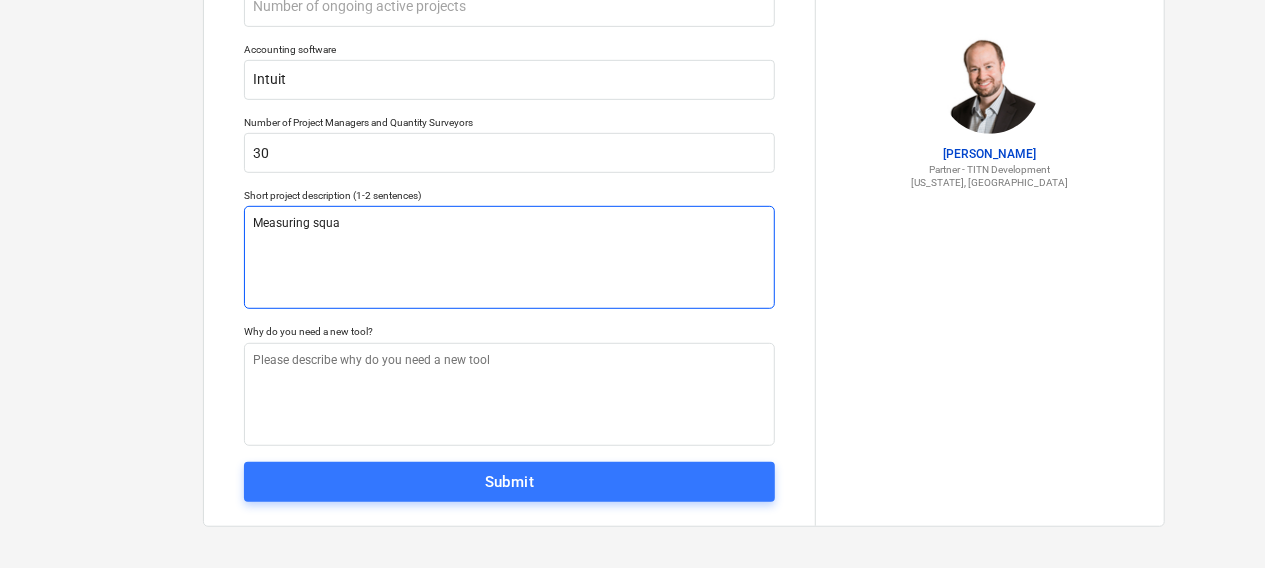 type on "x" 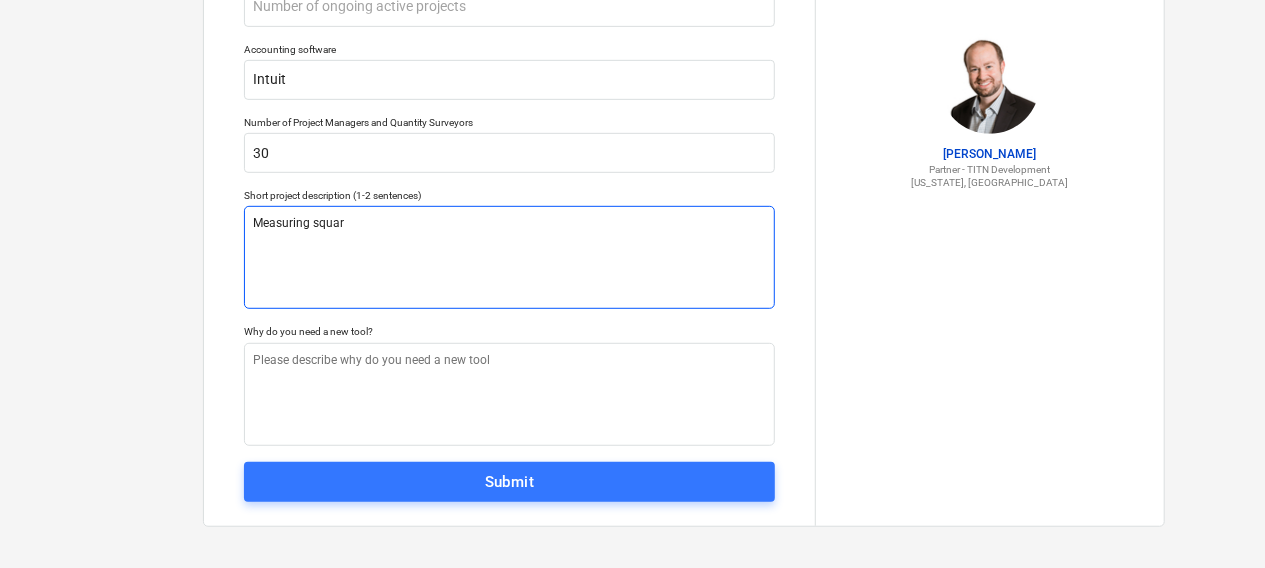 type on "x" 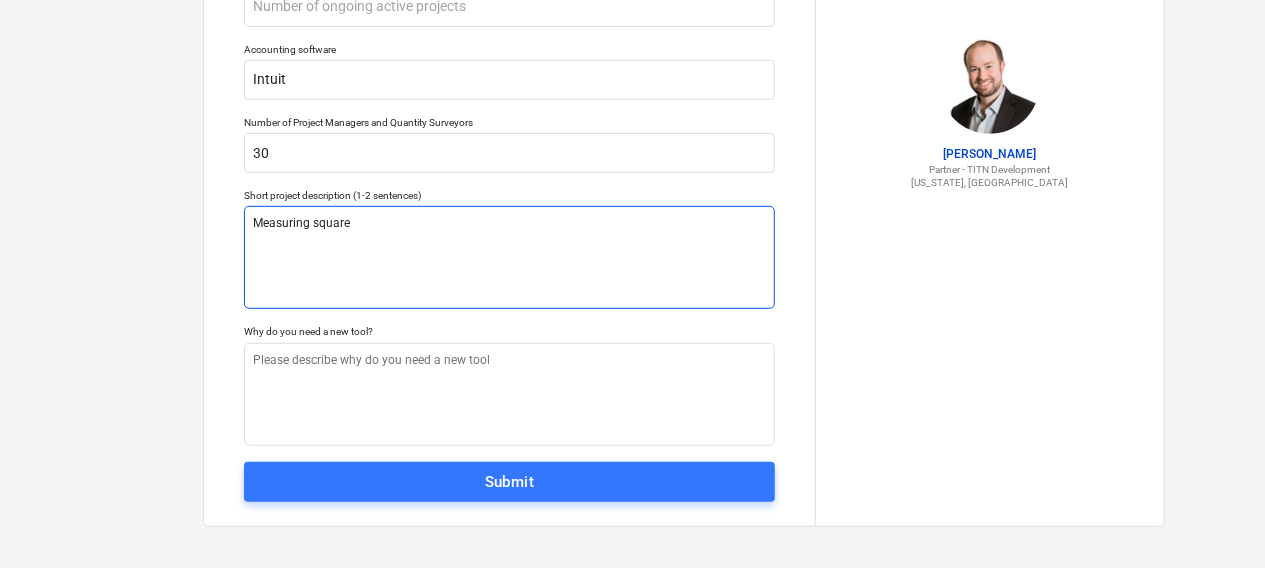 type on "x" 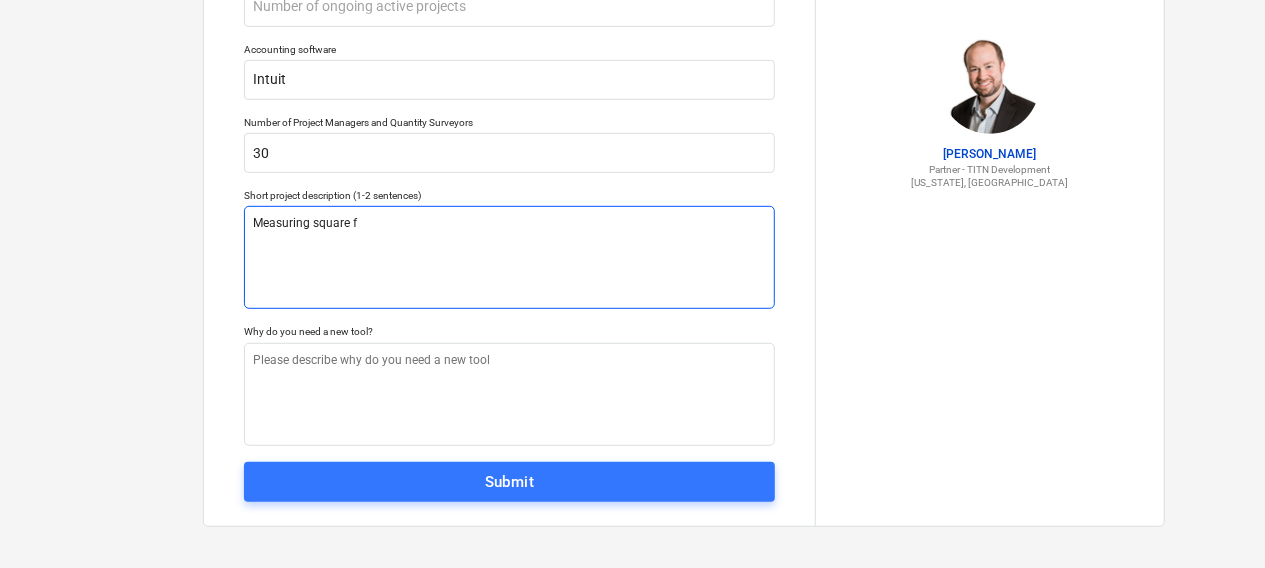 type on "x" 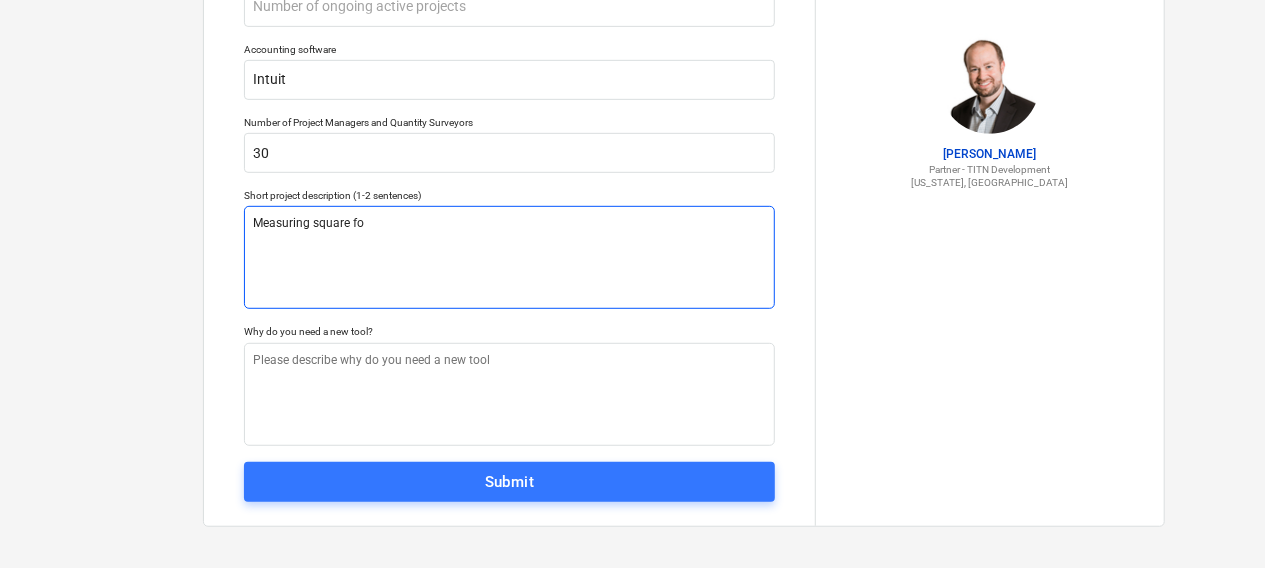 type on "x" 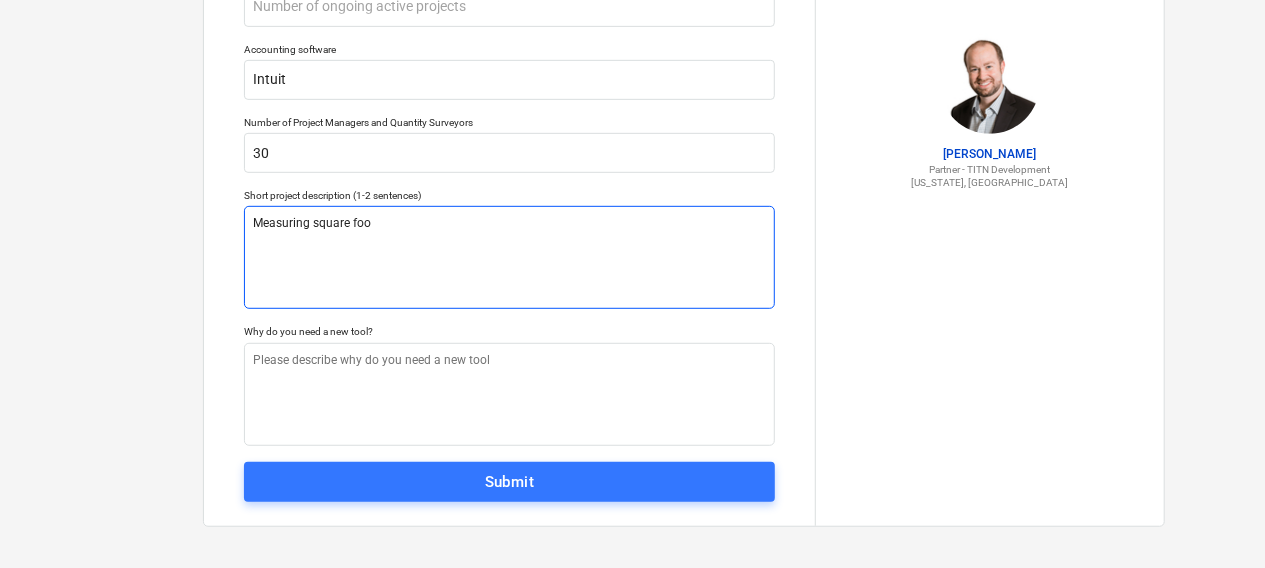 type on "x" 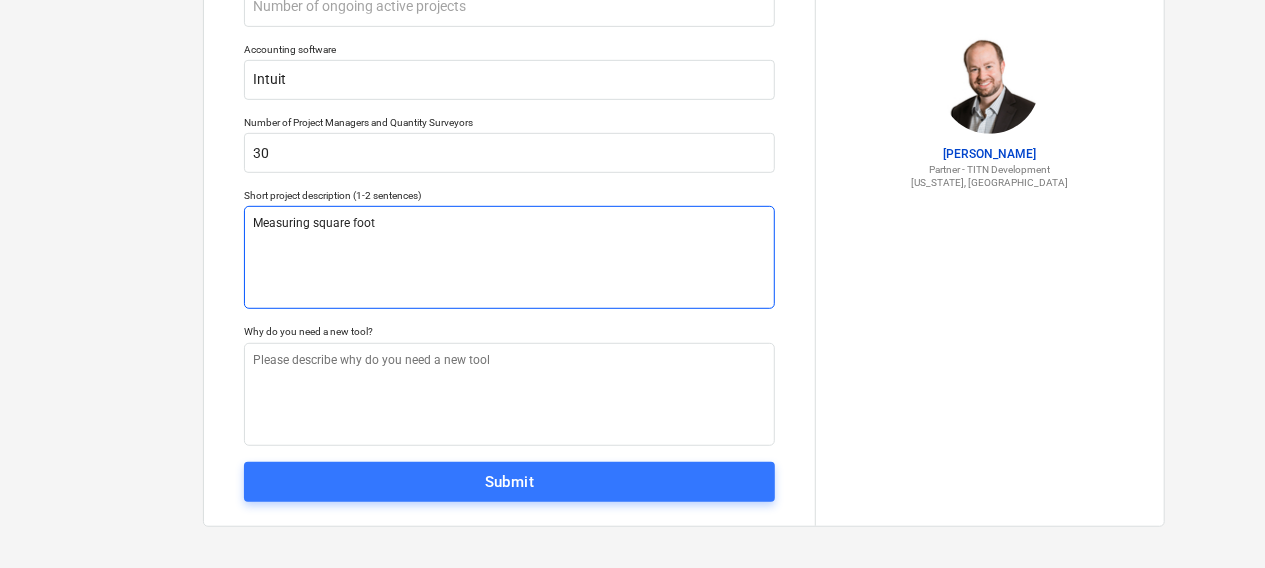 type on "x" 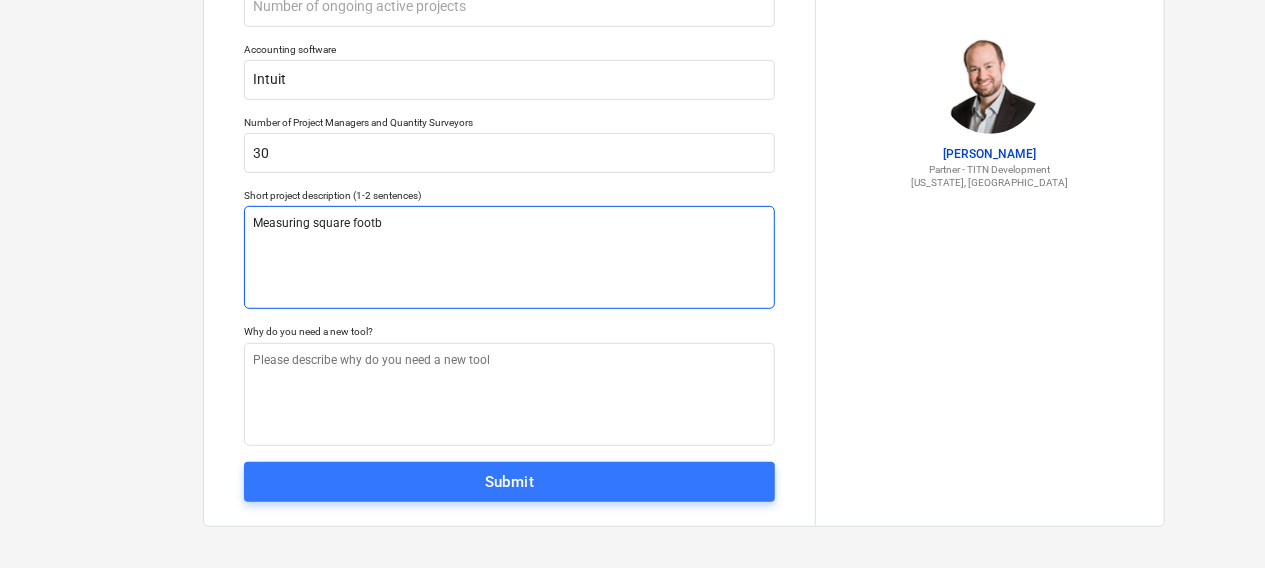 type on "x" 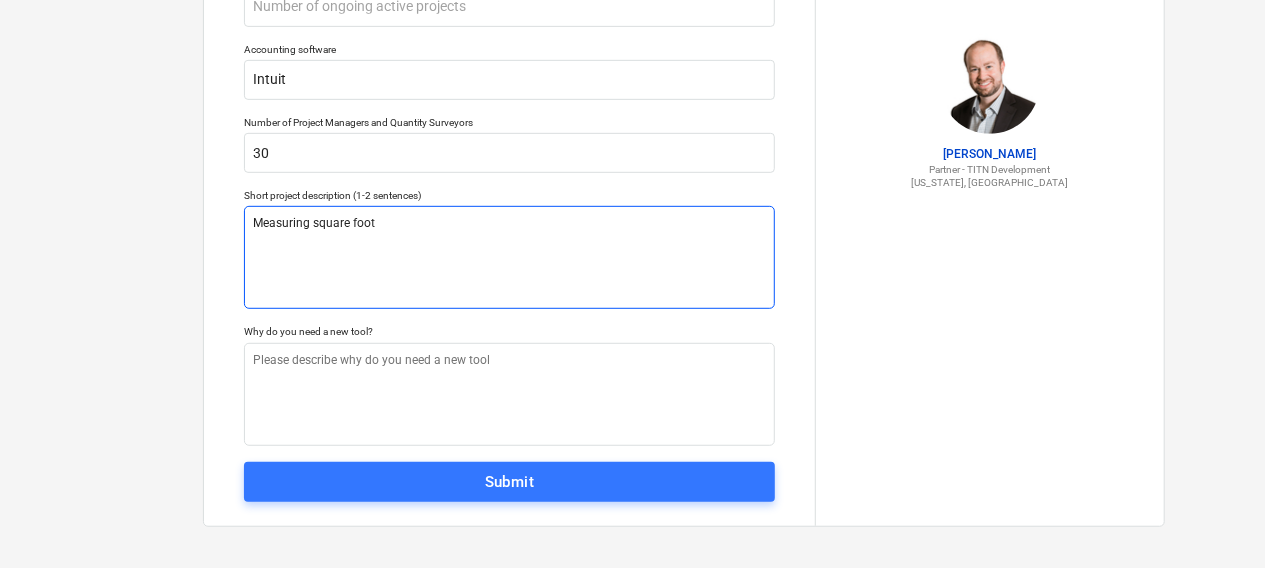 type on "x" 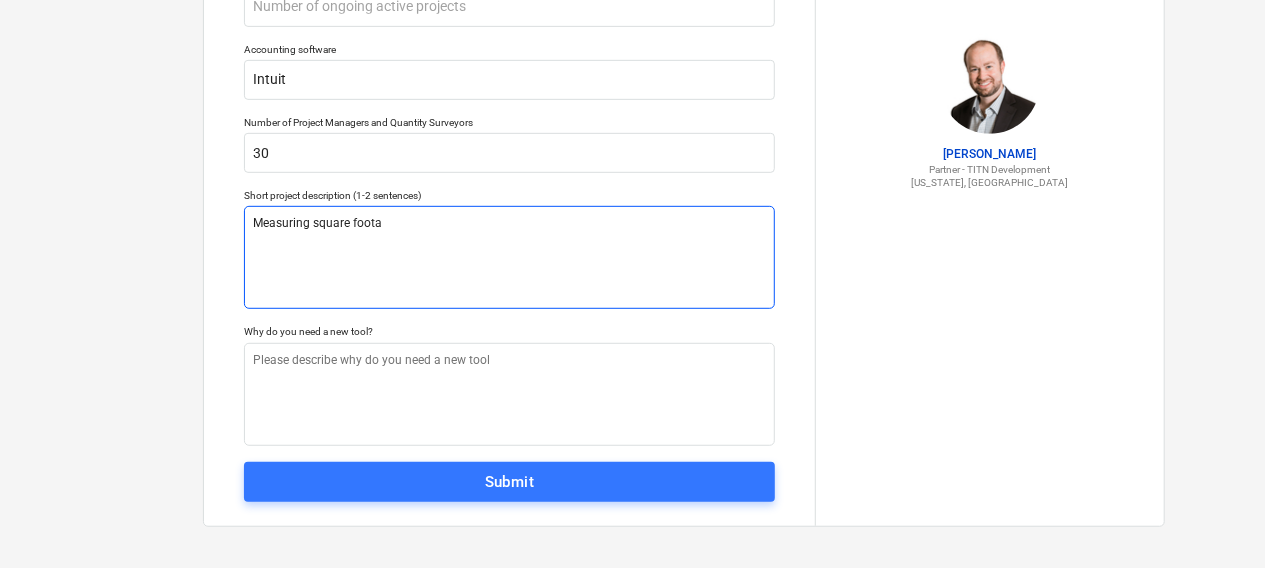type on "x" 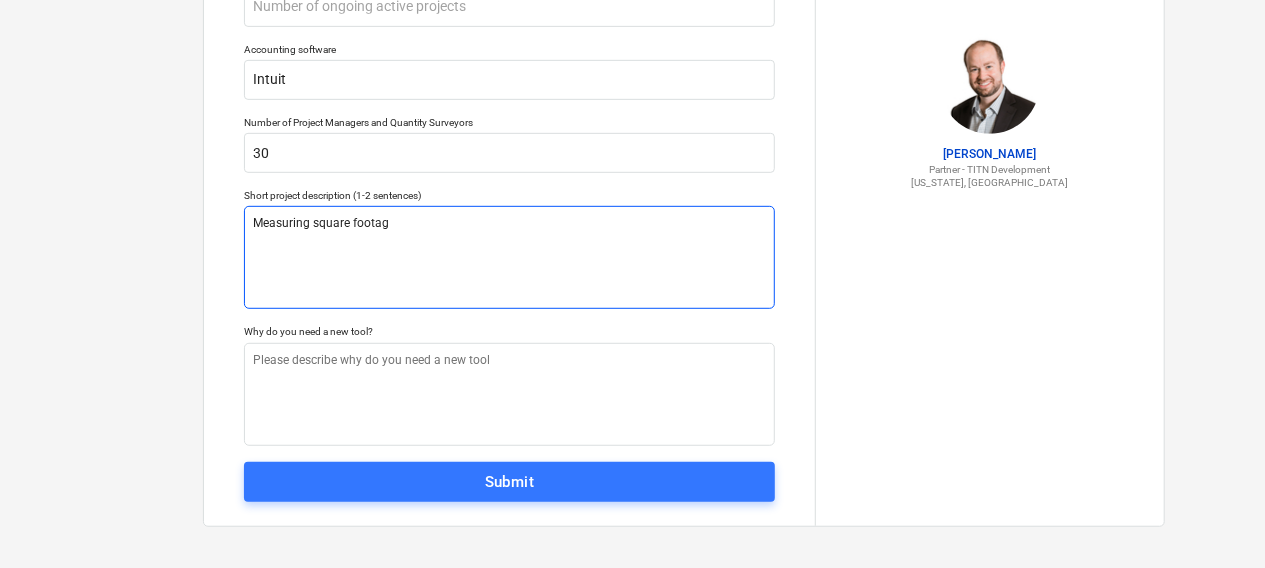 type on "x" 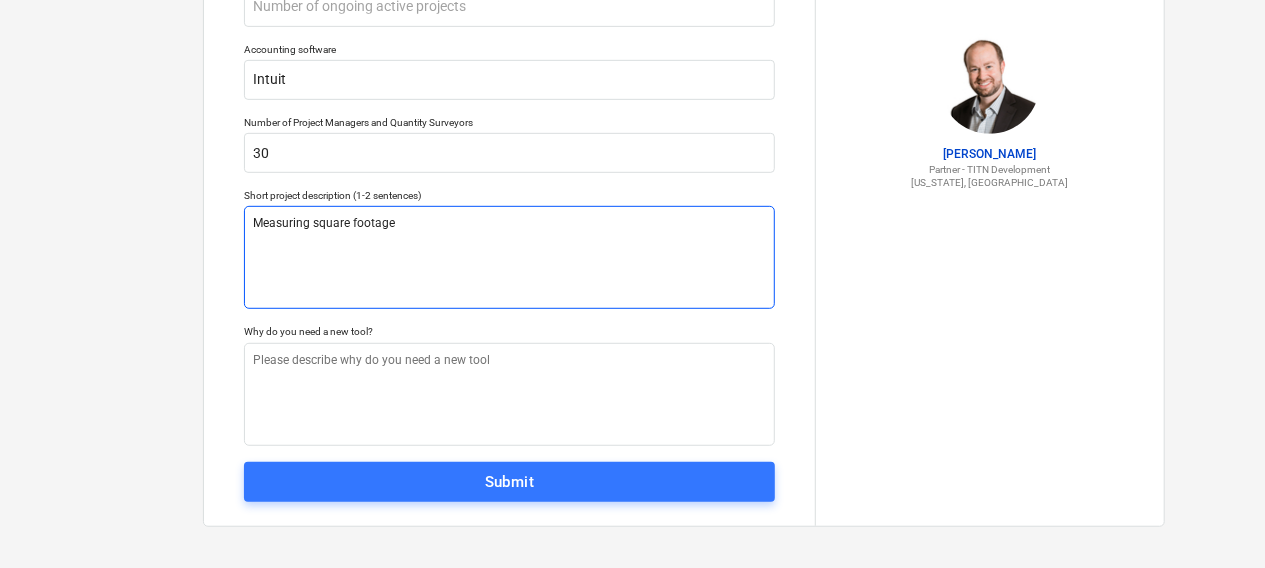 type on "x" 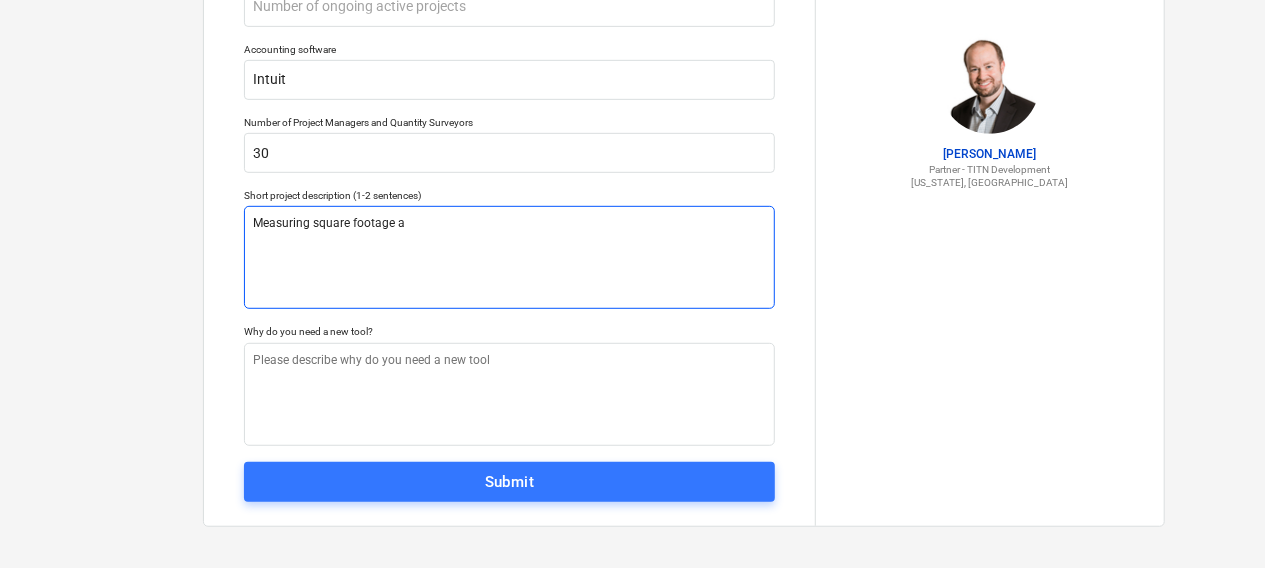 type on "Measuring square footage an" 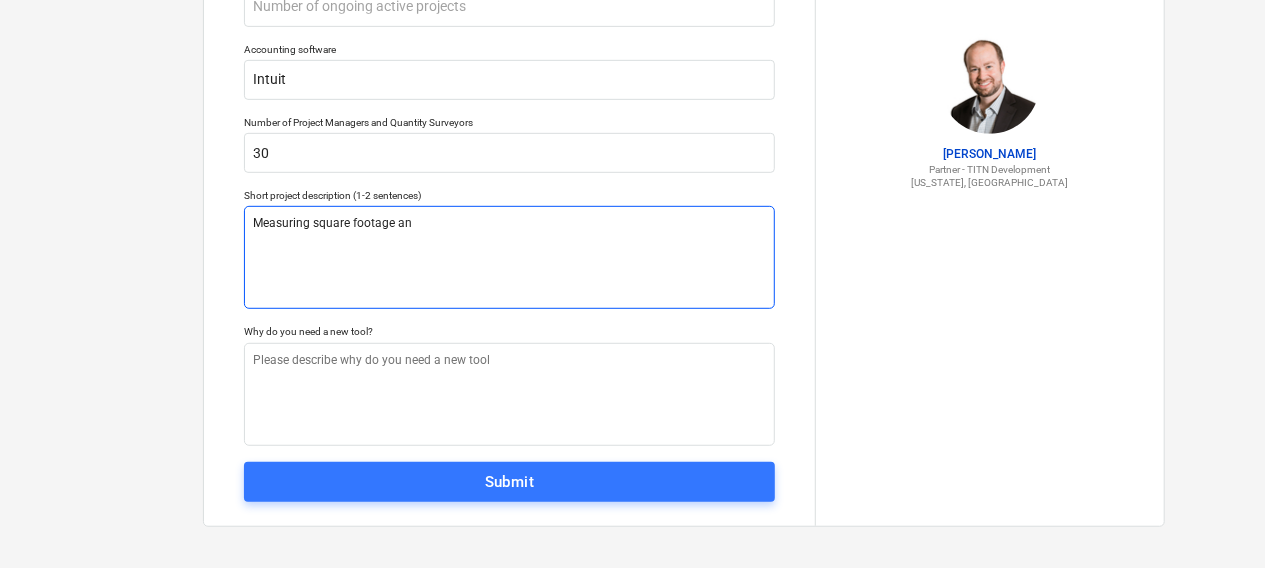 type on "x" 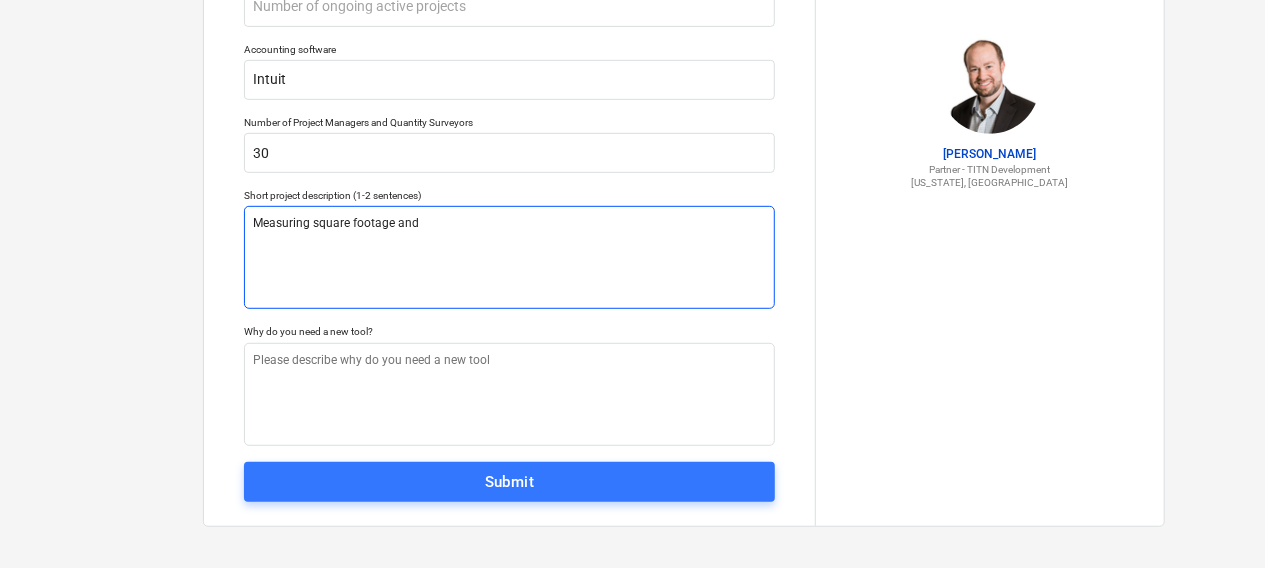 type 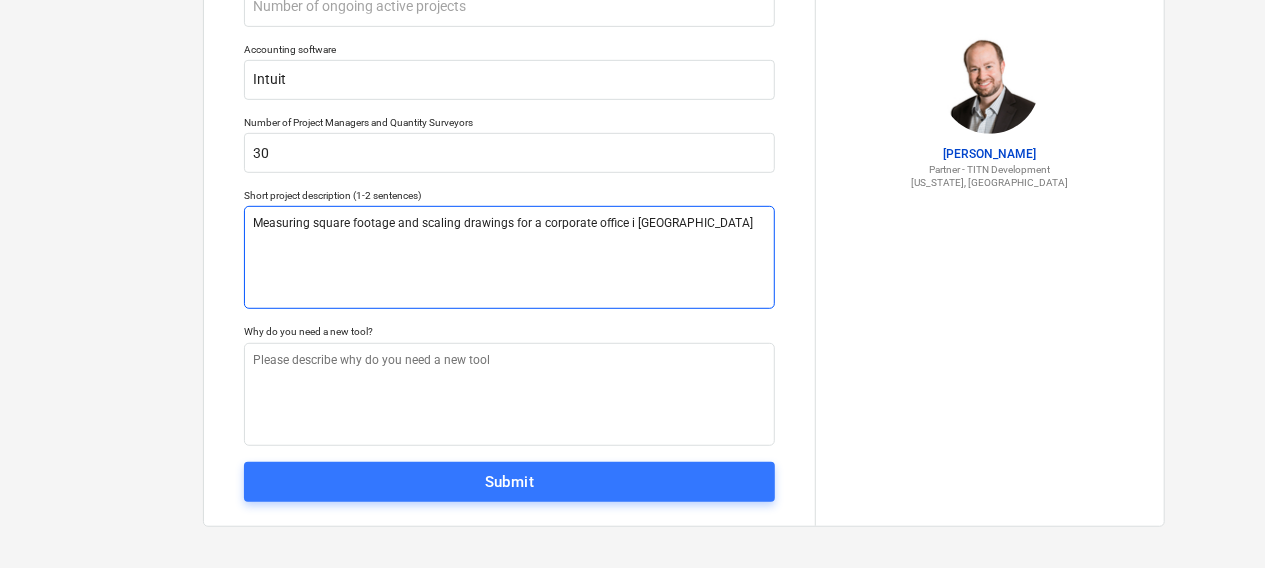 drag, startPoint x: 626, startPoint y: 218, endPoint x: 656, endPoint y: 212, distance: 30.594116 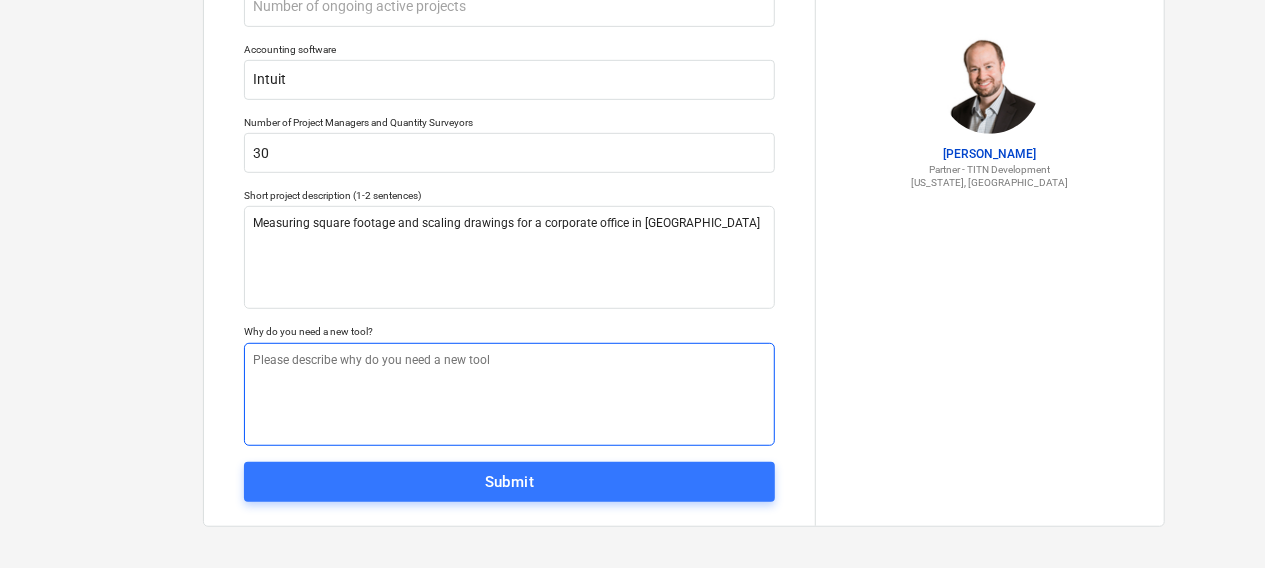 click at bounding box center [509, 394] 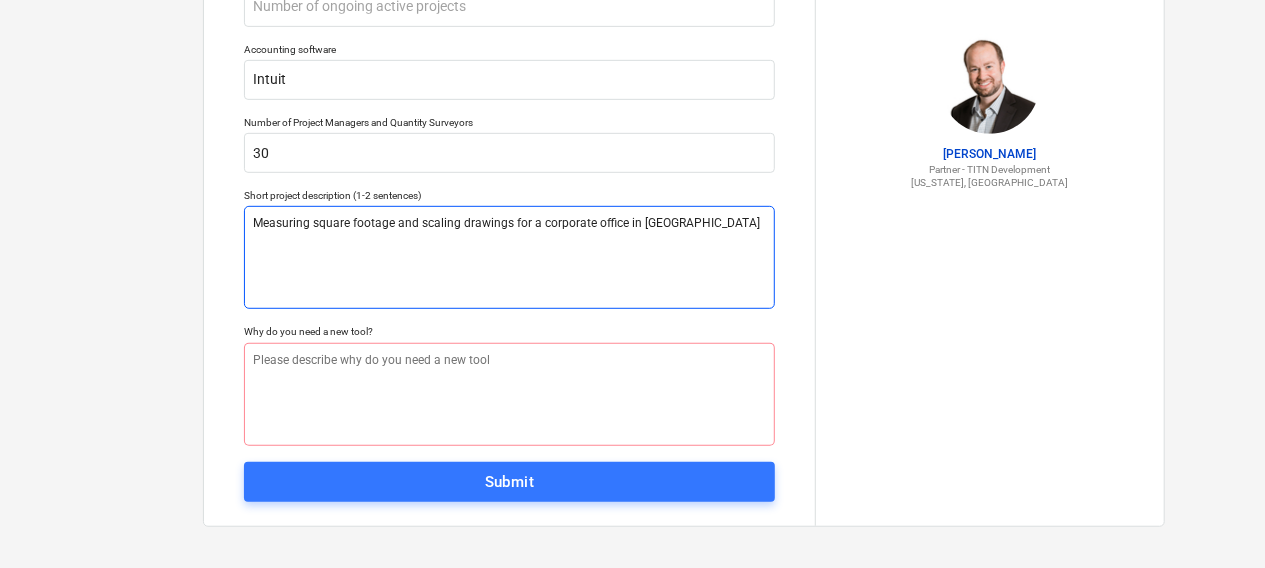 drag, startPoint x: 638, startPoint y: 219, endPoint x: 179, endPoint y: 237, distance: 459.3528 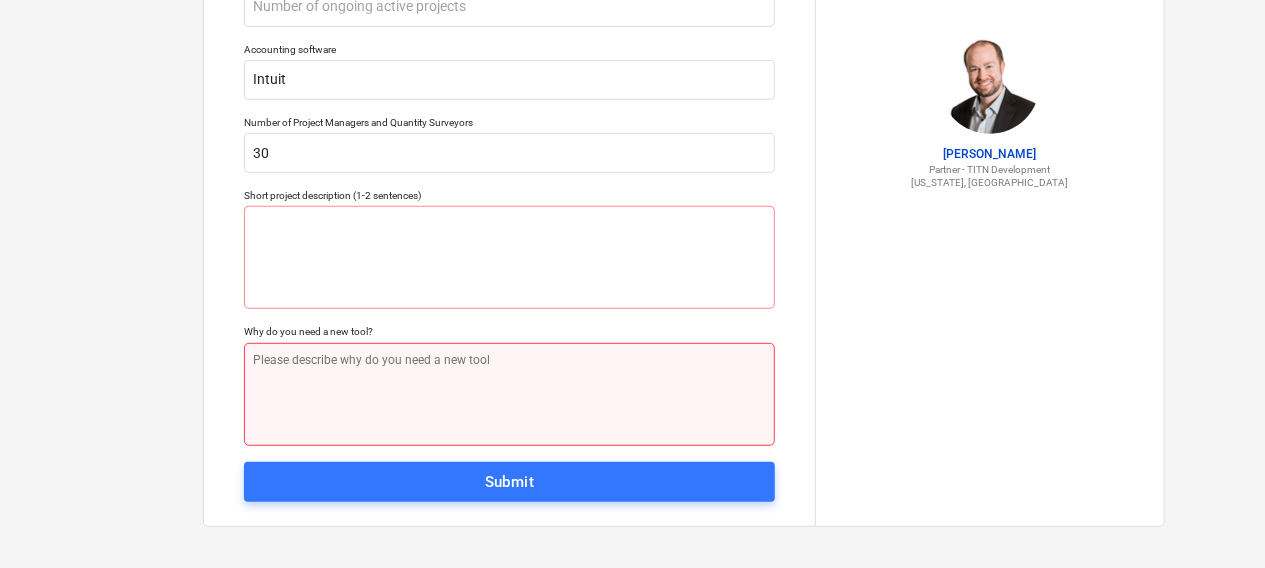 click at bounding box center (509, 394) 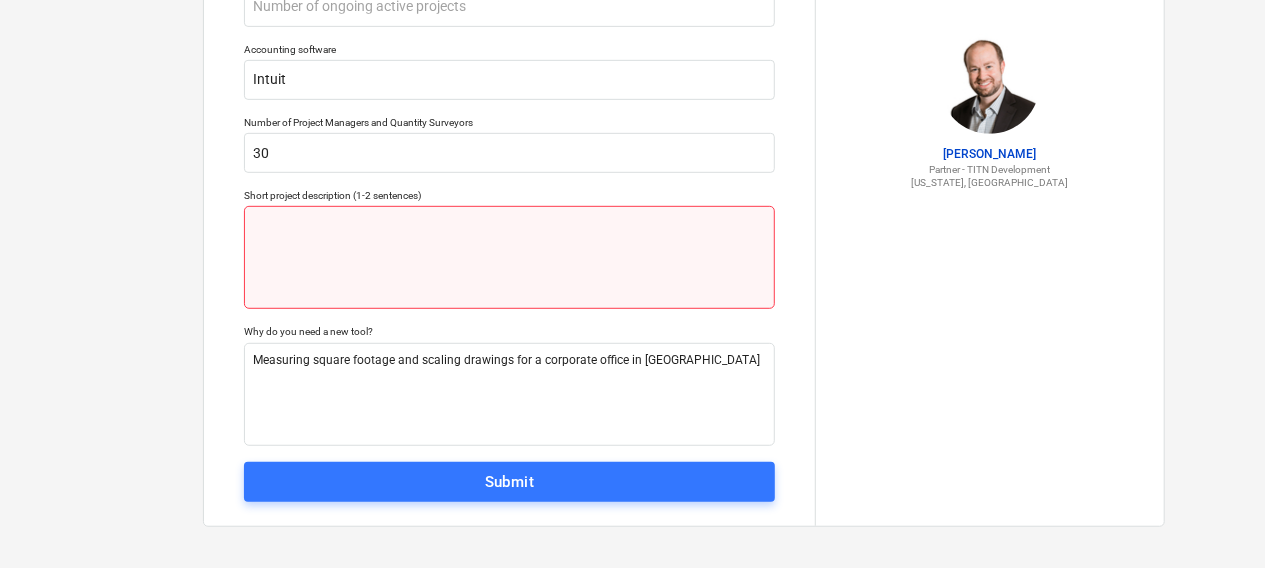 click at bounding box center [509, 257] 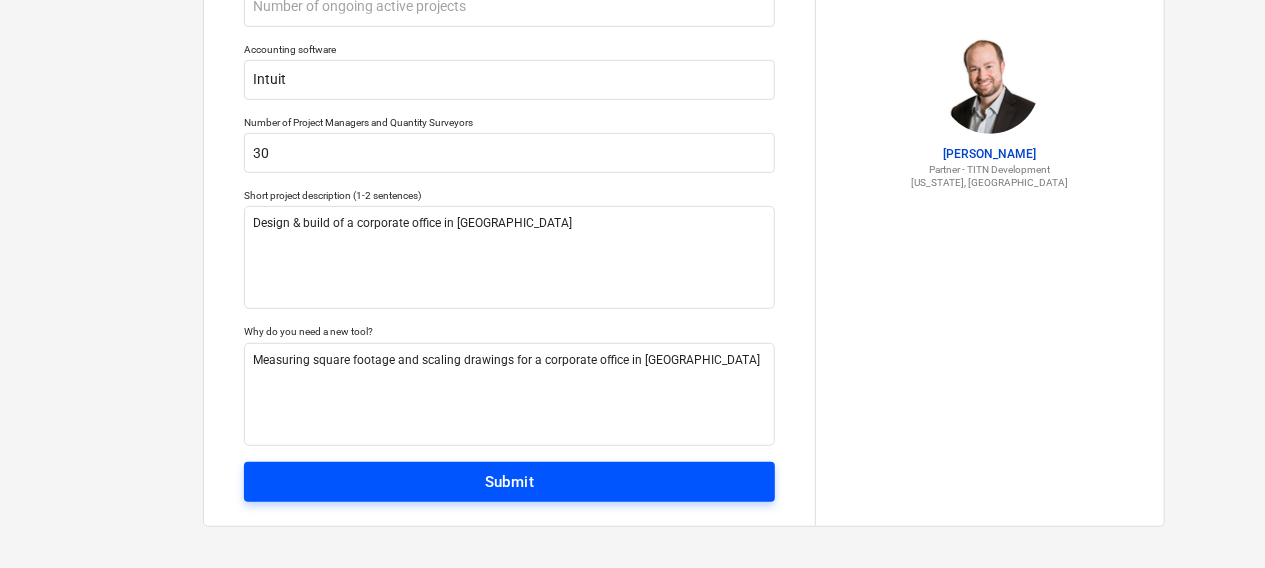 click on "Submit" at bounding box center (509, 482) 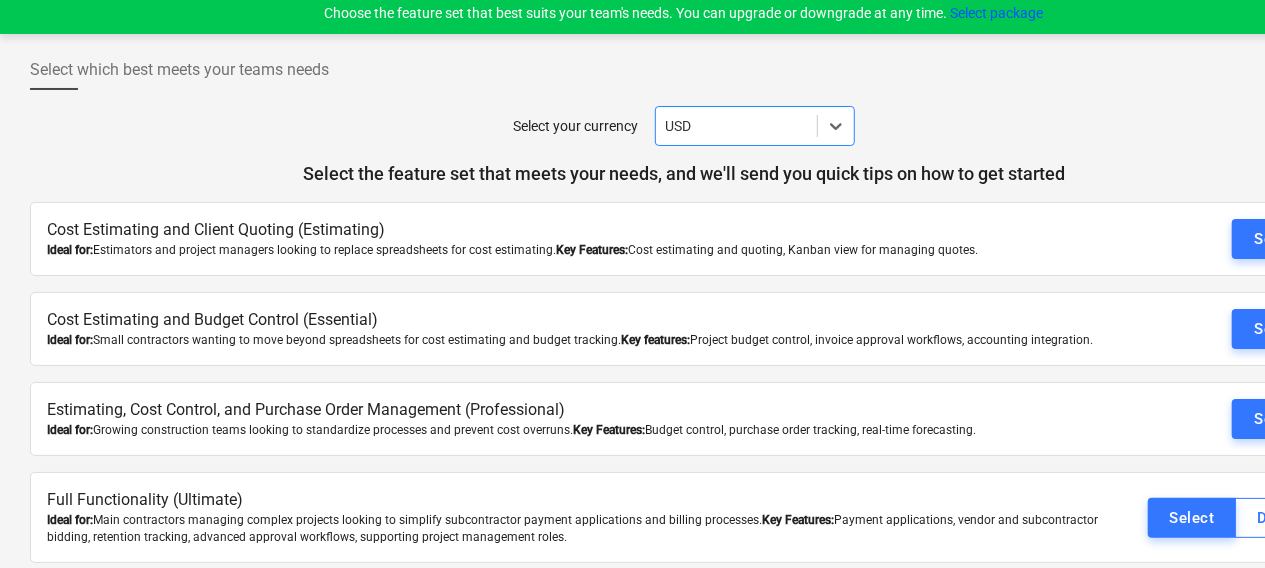 scroll, scrollTop: 19, scrollLeft: 0, axis: vertical 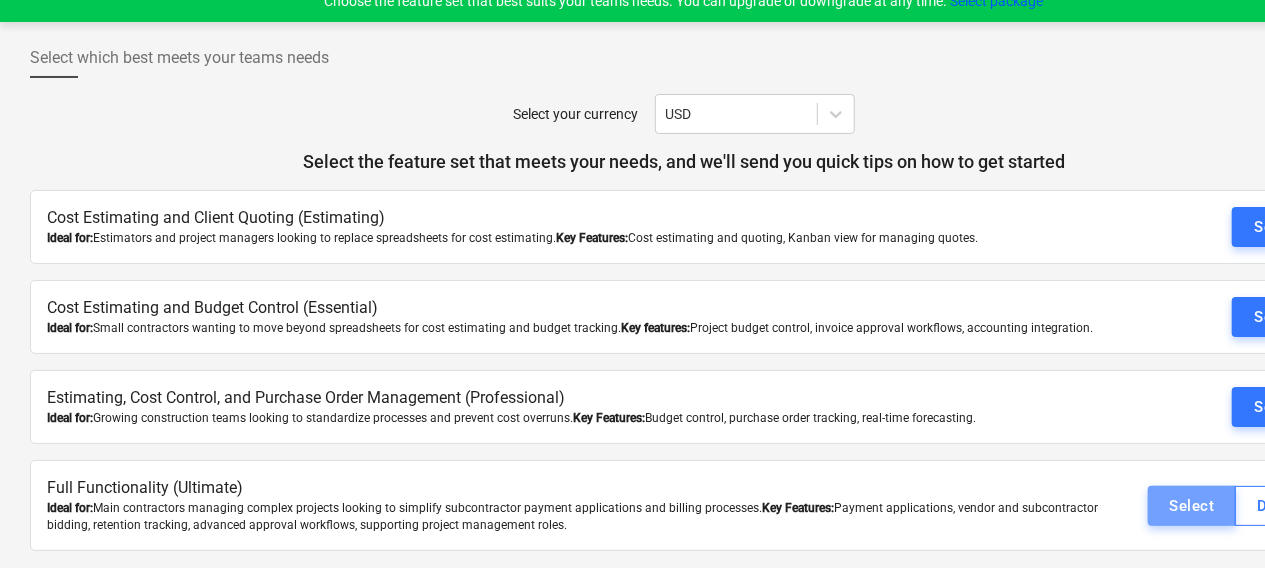 click on "Select" at bounding box center [1192, 506] 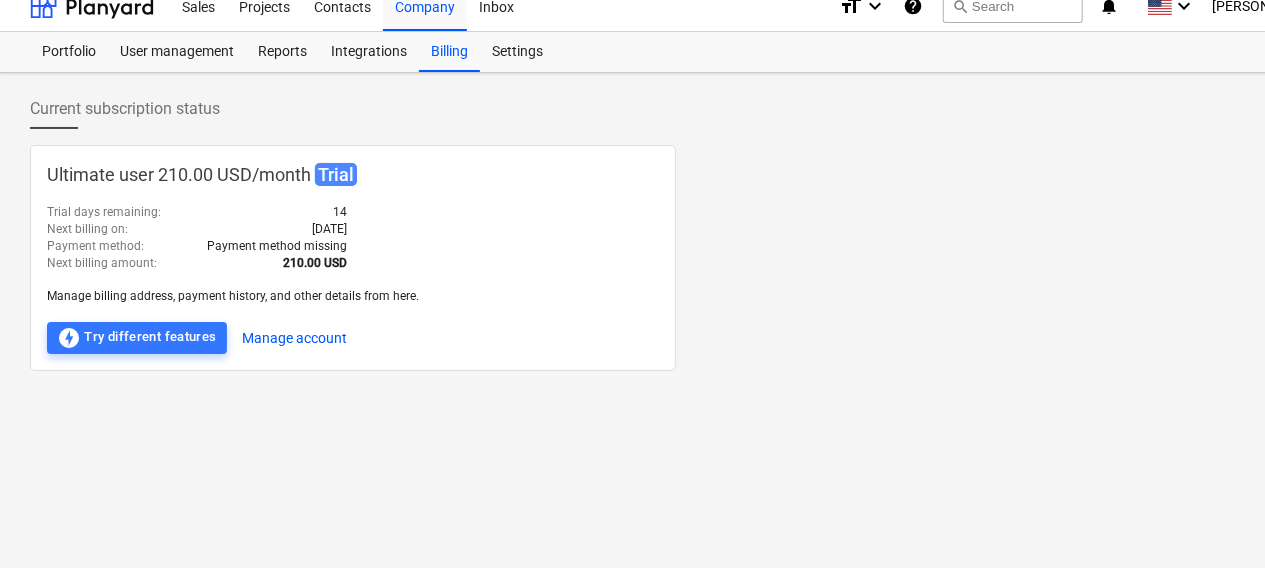 scroll, scrollTop: 0, scrollLeft: 0, axis: both 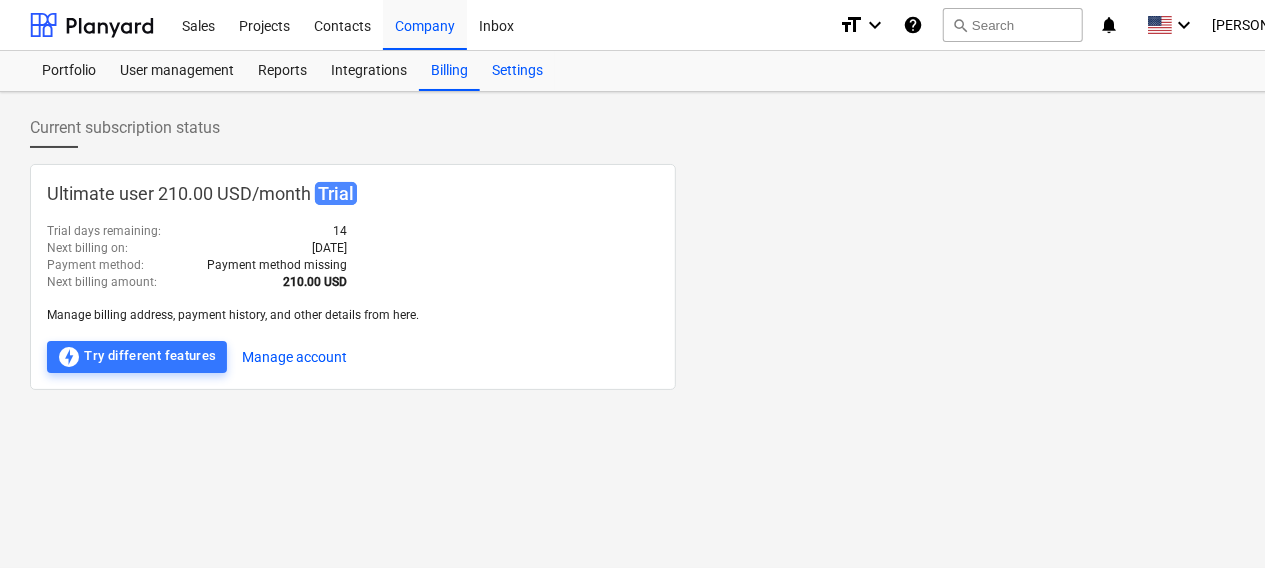click on "Settings" at bounding box center [517, 71] 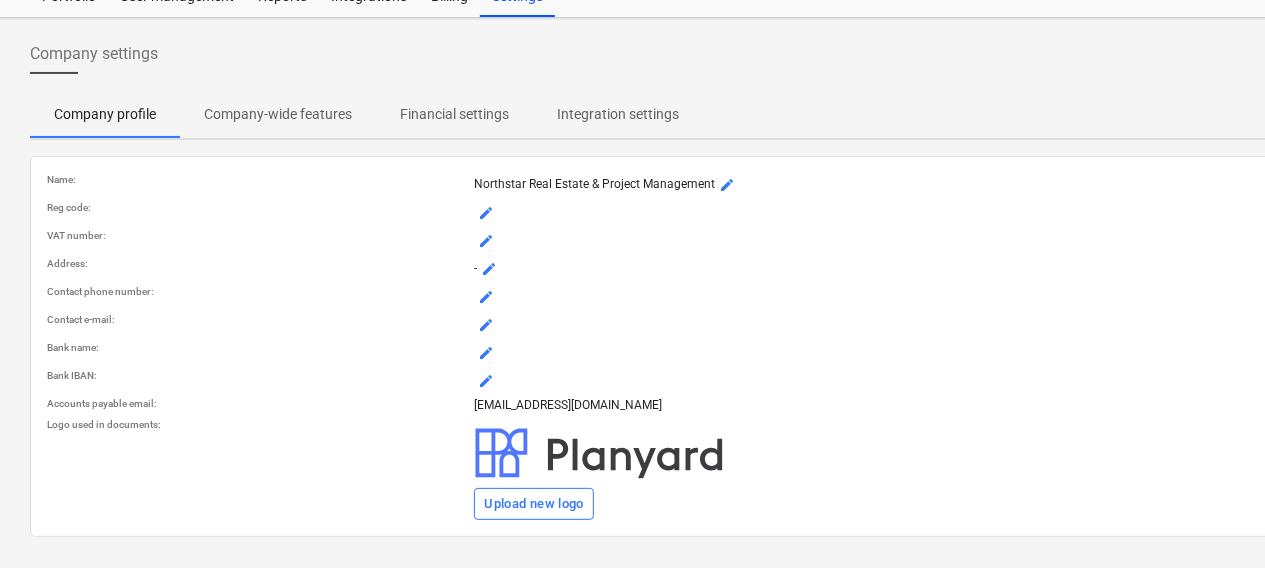 scroll, scrollTop: 0, scrollLeft: 0, axis: both 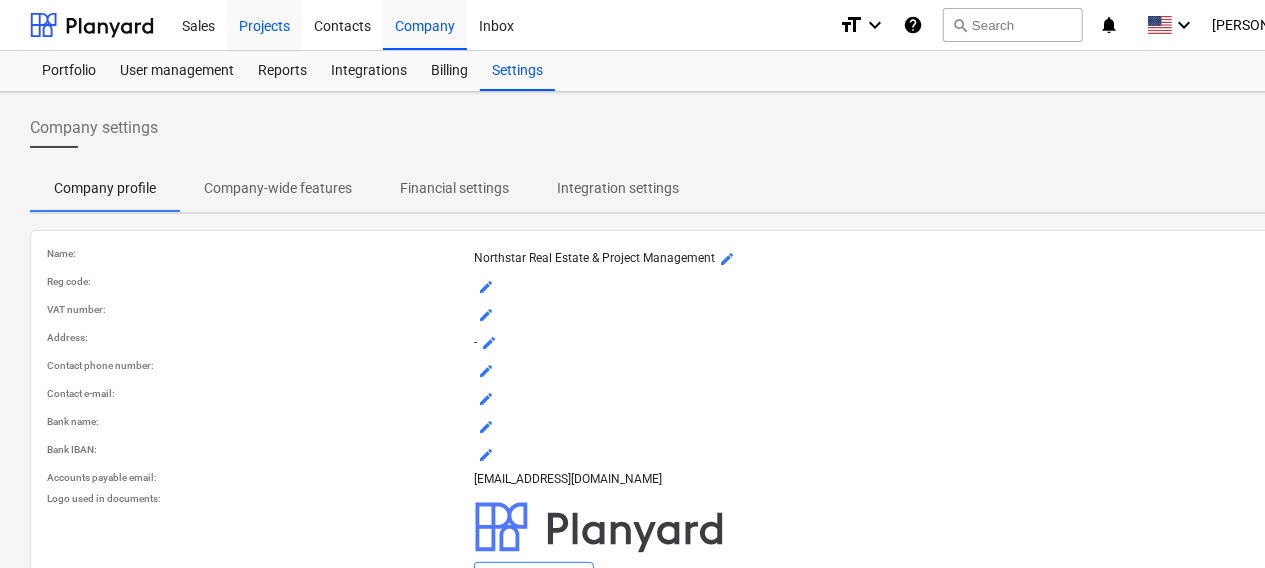click on "Projects" at bounding box center [264, 24] 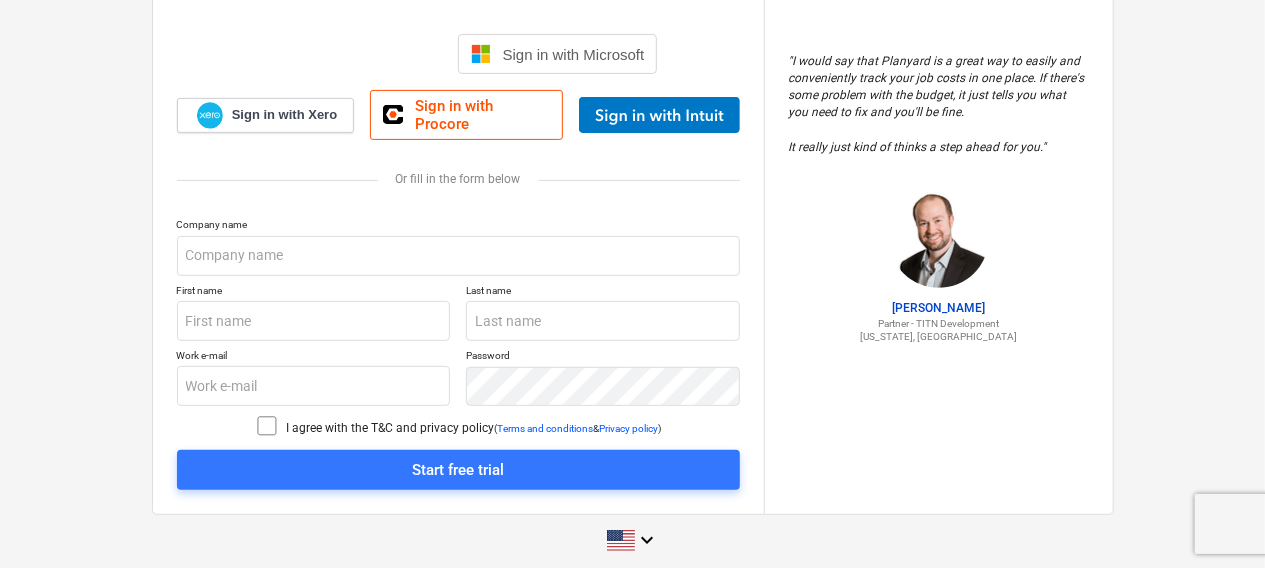 scroll, scrollTop: 0, scrollLeft: 0, axis: both 